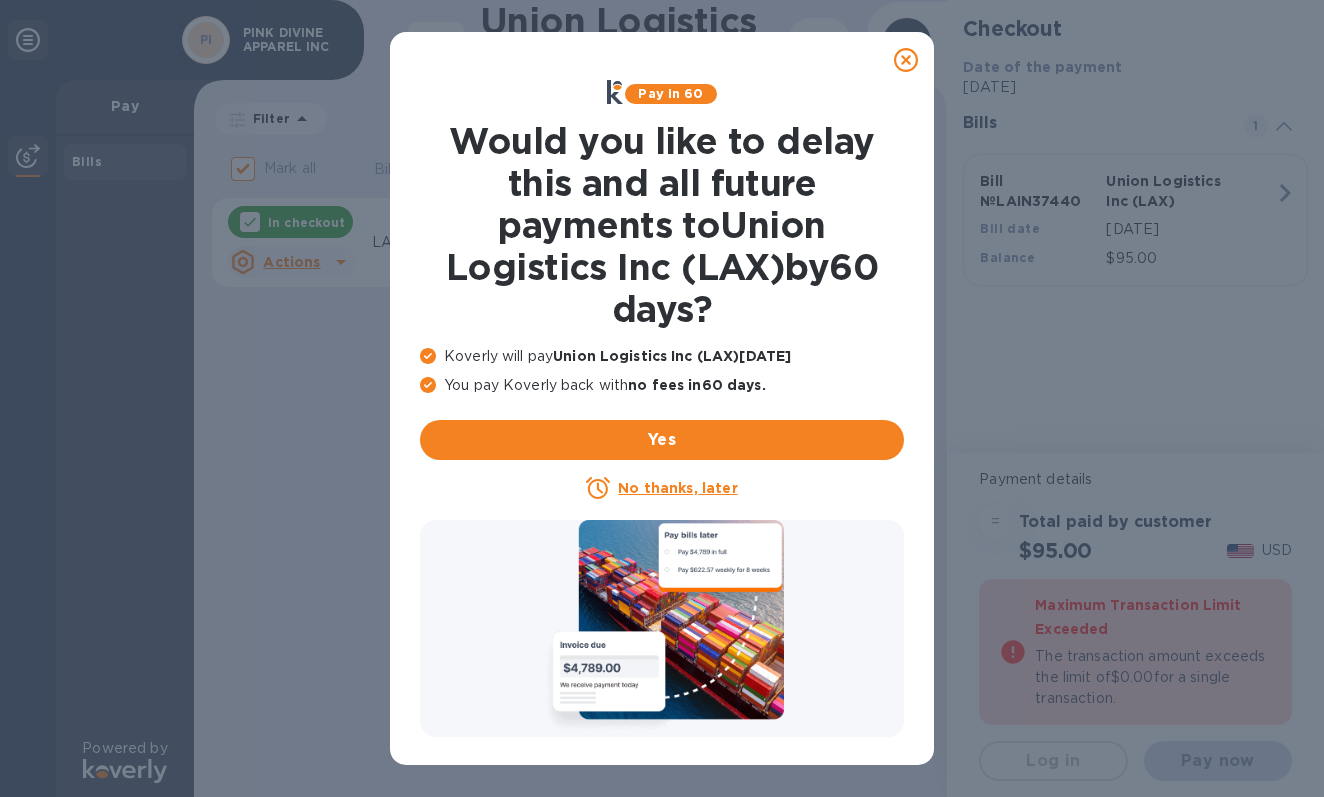 scroll, scrollTop: 0, scrollLeft: 0, axis: both 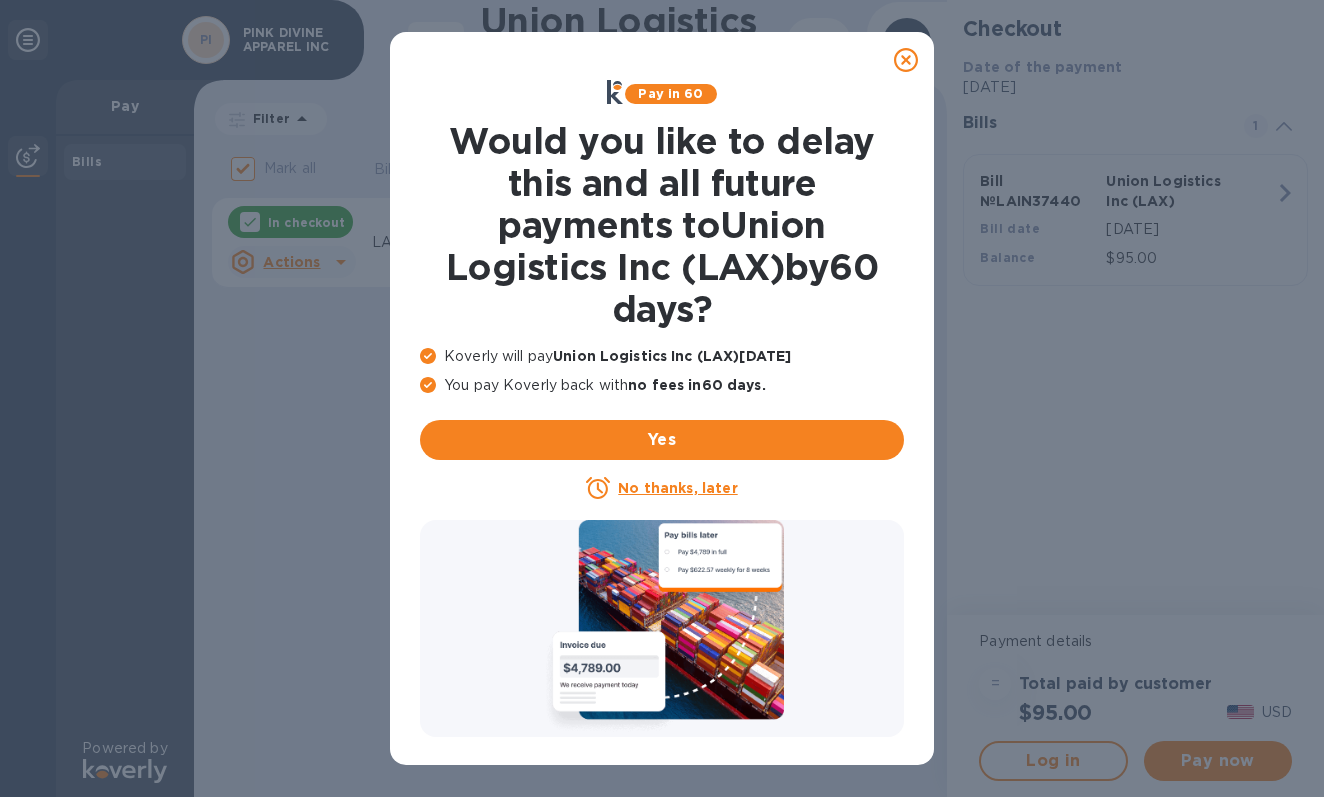 click 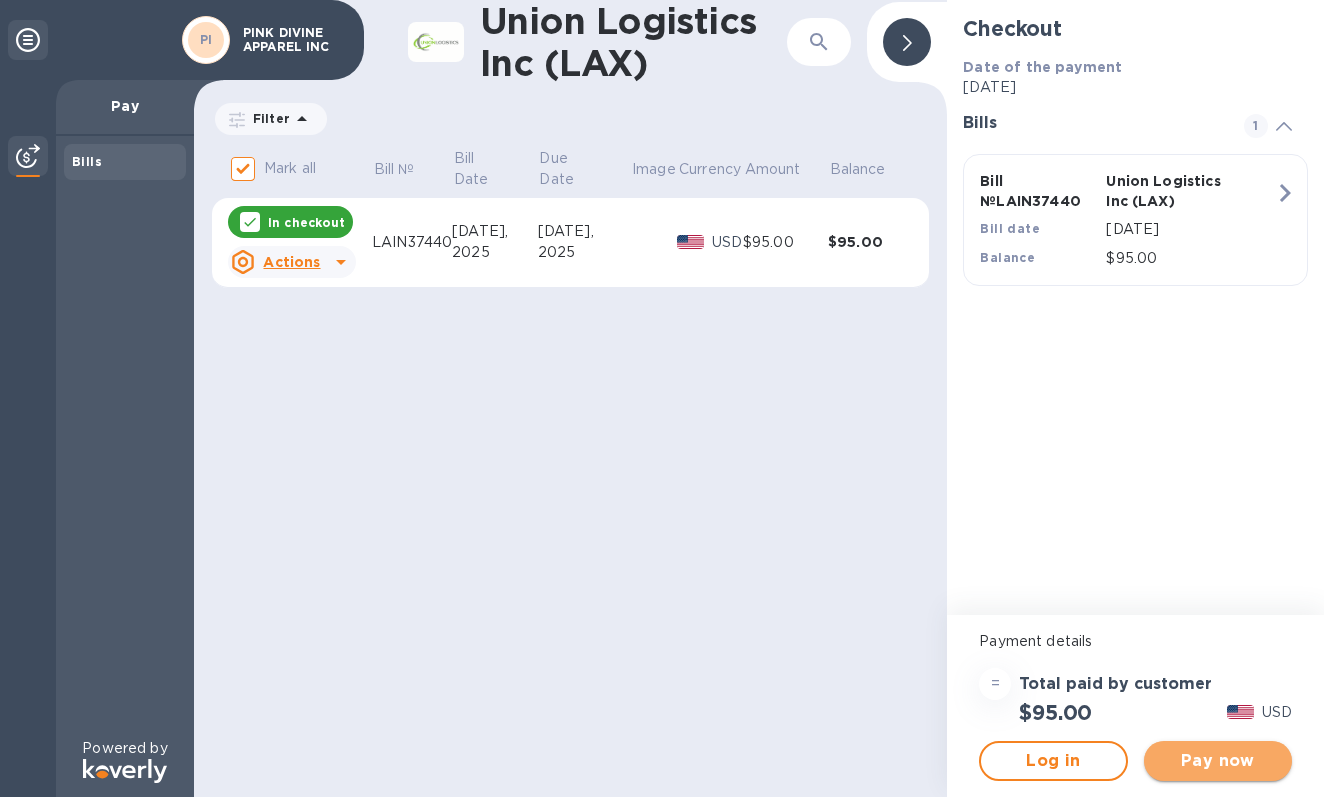 click on "Pay now" at bounding box center [1218, 761] 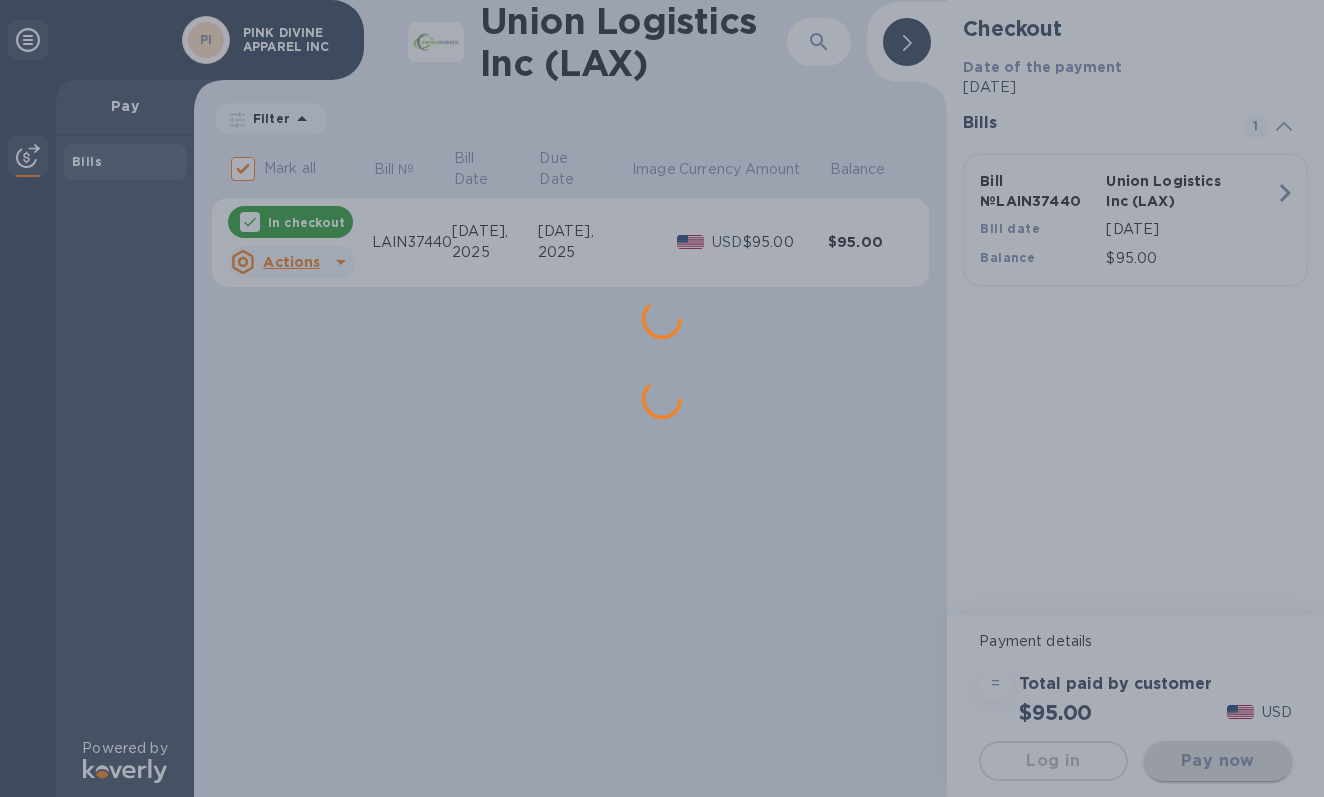 scroll, scrollTop: 0, scrollLeft: 0, axis: both 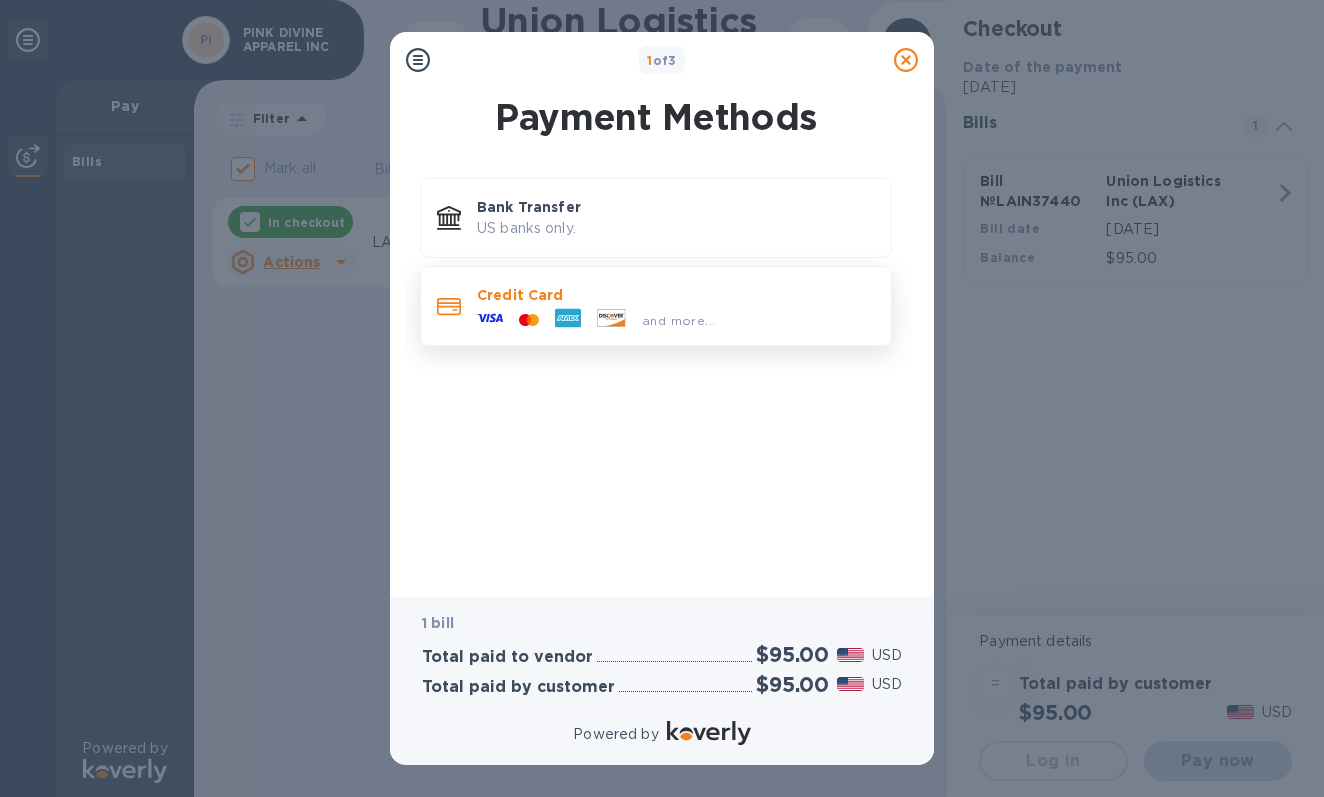 click on "Credit Card" at bounding box center (676, 295) 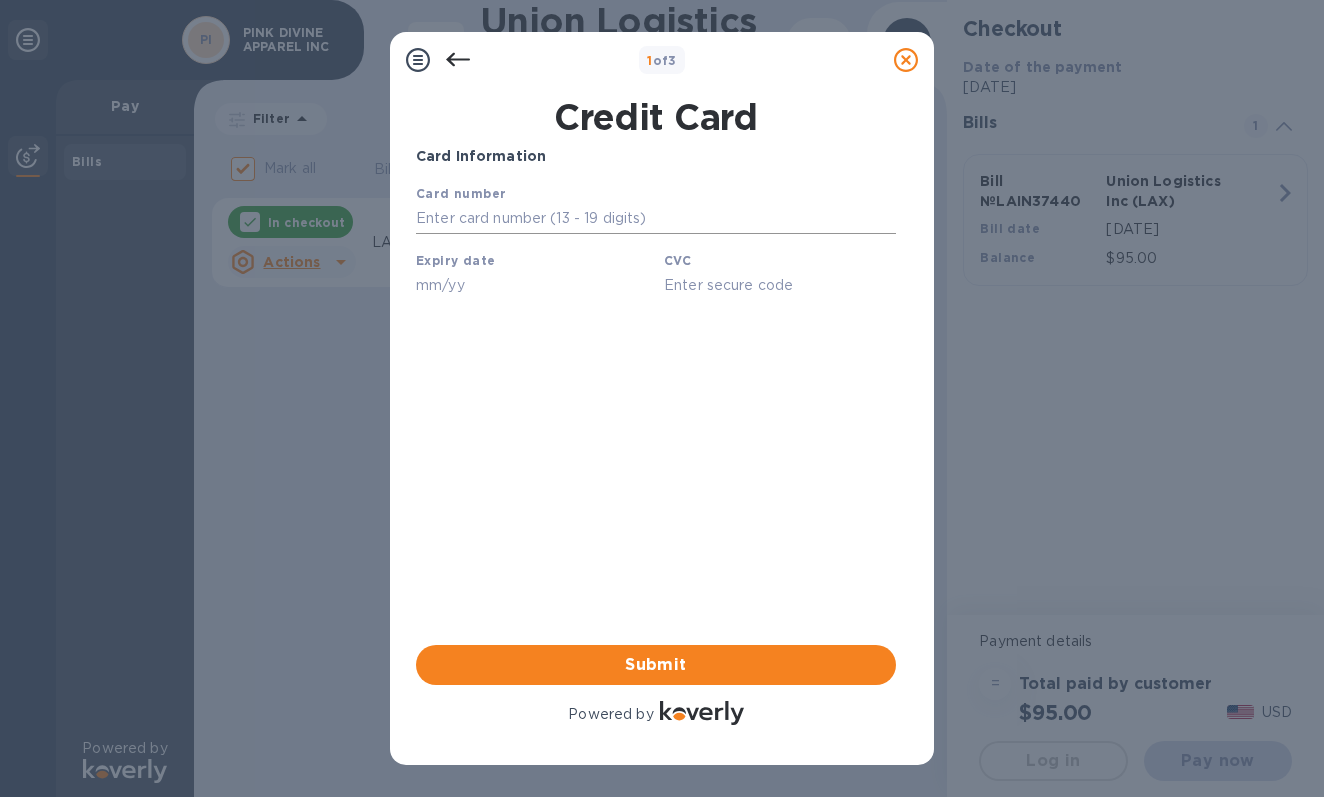 scroll, scrollTop: 0, scrollLeft: 0, axis: both 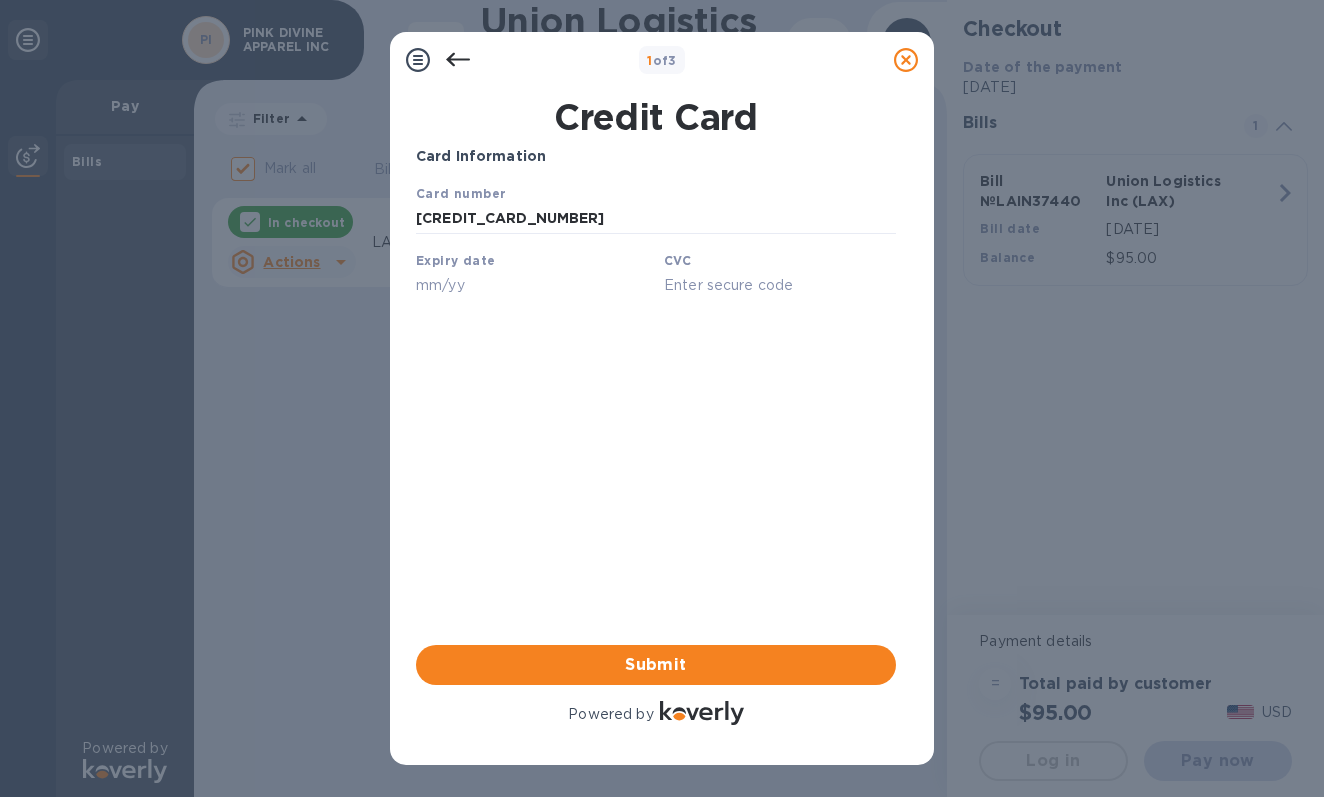 type on "5474 1514 4311 6840" 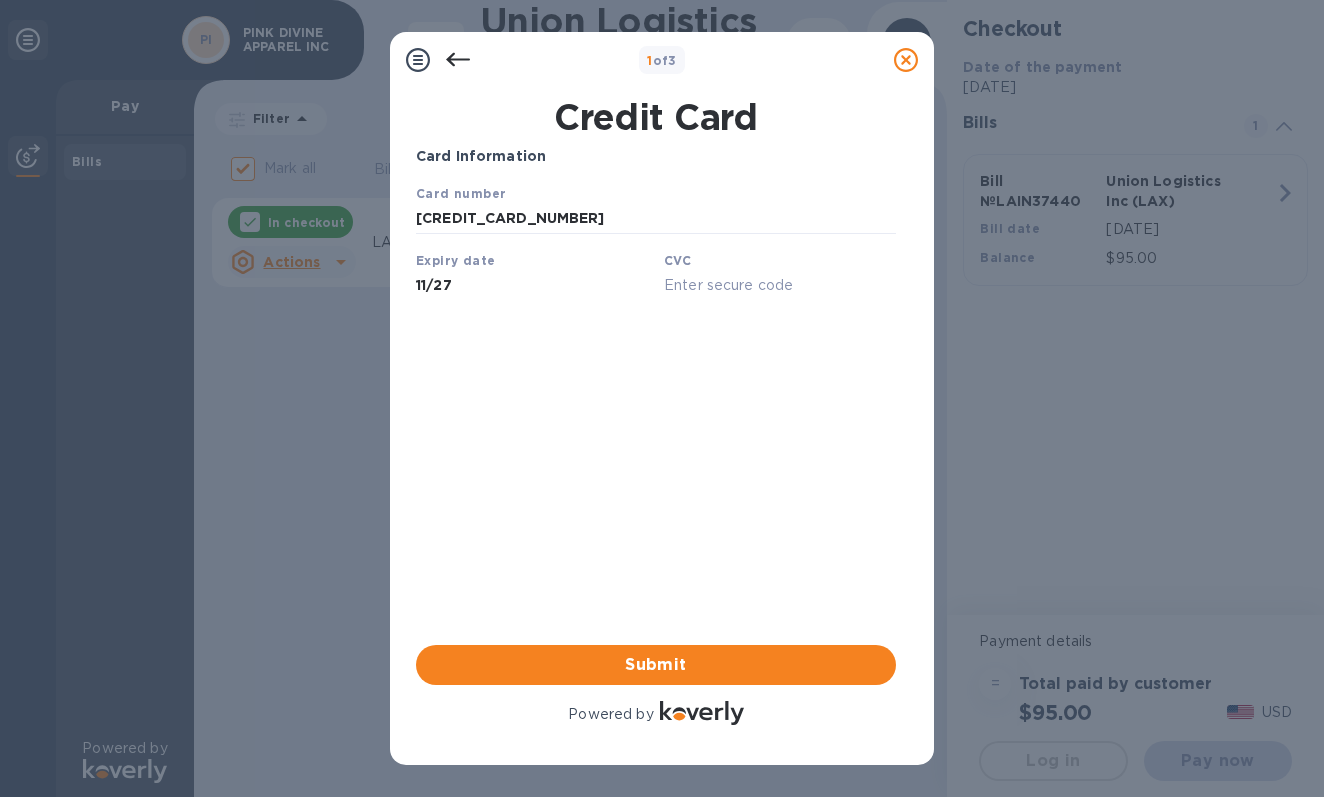 type on "11/27" 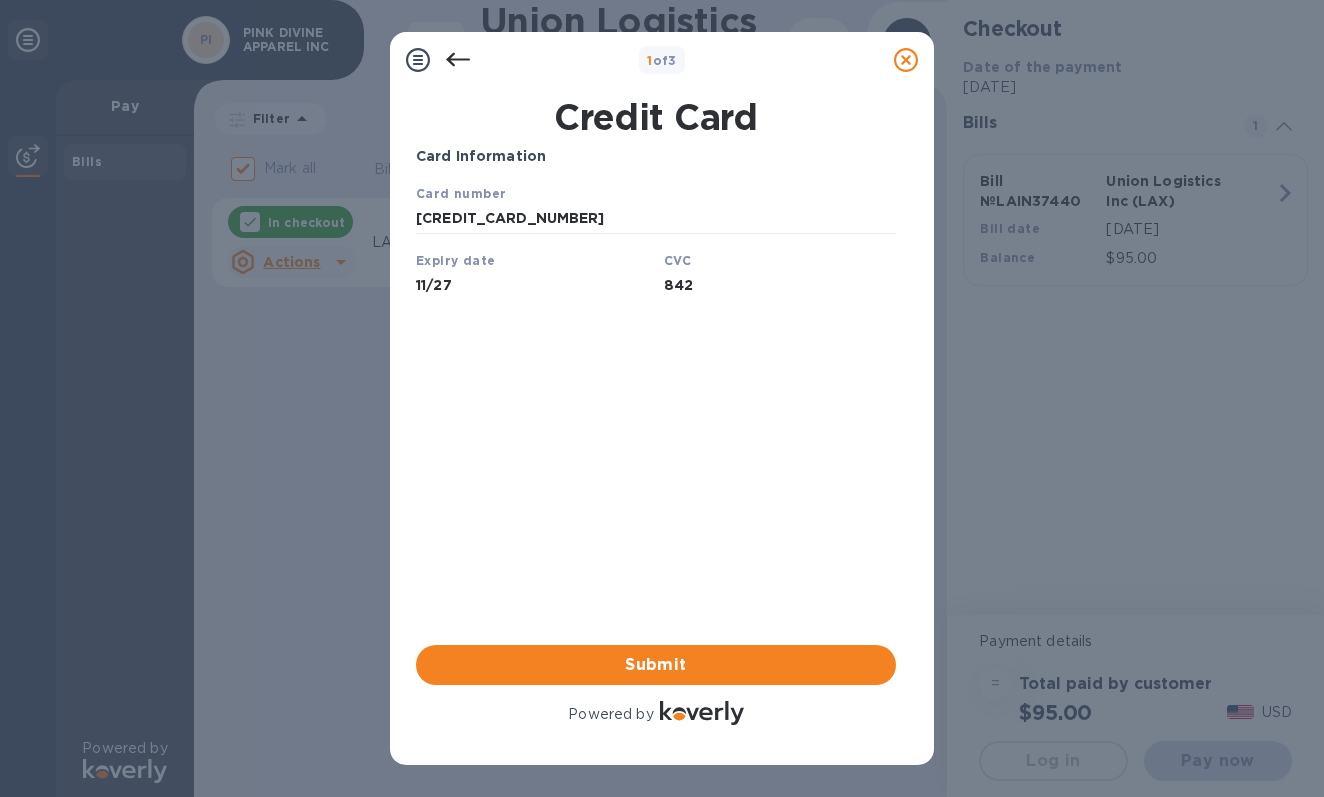 type on "842" 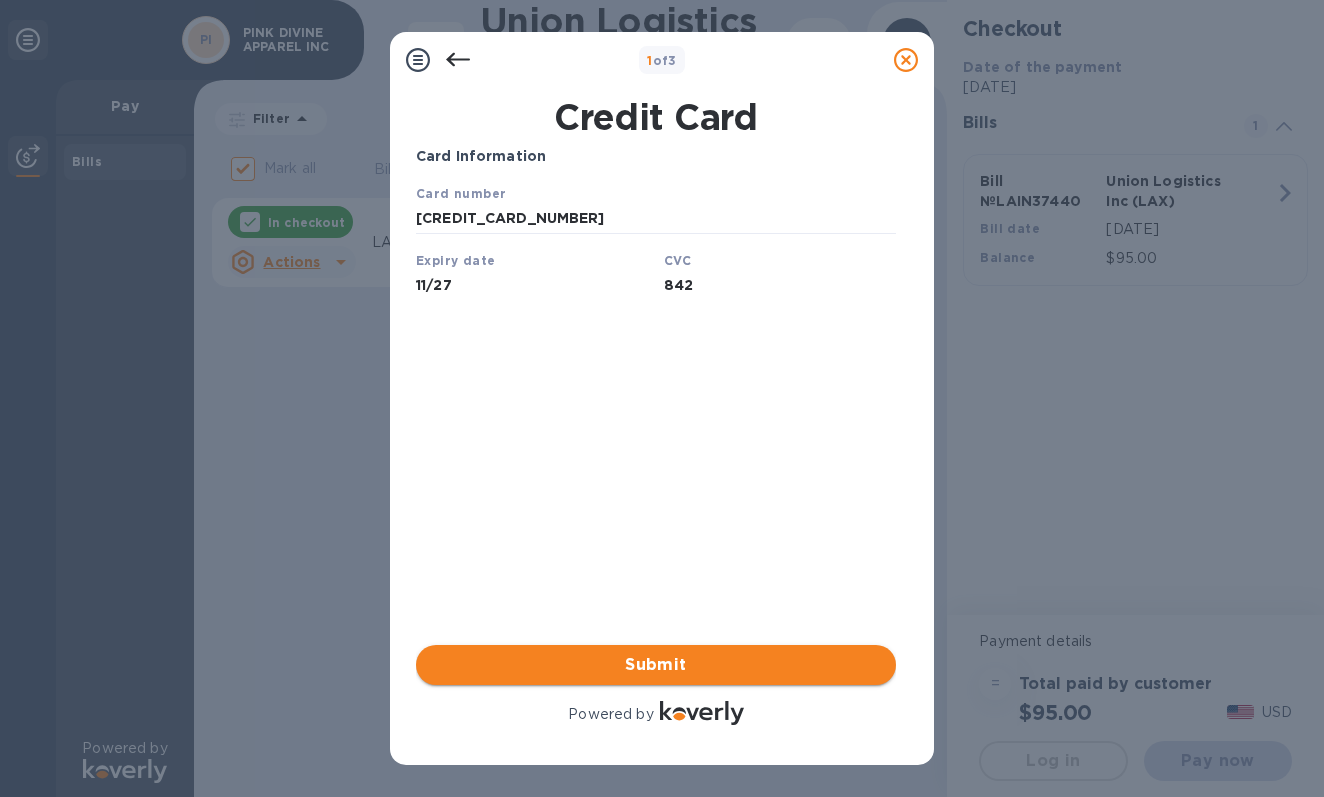 click on "Submit" at bounding box center (656, 665) 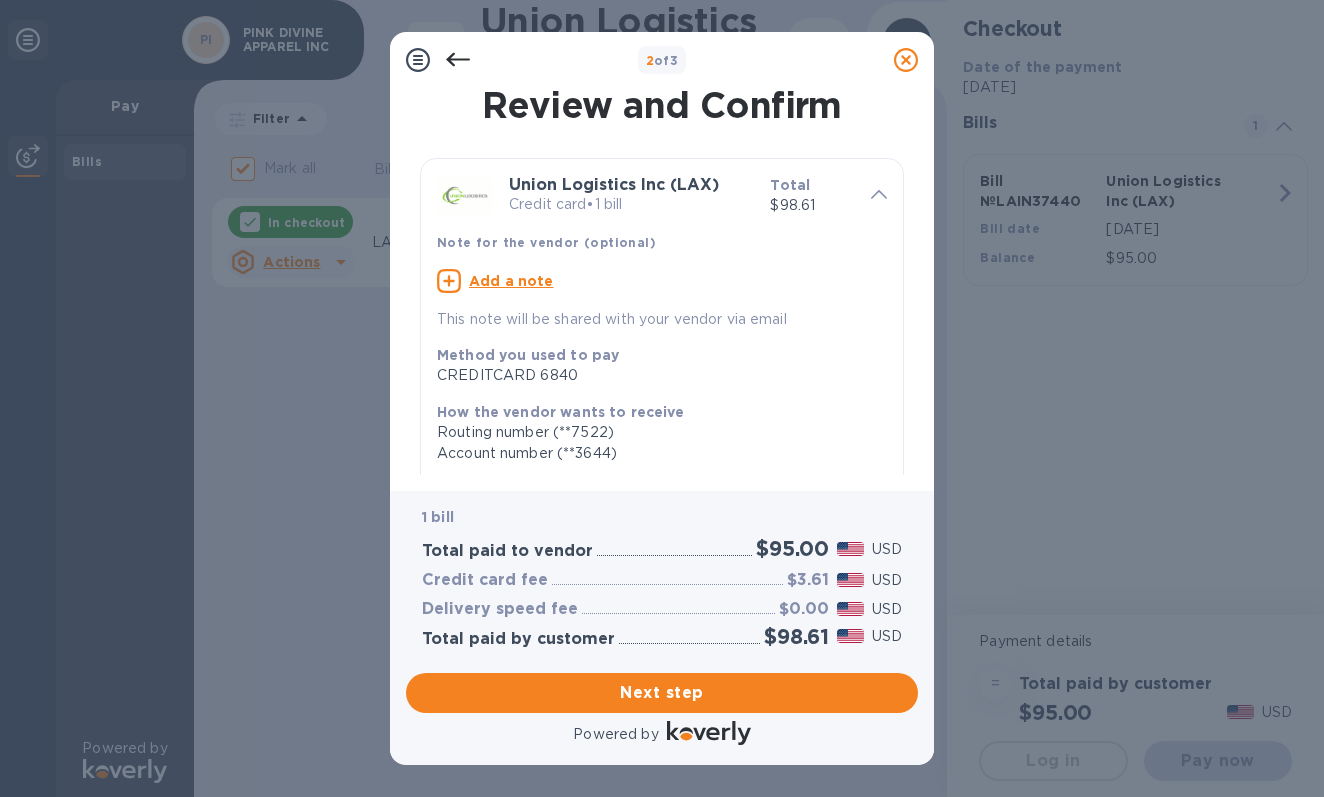 scroll, scrollTop: 295, scrollLeft: 0, axis: vertical 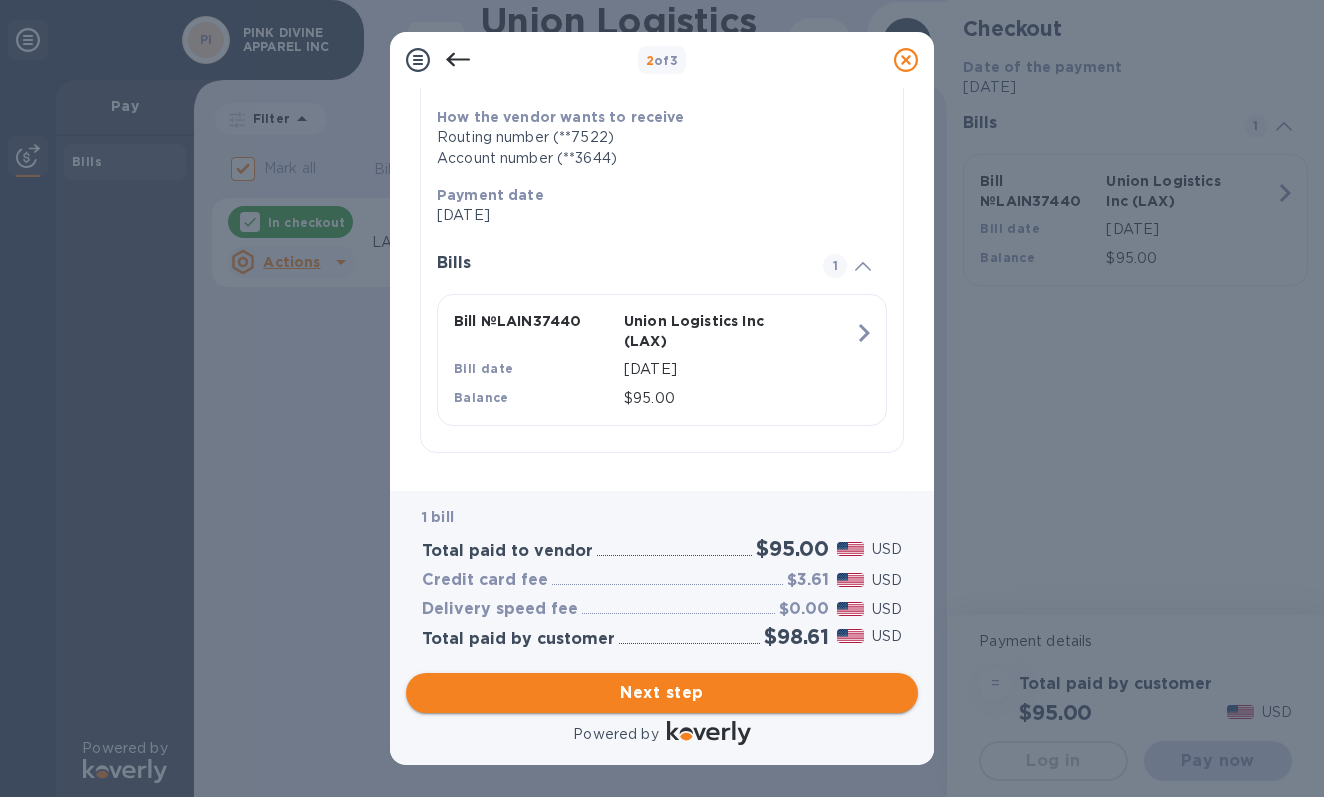 click on "Next step" at bounding box center [662, 693] 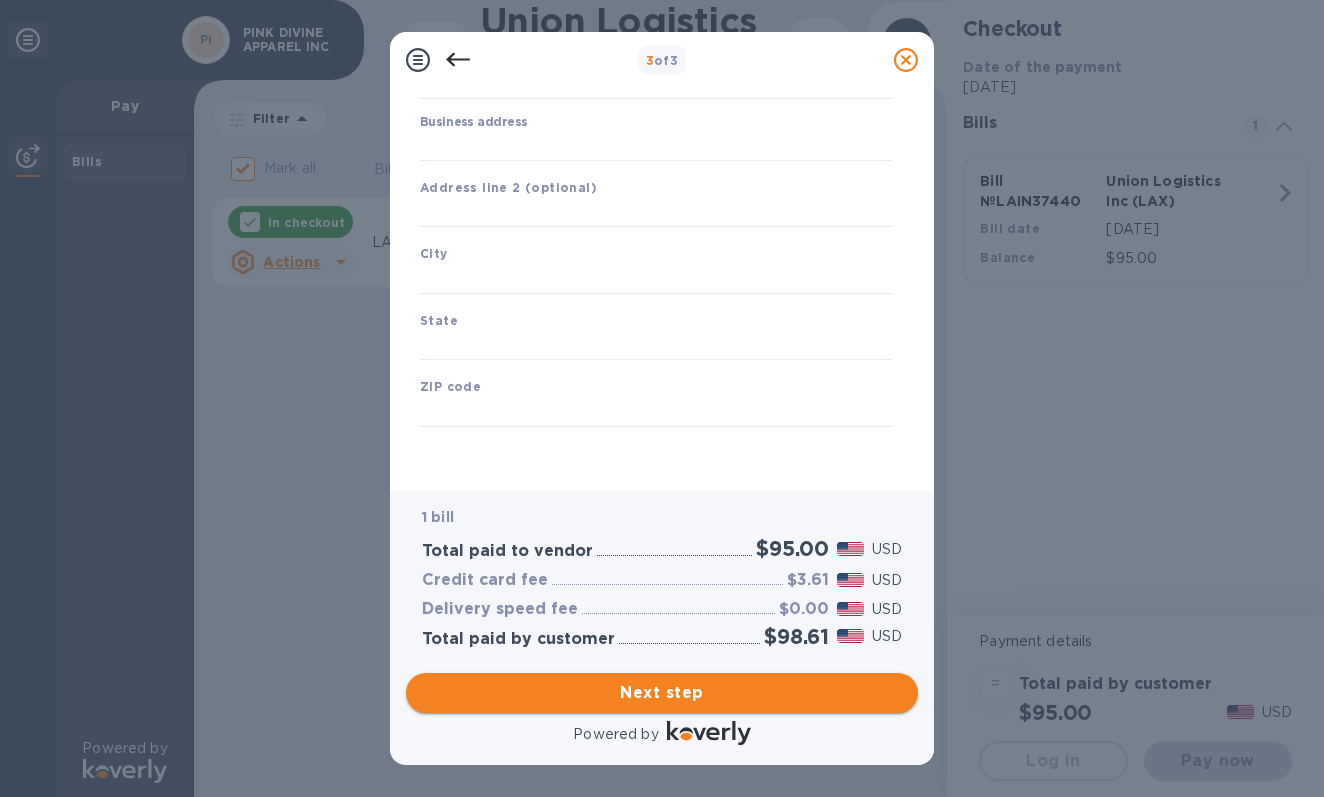 scroll, scrollTop: 175, scrollLeft: 0, axis: vertical 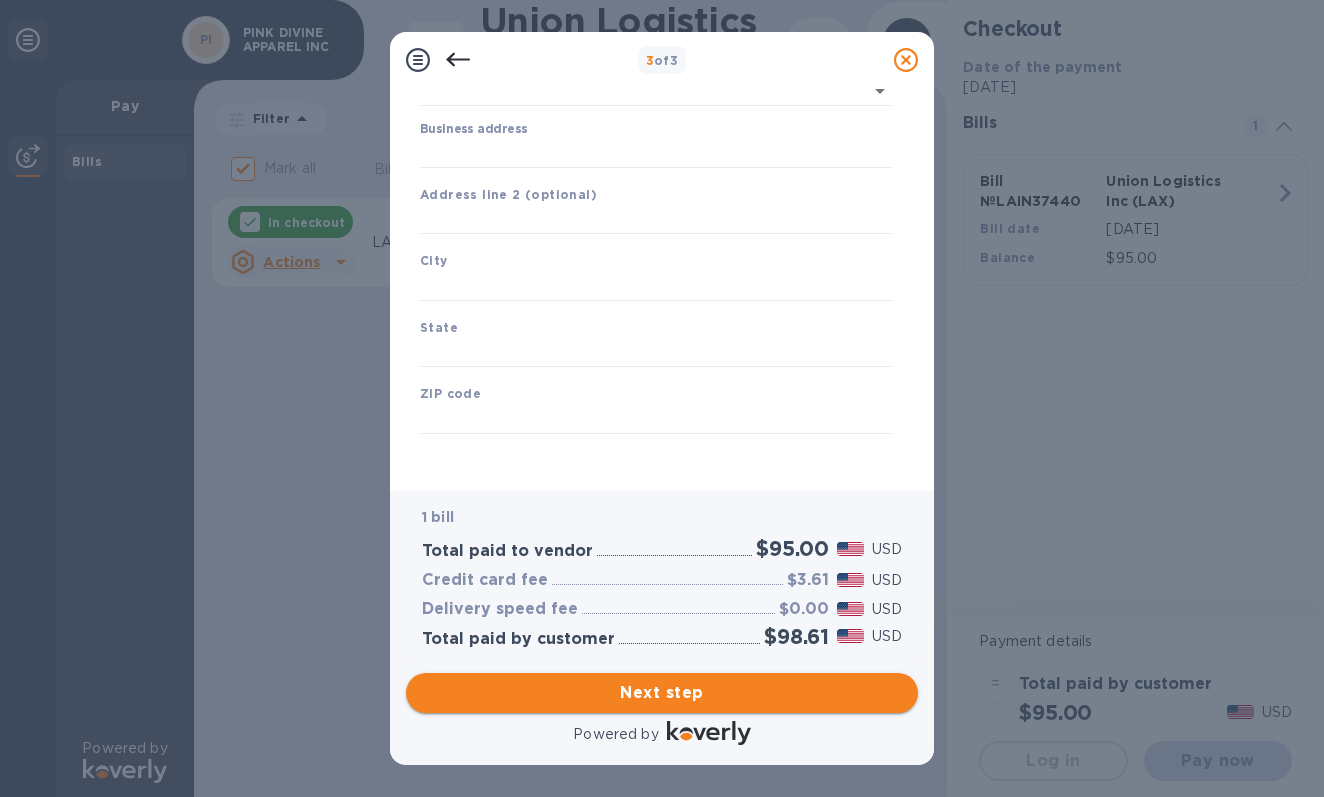 type on "United States" 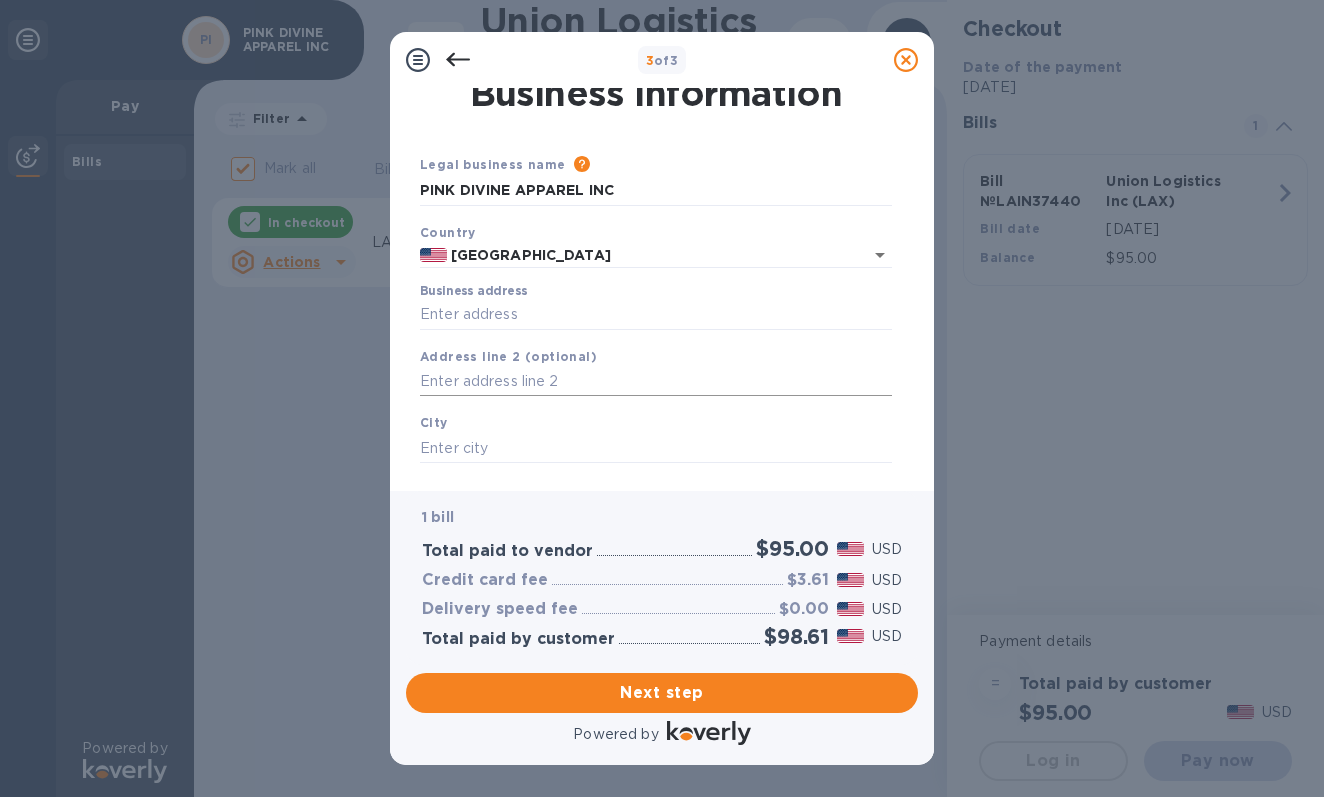scroll, scrollTop: 175, scrollLeft: 0, axis: vertical 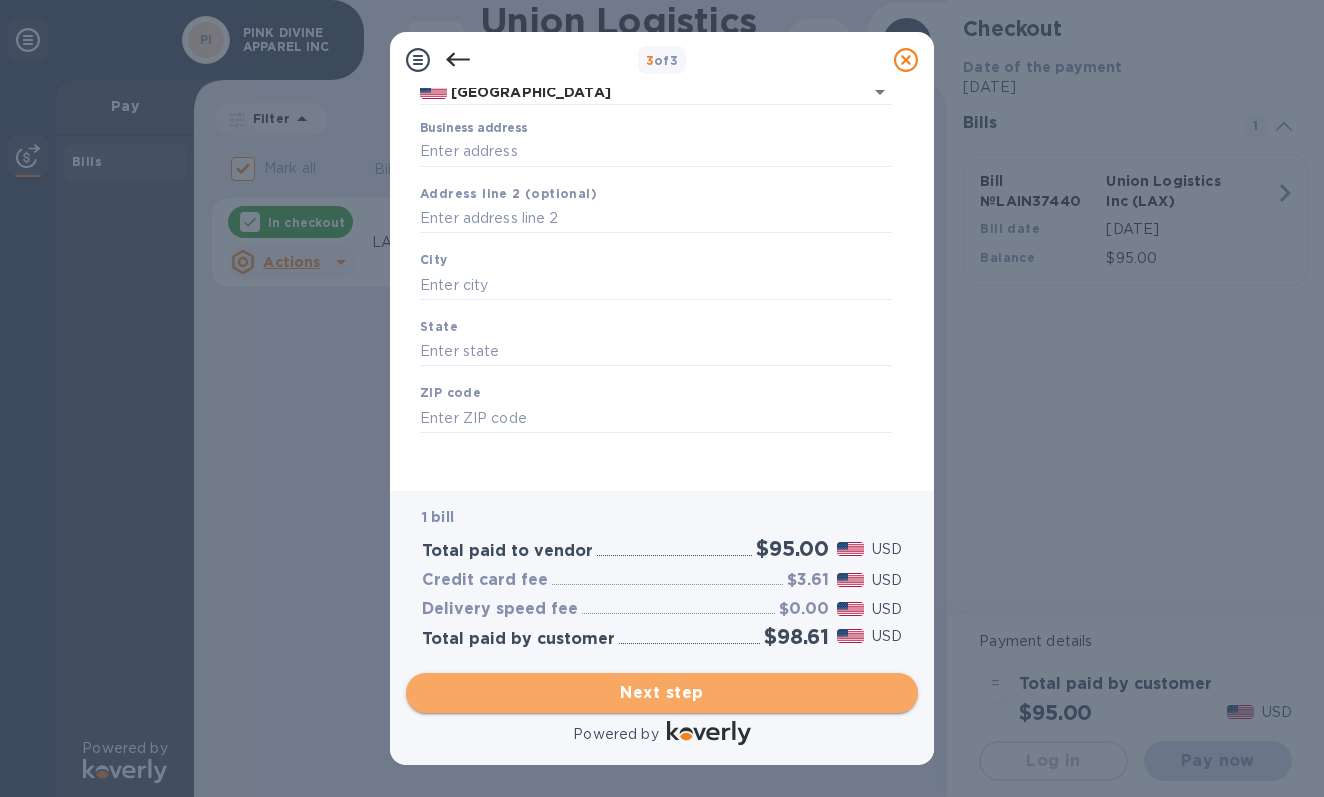 click on "Next step" at bounding box center [662, 693] 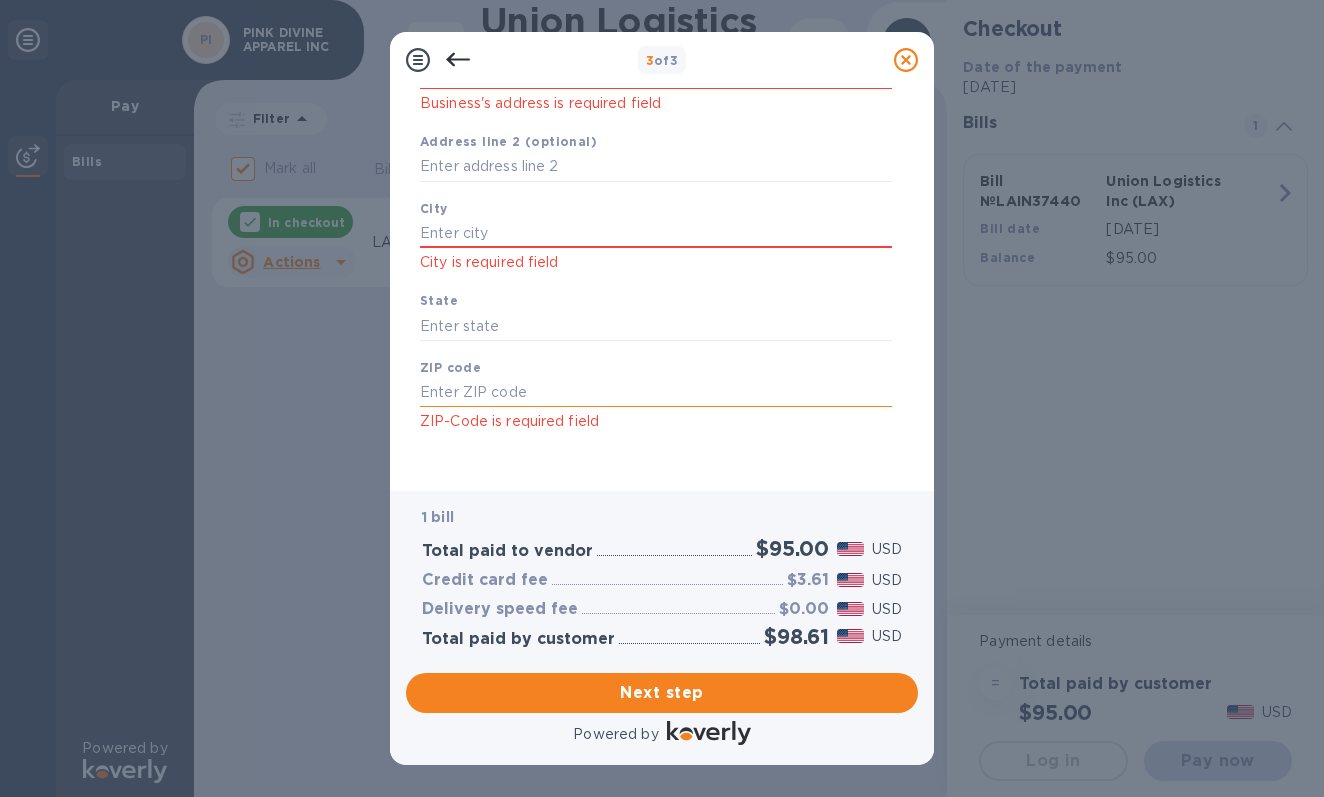 scroll, scrollTop: 0, scrollLeft: 0, axis: both 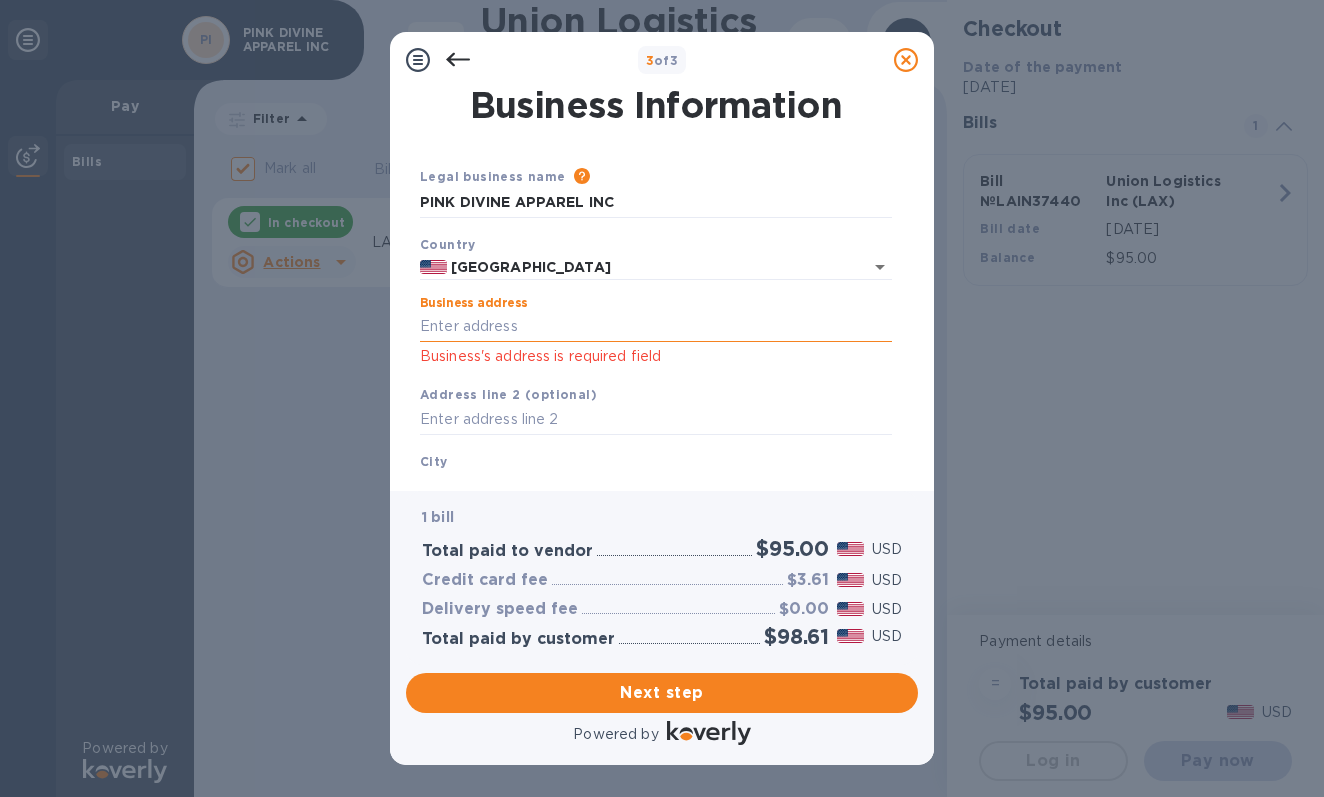 paste on "12 W 27th St, 8th Floor," 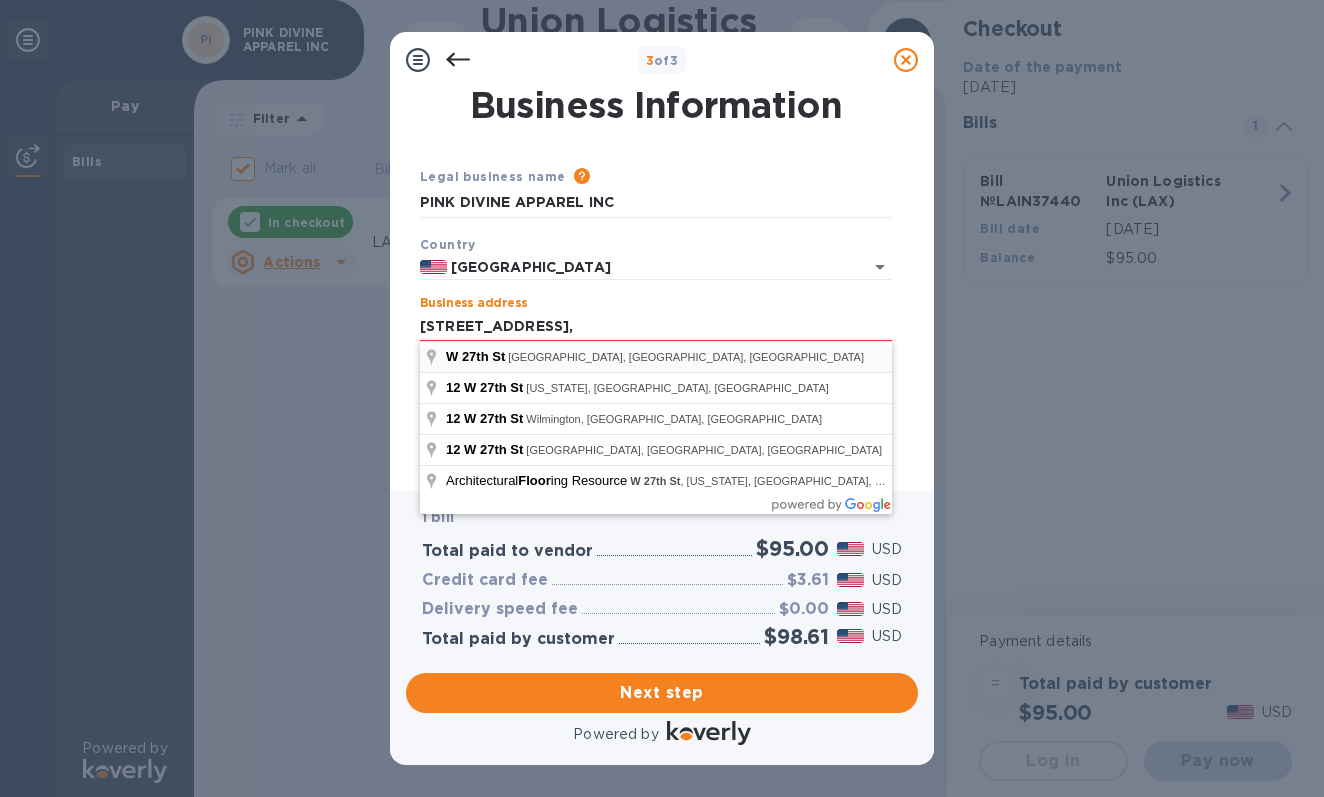type on "12 W 27th St, 8th Floor" 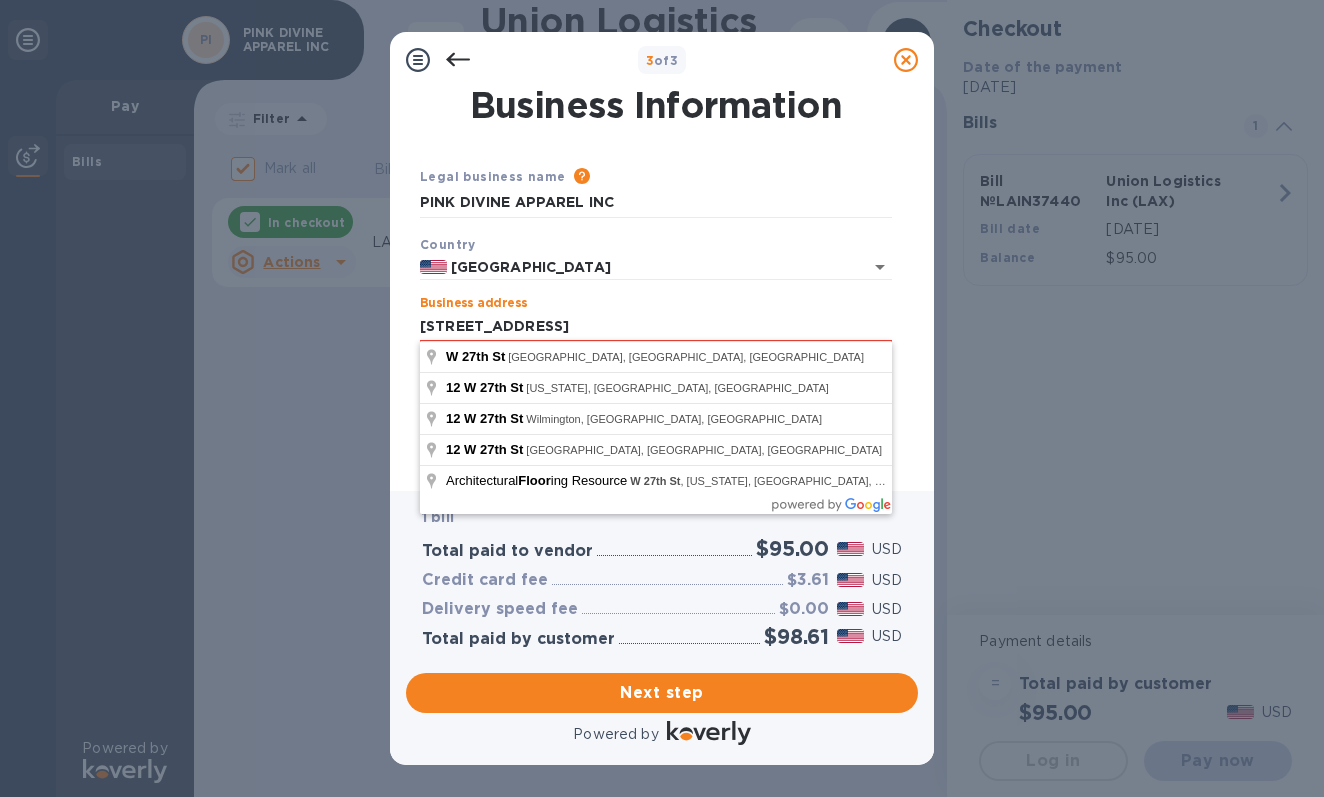 click on "Business Information Legal business name Please provide the legal name that appears on your SS-4 form issued by the IRS when the company was formed. PINK DIVINE APPAREL INC Country United States Business address 12 W 27th St, 8th Floor Business's address is required field Address line 2 (optional) City City is required field State ZIP code ZIP-Code is required field Save" at bounding box center (662, 281) 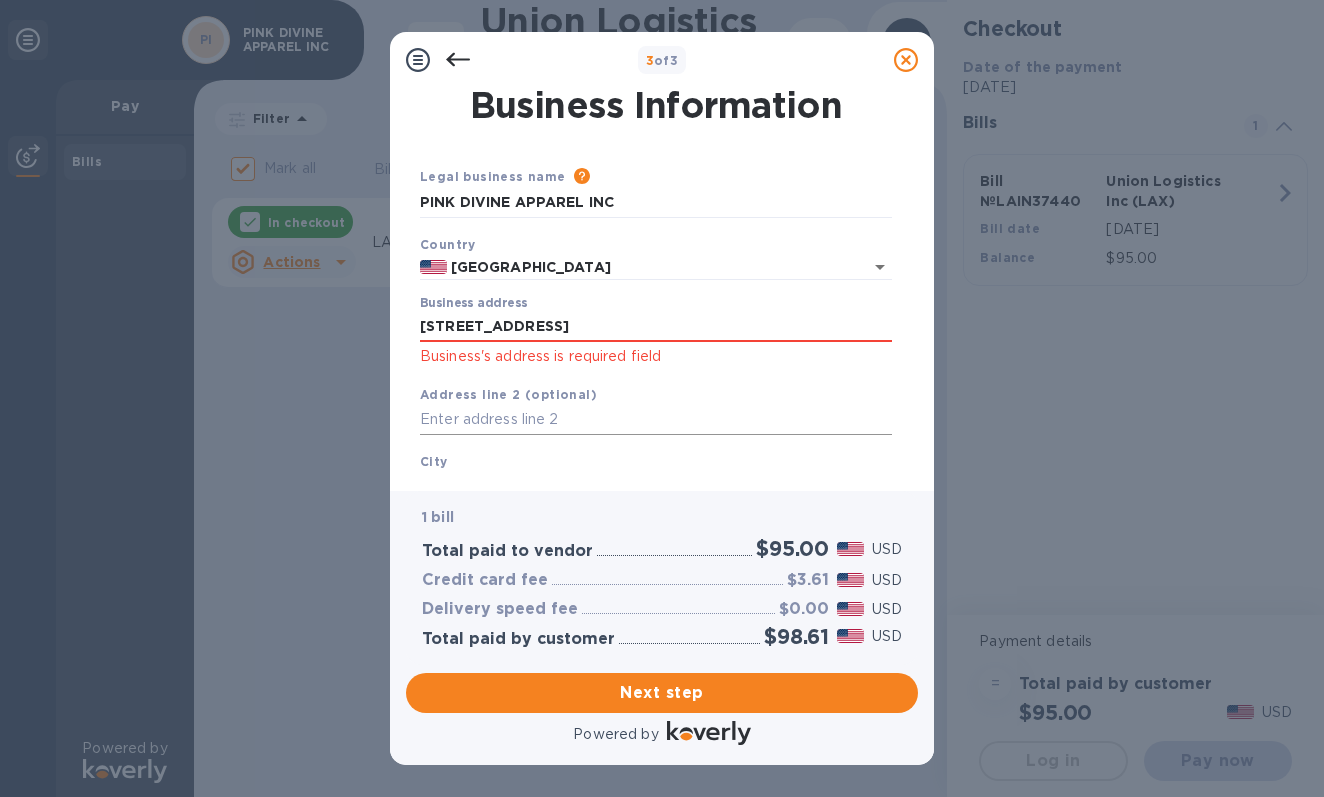 scroll, scrollTop: 35, scrollLeft: 0, axis: vertical 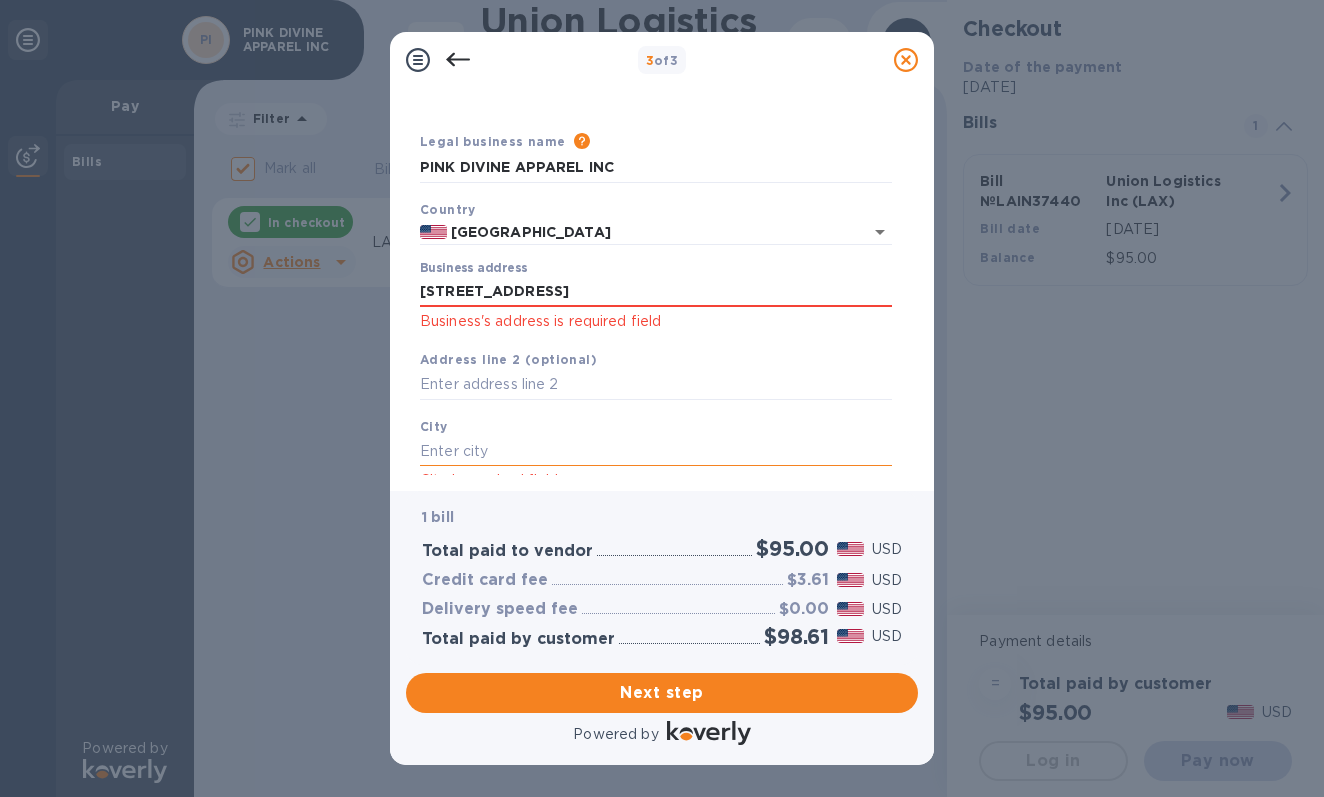 paste on "New York, NY 10001" 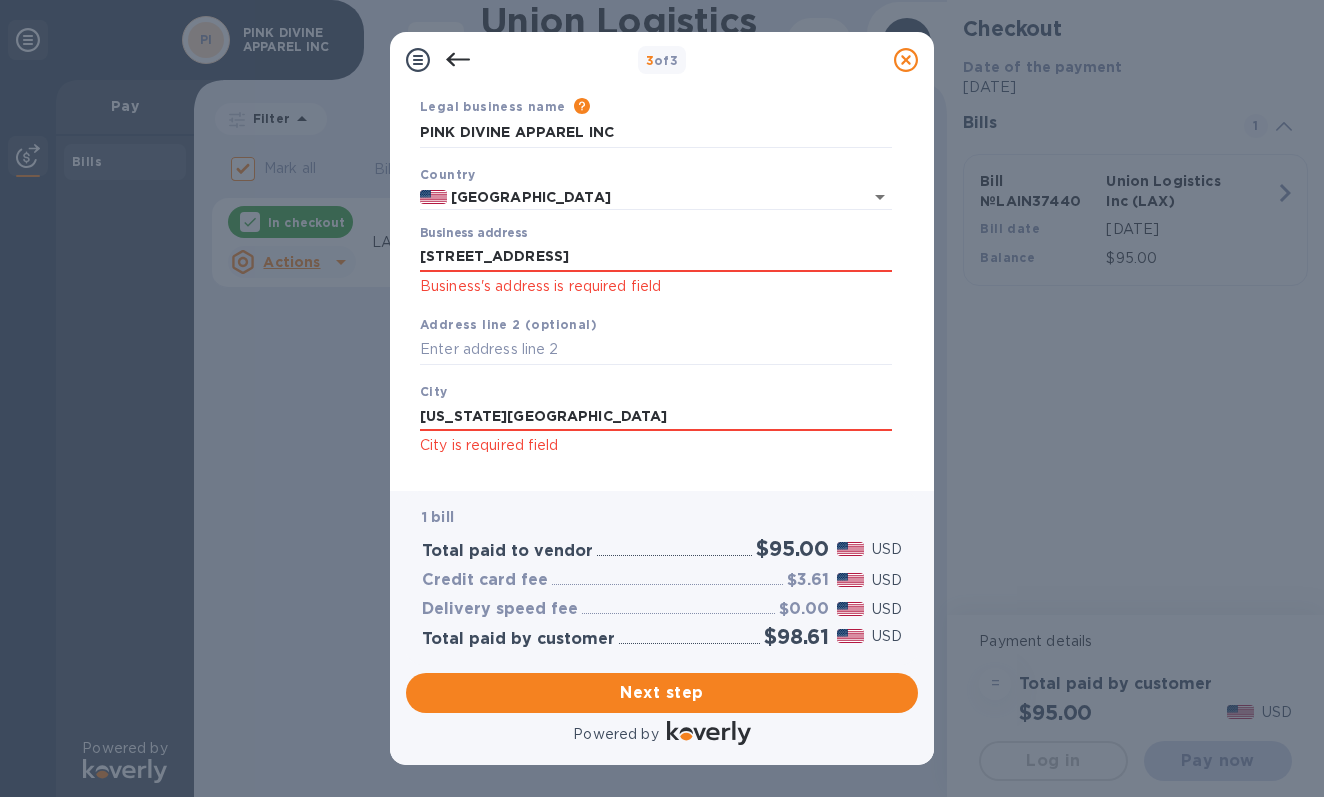 scroll, scrollTop: 162, scrollLeft: 0, axis: vertical 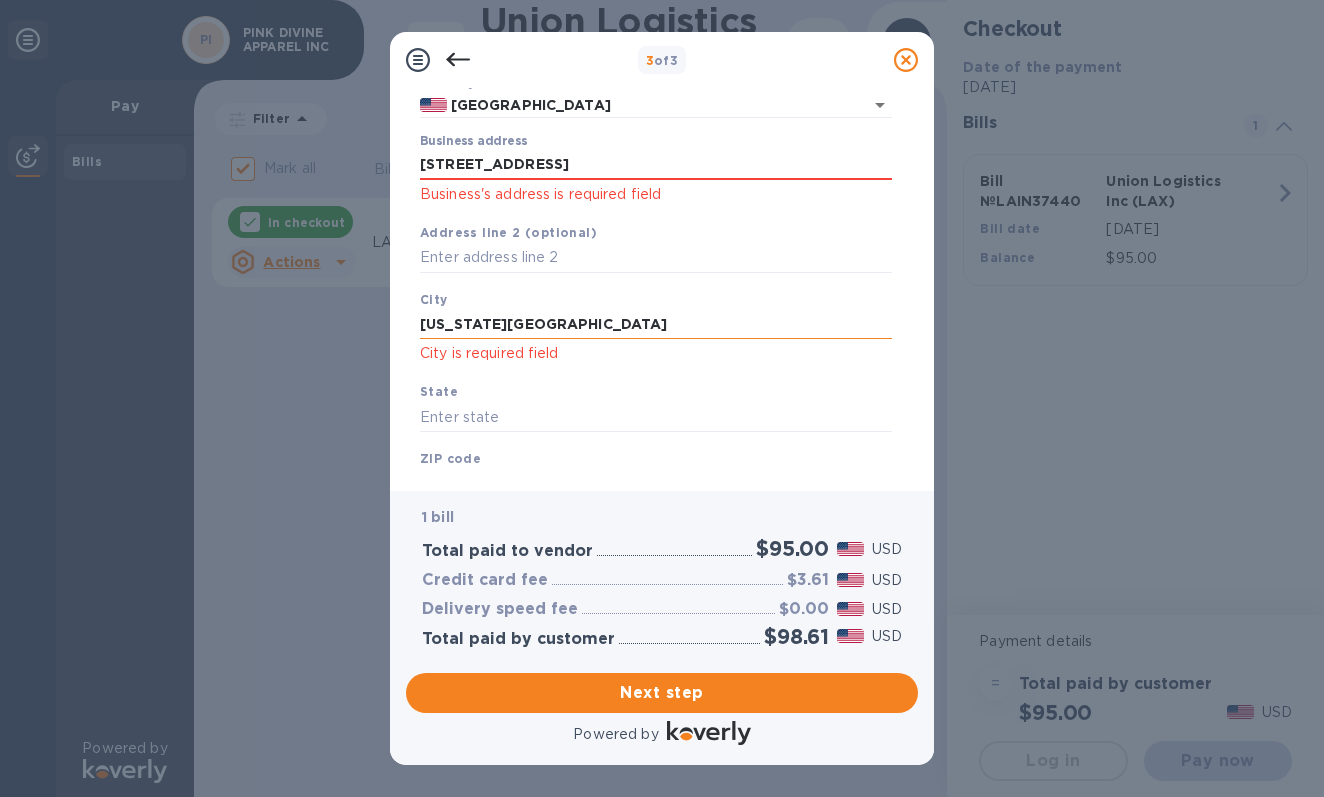 drag, startPoint x: 550, startPoint y: 324, endPoint x: 624, endPoint y: 326, distance: 74.02702 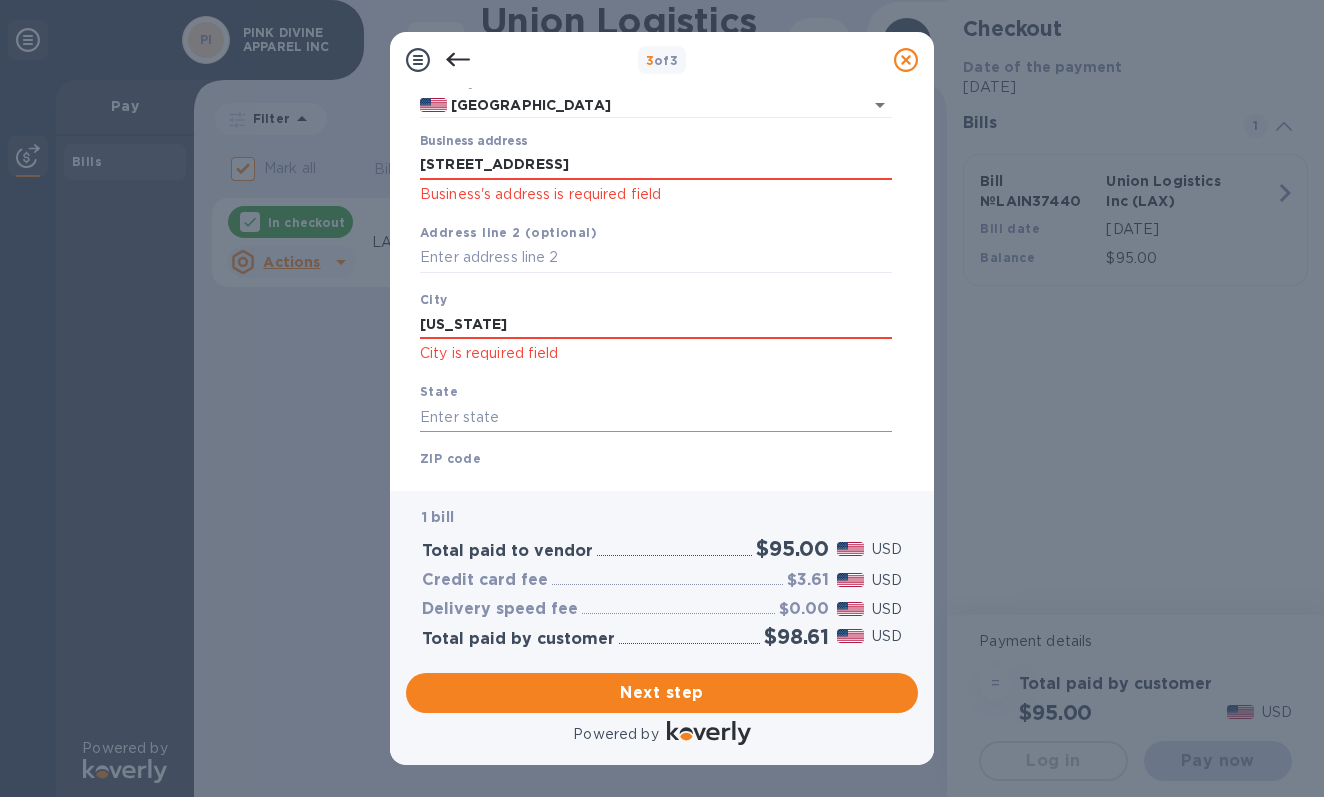 type on "New York" 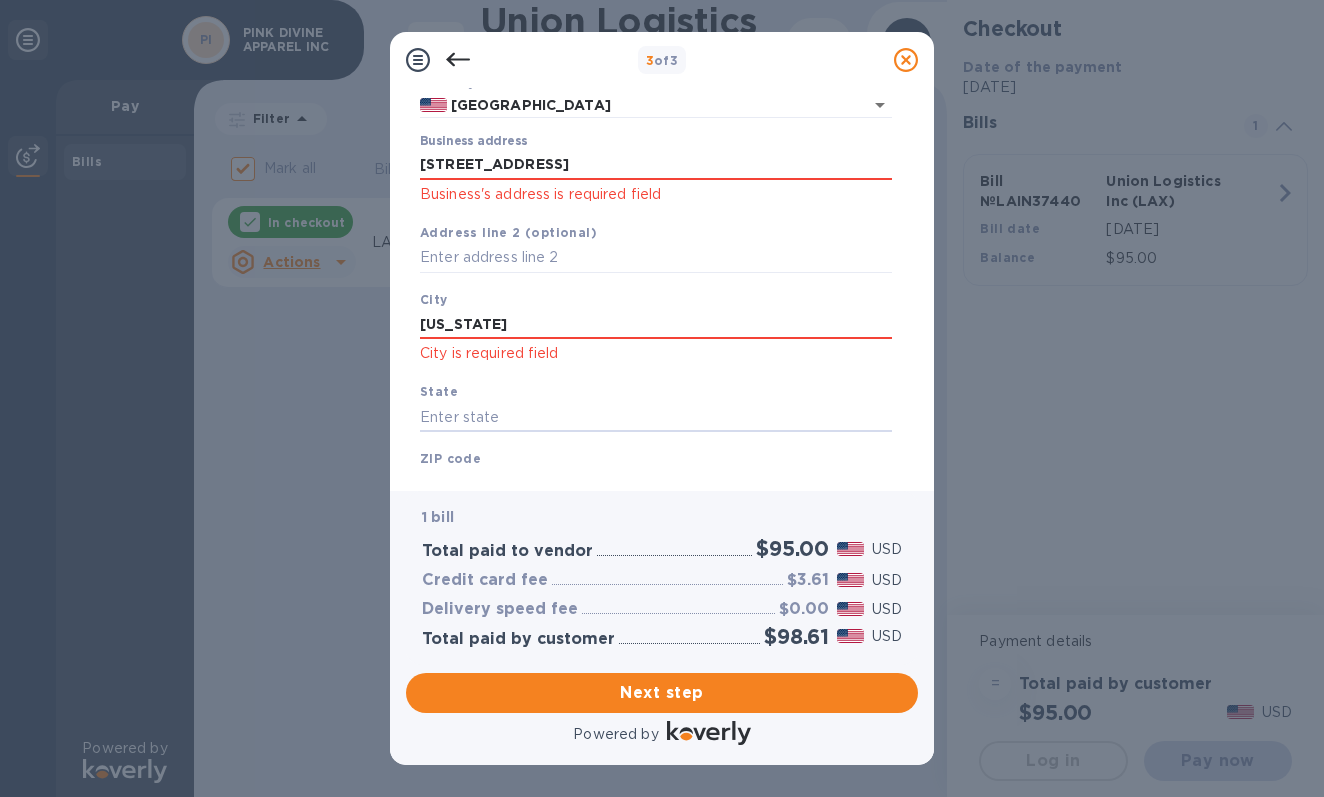 scroll, scrollTop: 194, scrollLeft: 0, axis: vertical 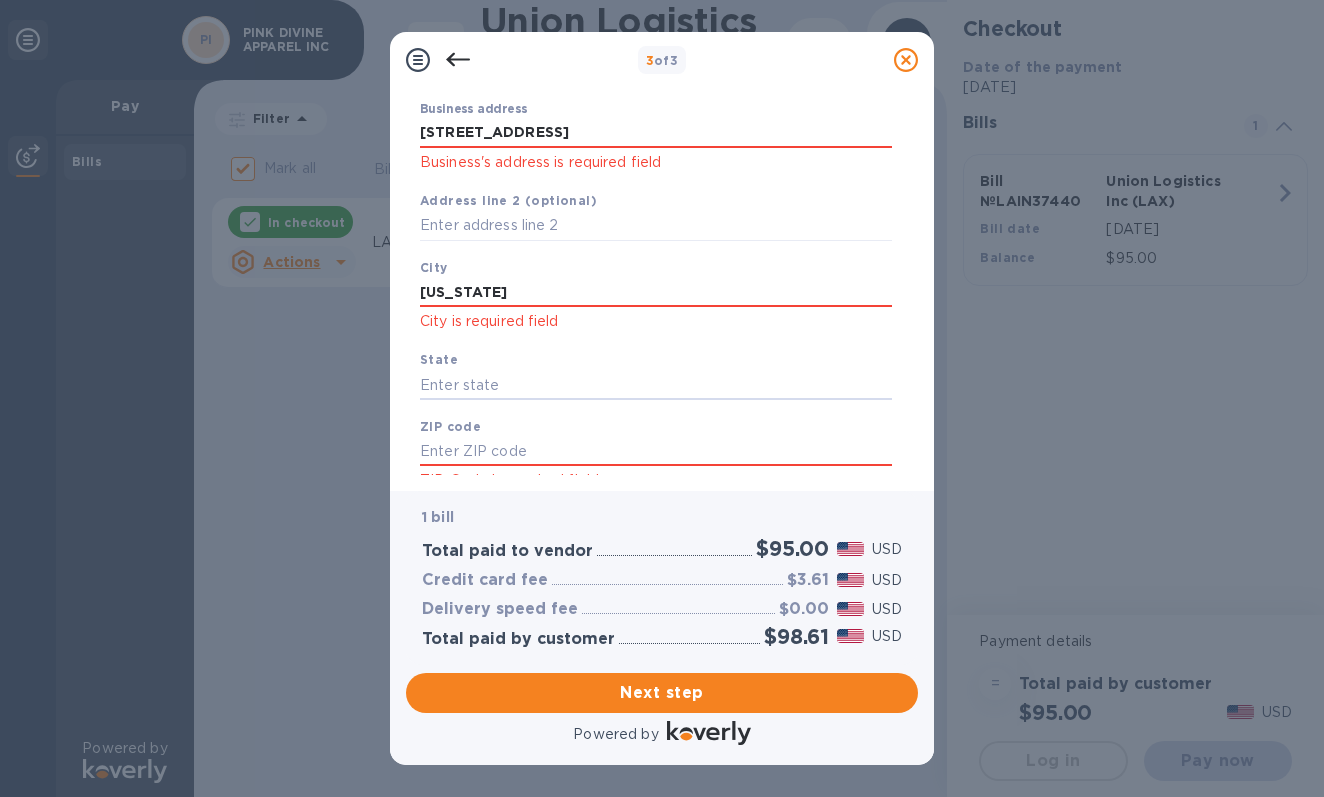 paste on "NY 10001" 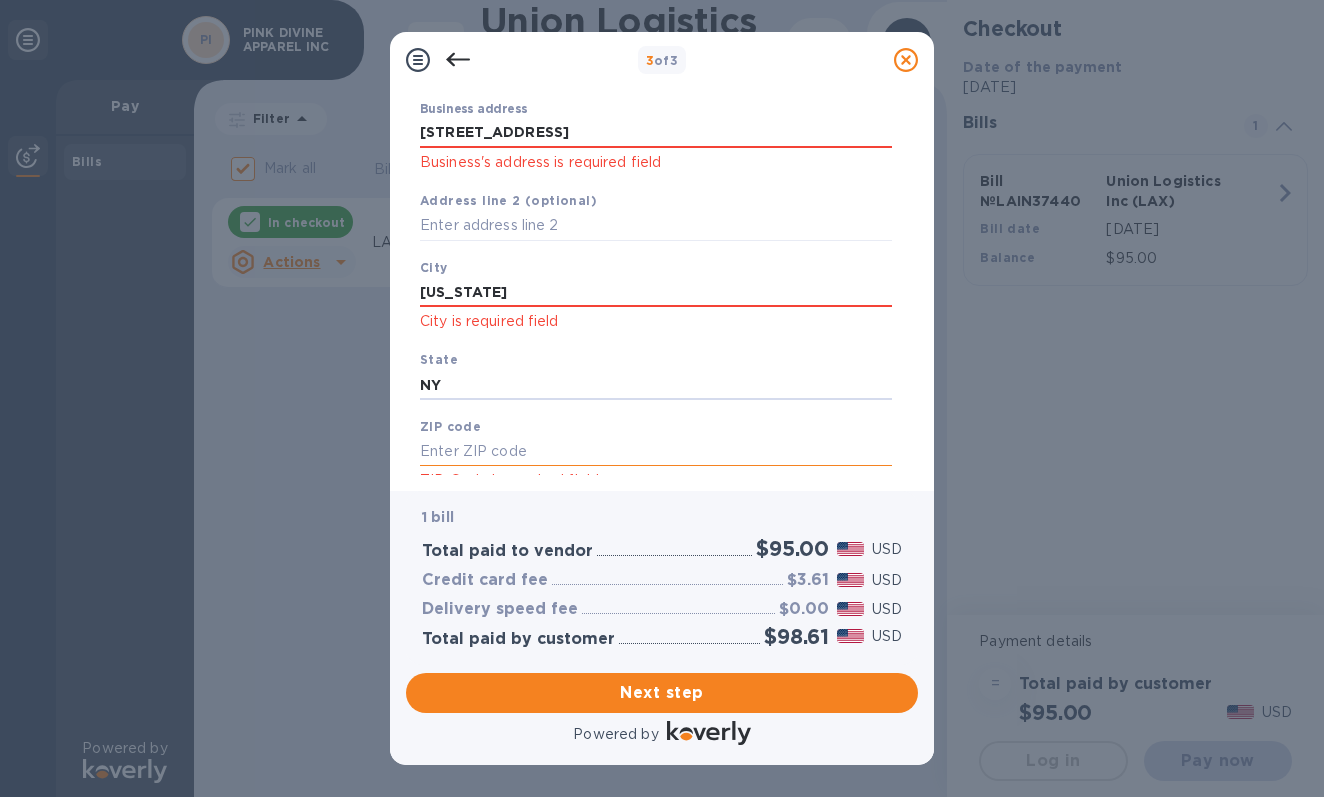 type on "NY" 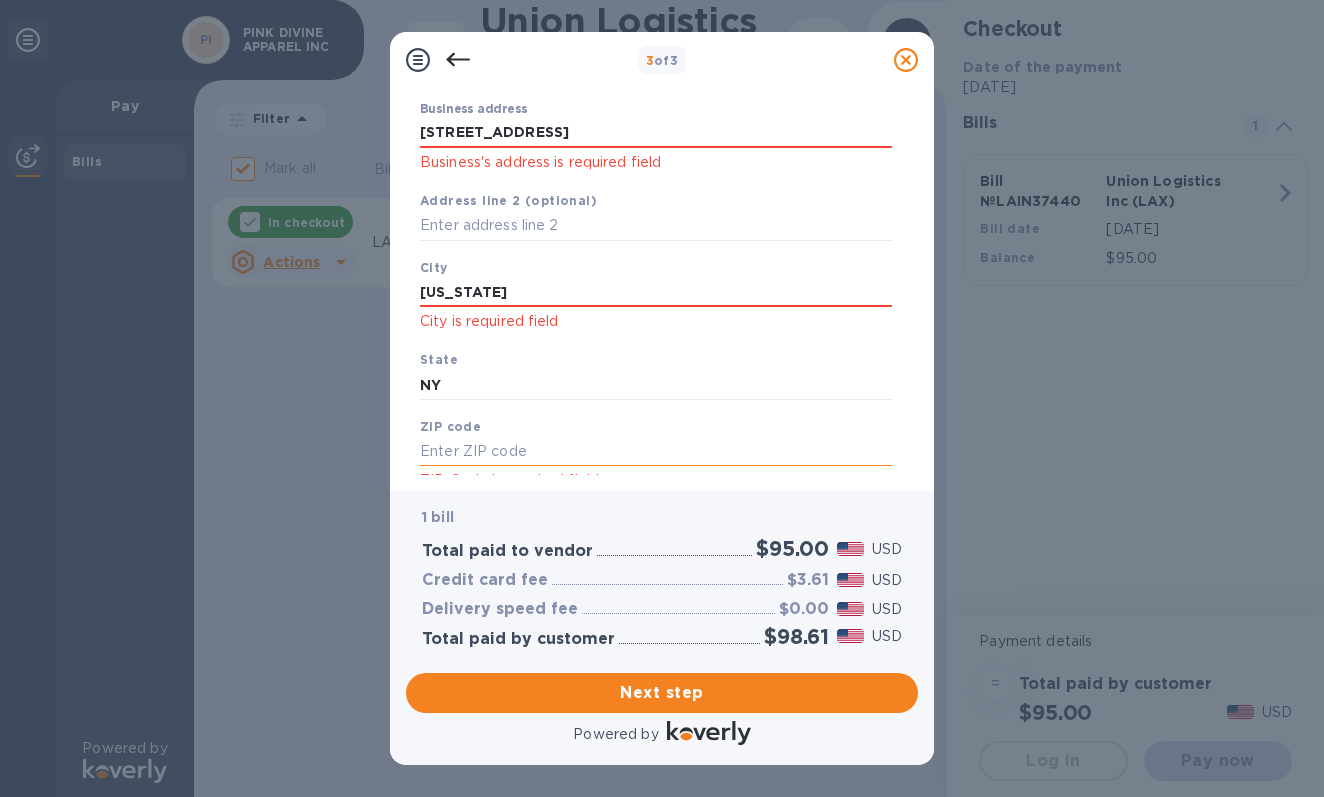 paste on "NY 10001" 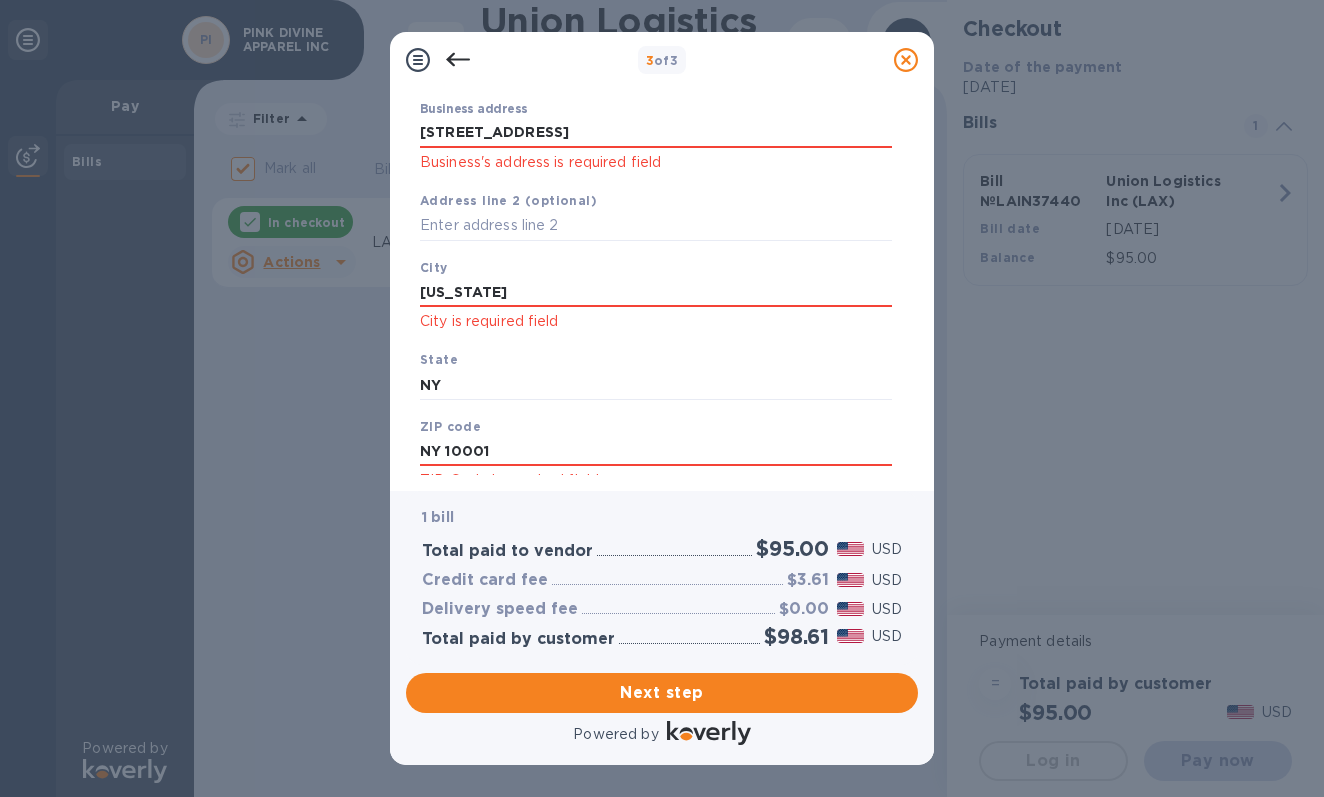 drag, startPoint x: 447, startPoint y: 445, endPoint x: 417, endPoint y: 439, distance: 30.594116 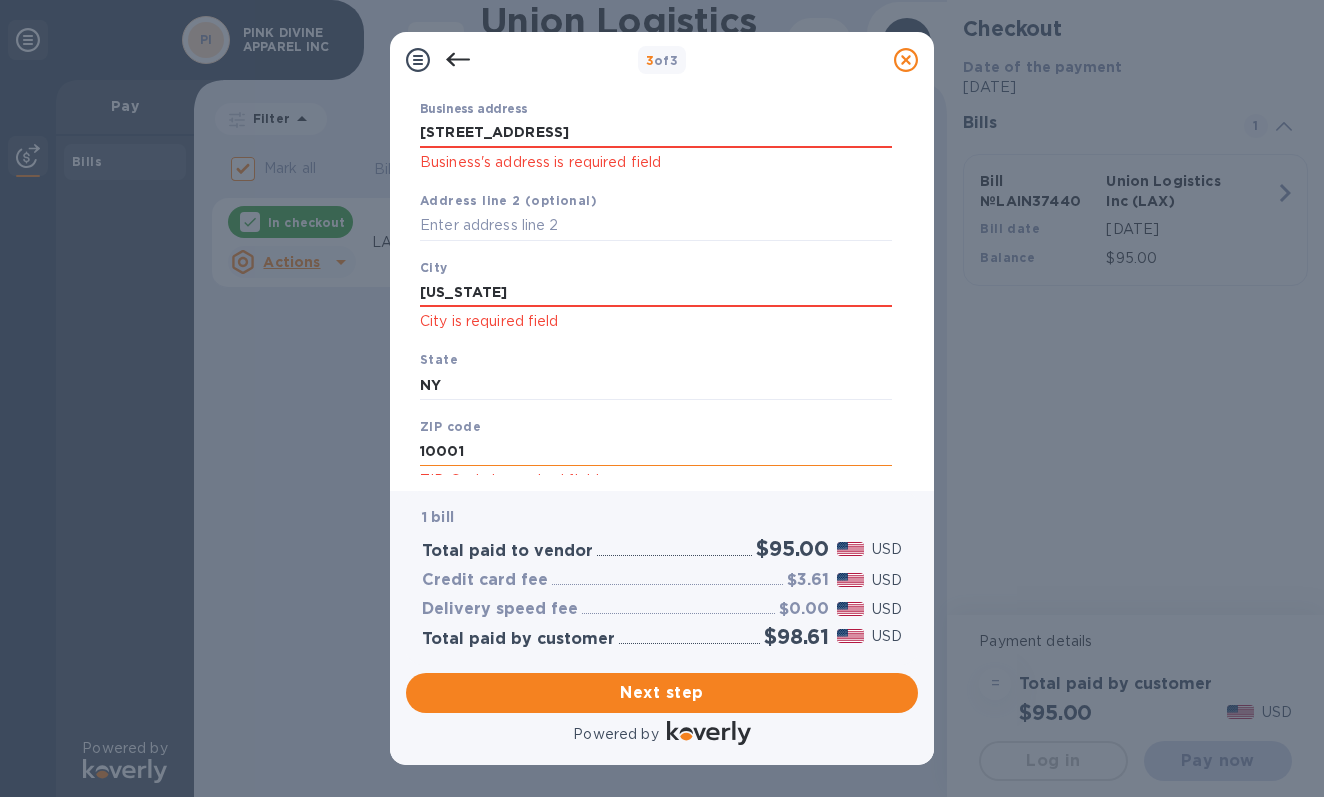scroll, scrollTop: 253, scrollLeft: 0, axis: vertical 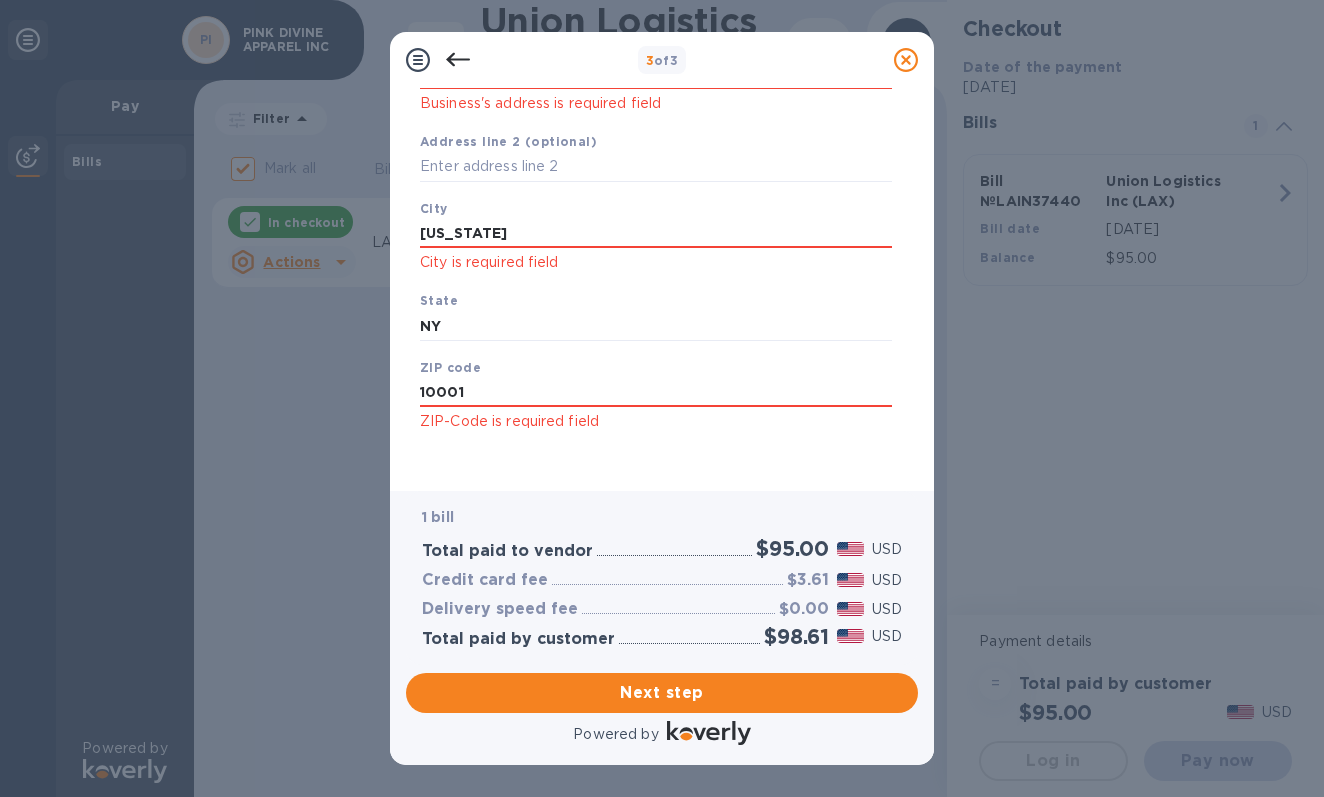 type on "10001" 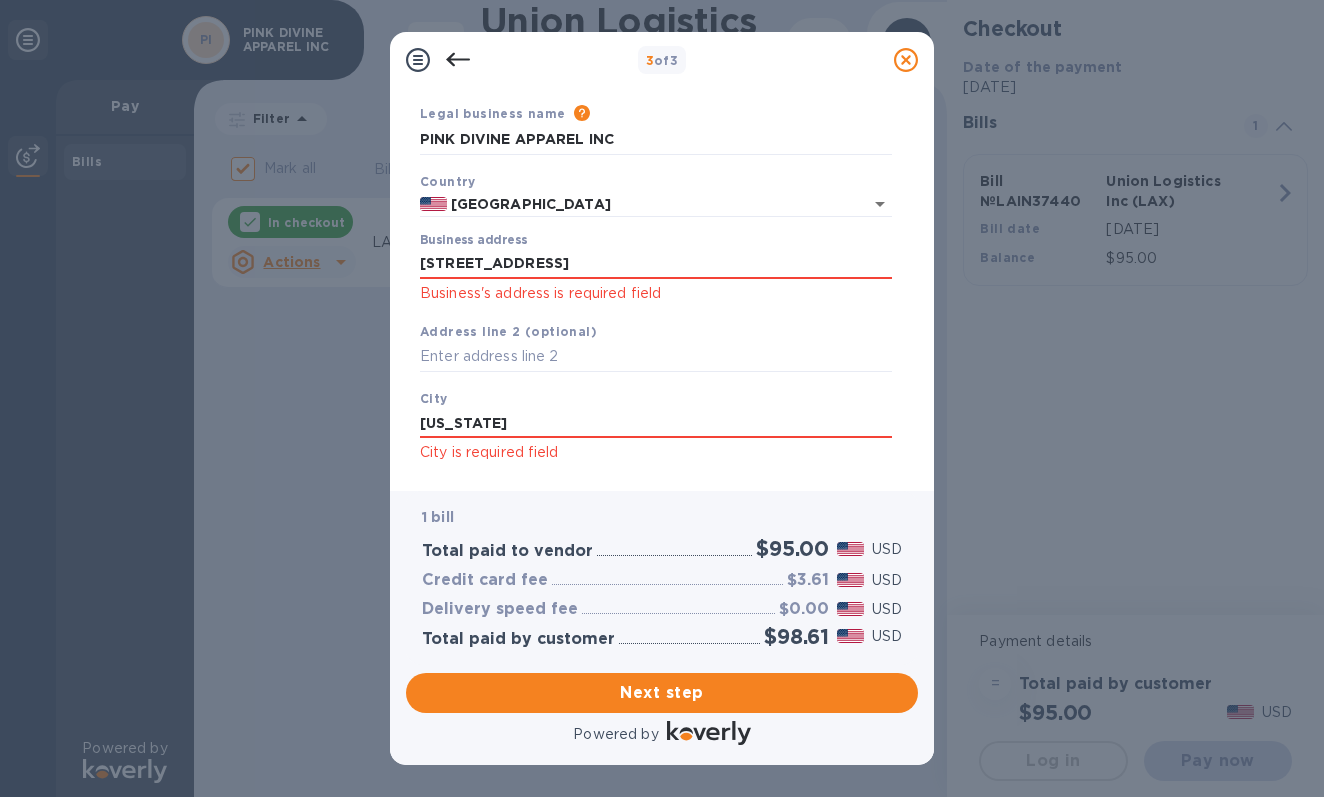scroll, scrollTop: 0, scrollLeft: 0, axis: both 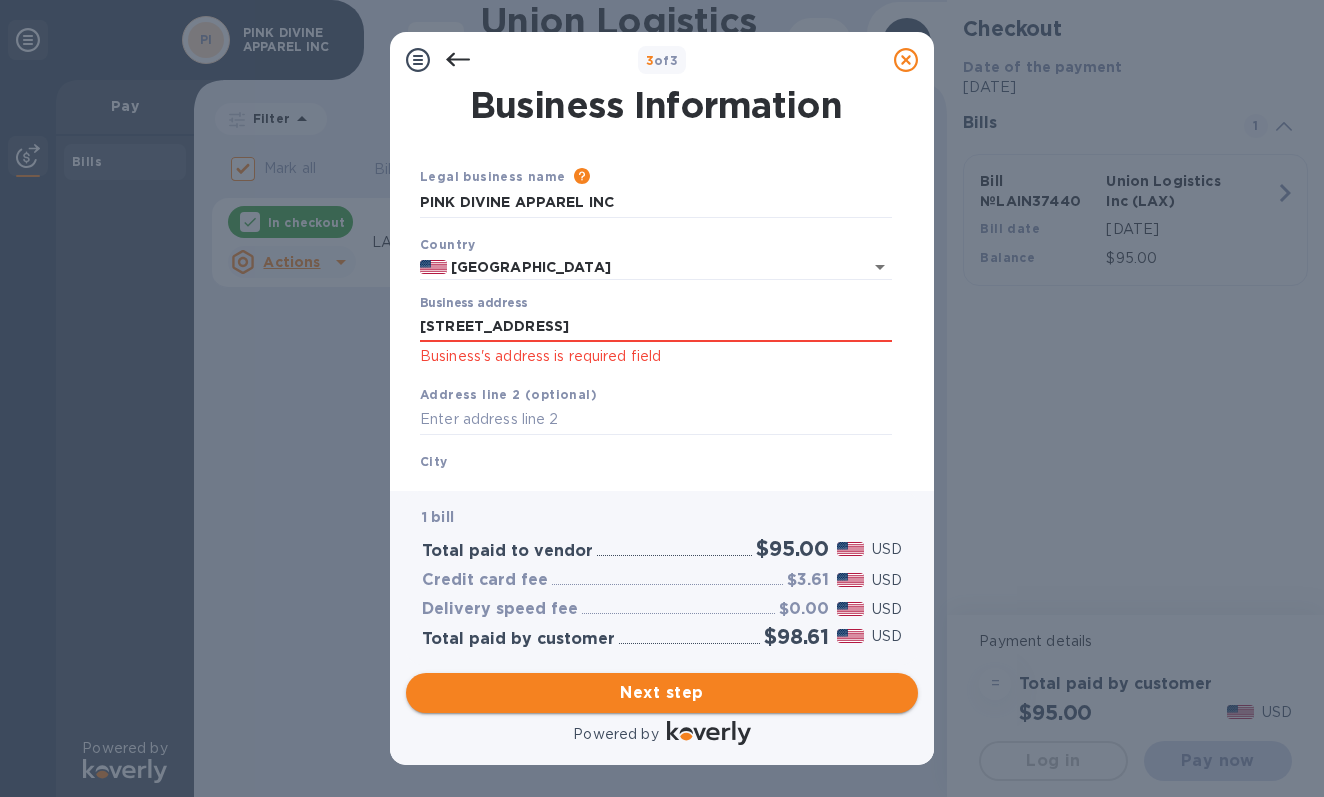 click on "Next step" at bounding box center [662, 693] 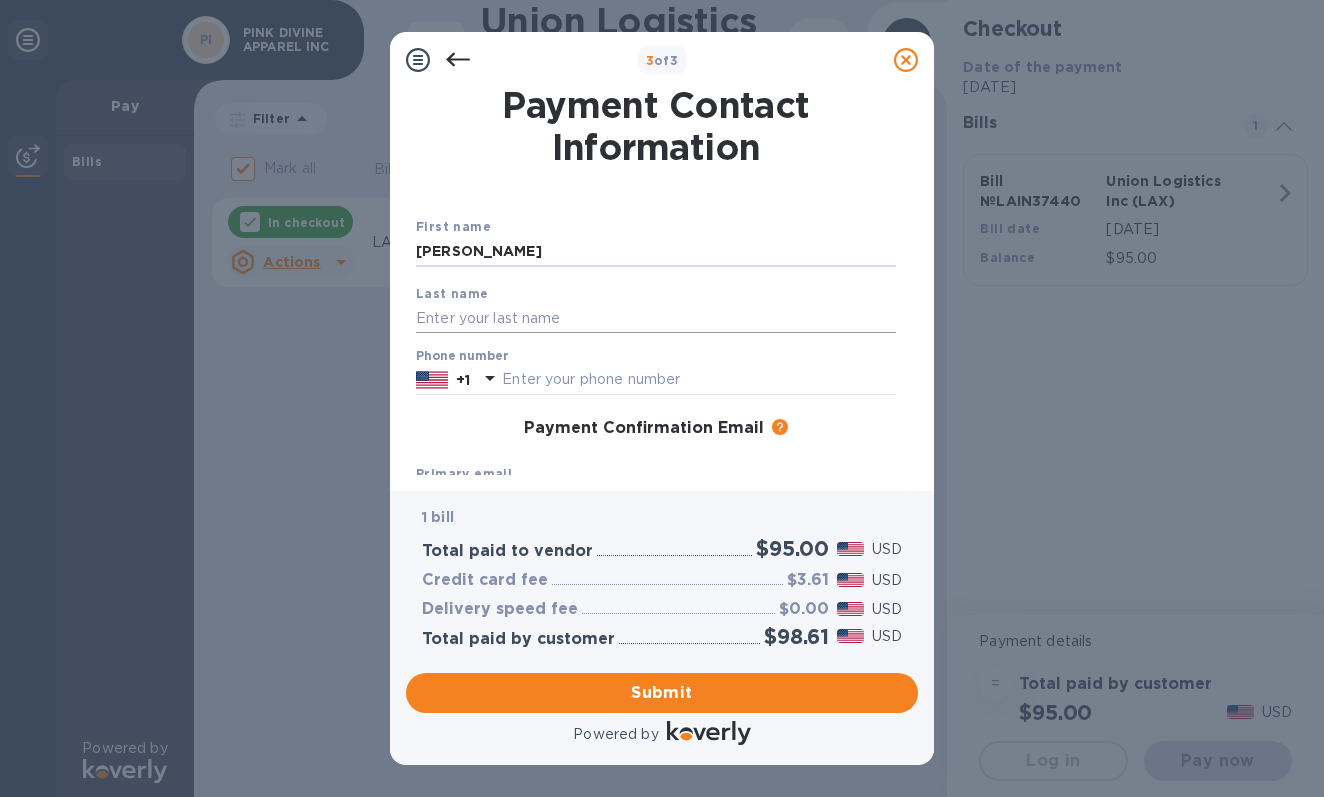 type on "Valerie" 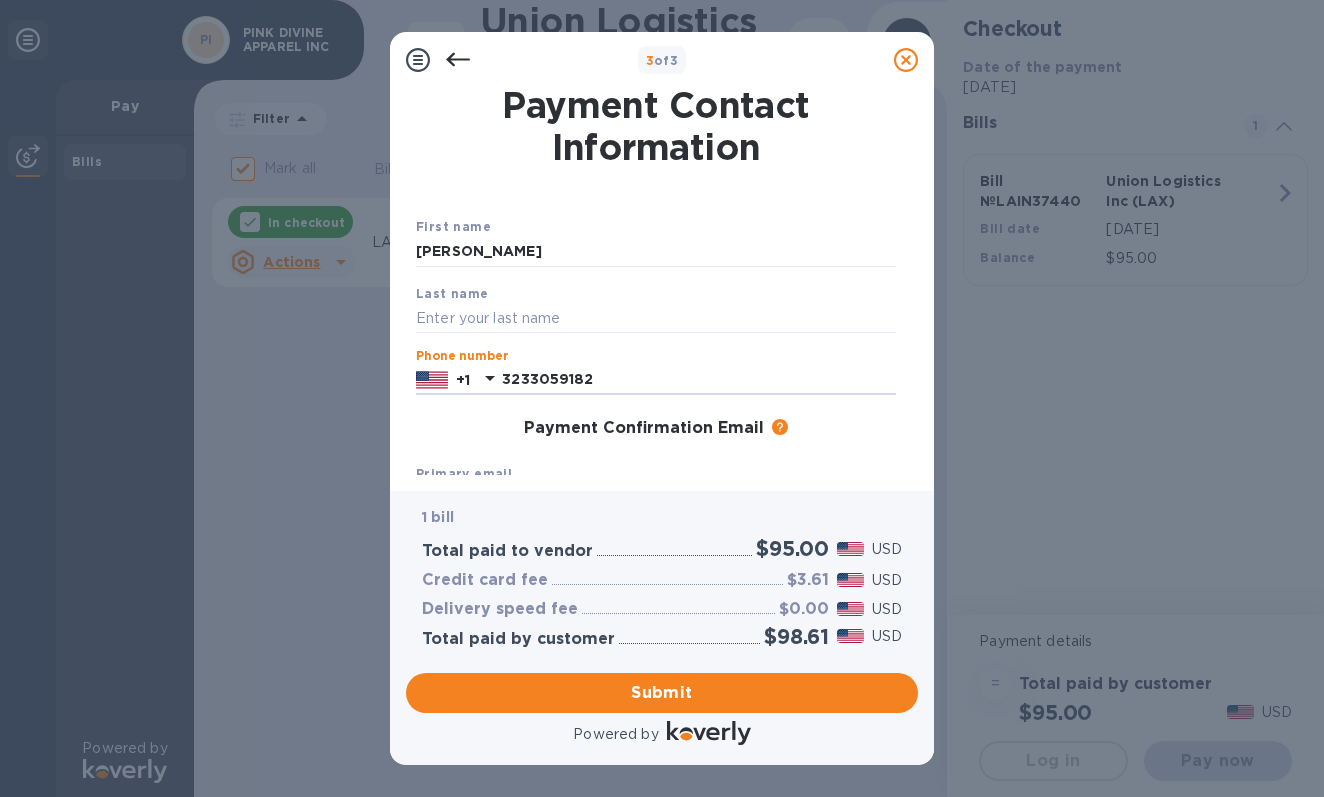 type on "3233059182" 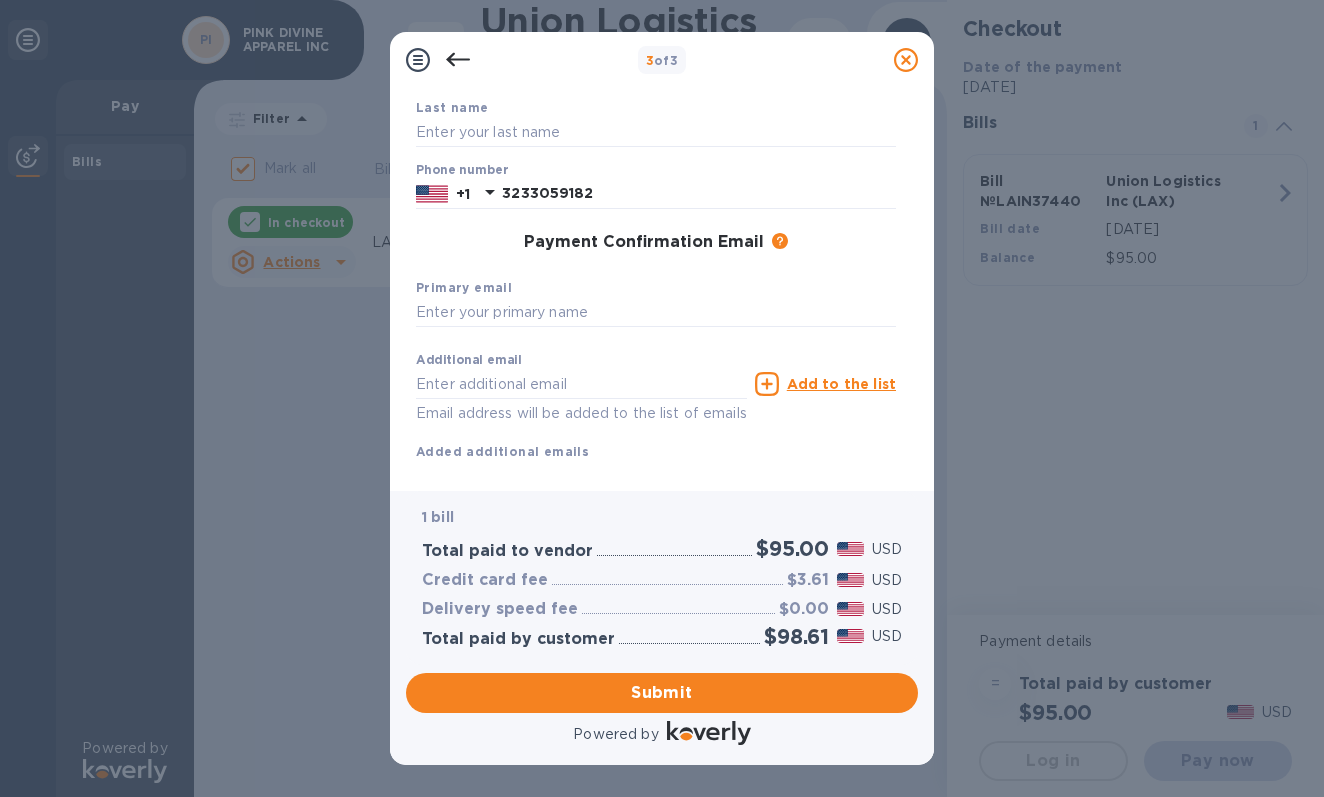 scroll, scrollTop: 200, scrollLeft: 0, axis: vertical 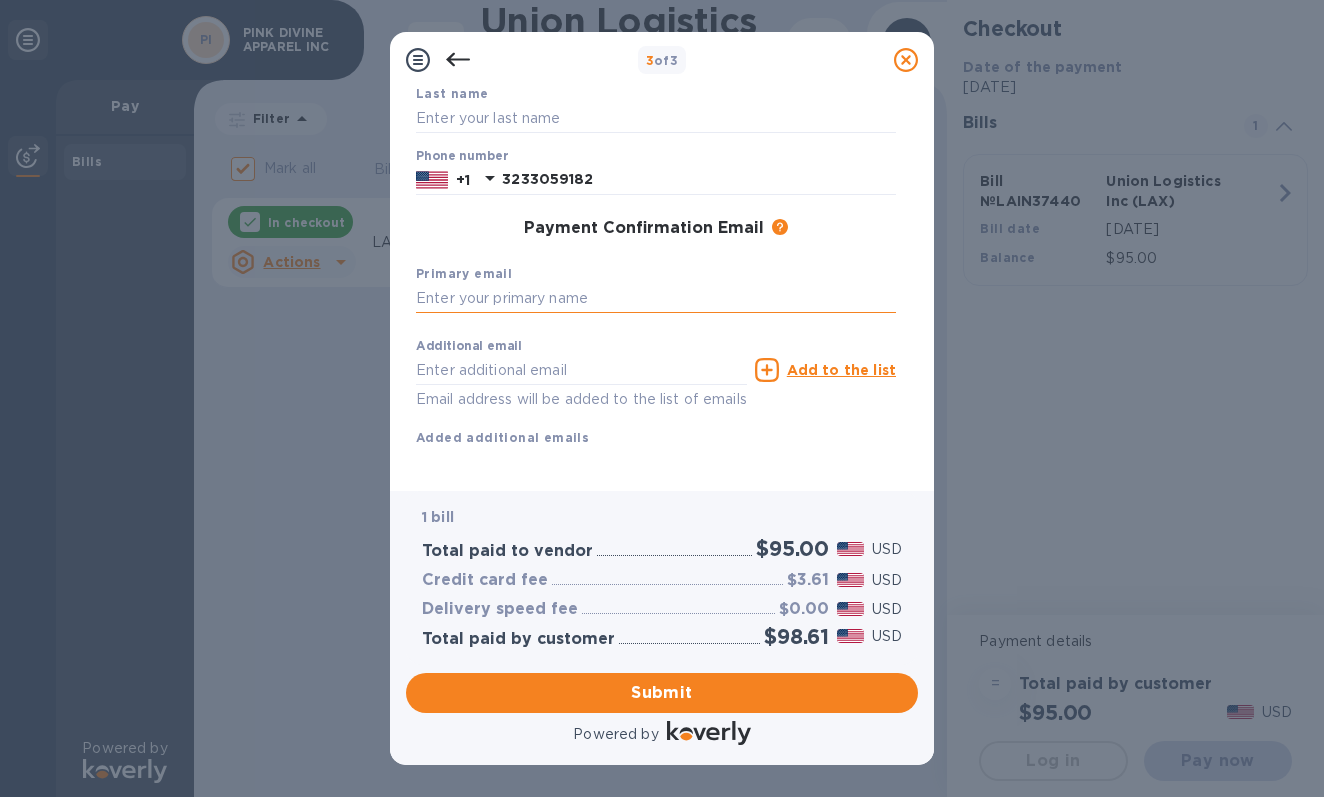 paste on "valerieusa01@gmail.com" 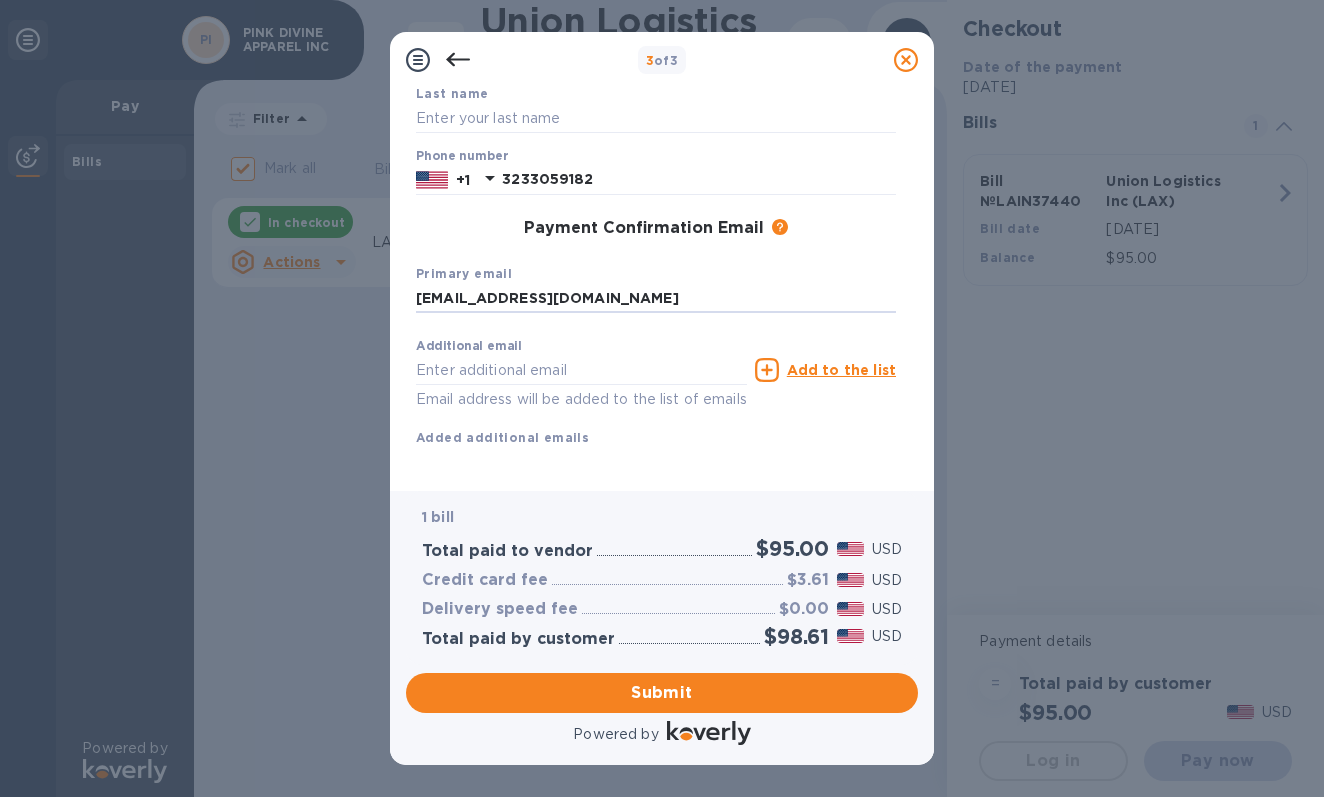 type on "valerieusa01@gmail.com" 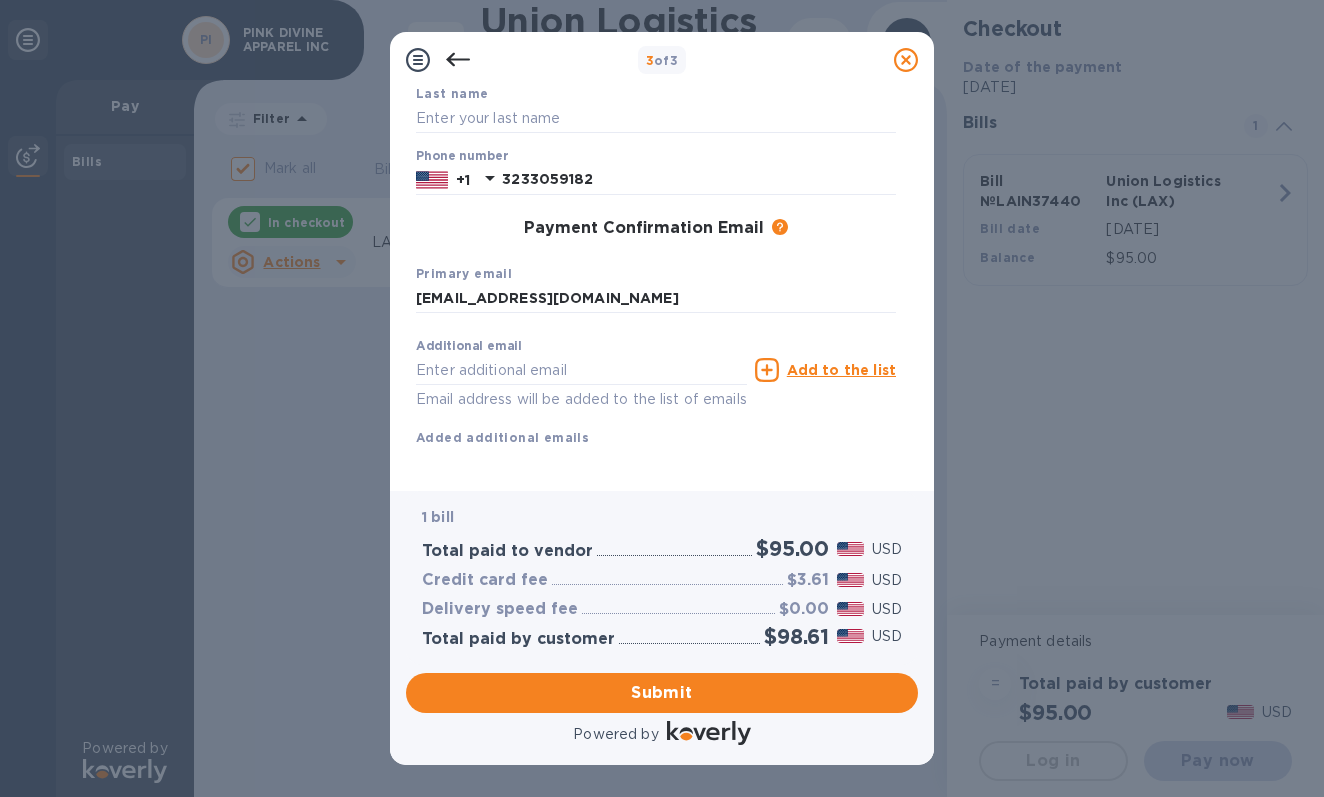 scroll, scrollTop: 0, scrollLeft: 0, axis: both 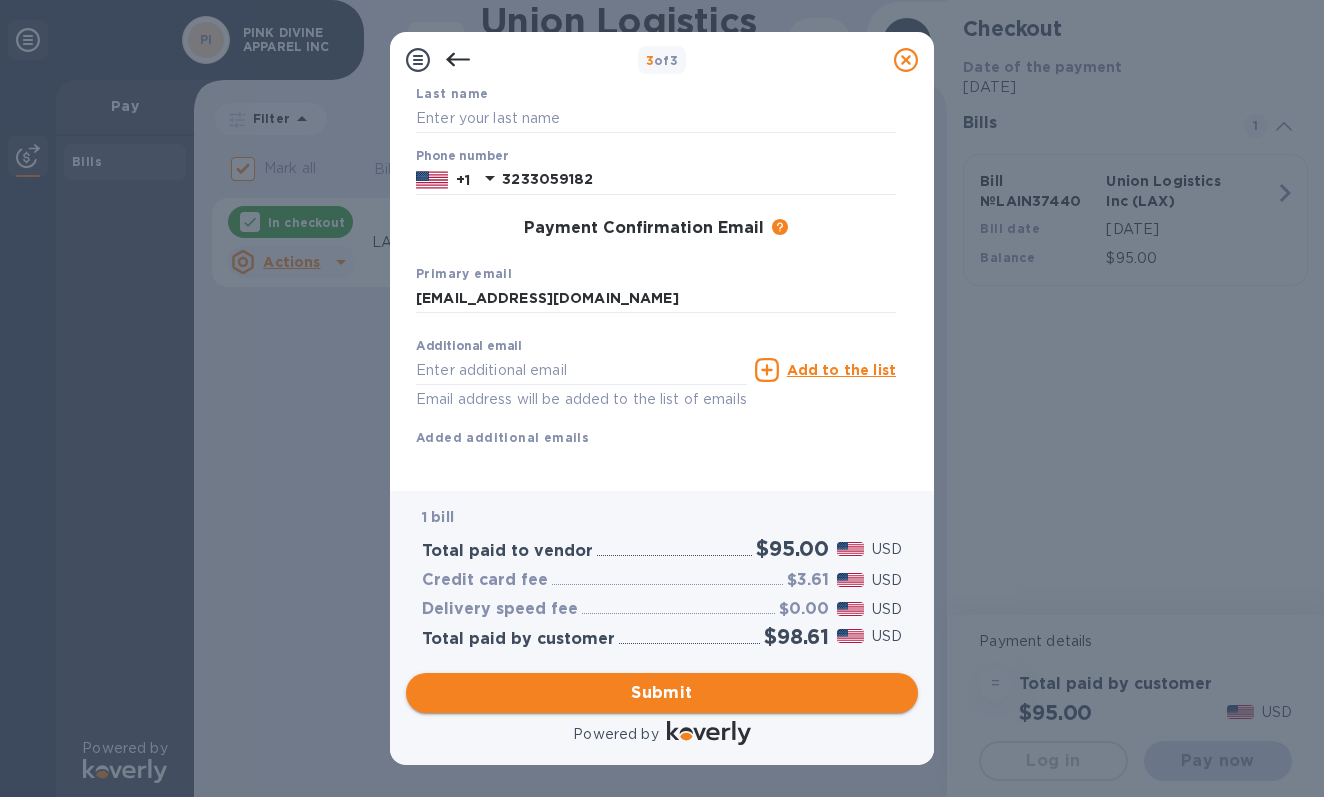 click on "Submit" at bounding box center [662, 693] 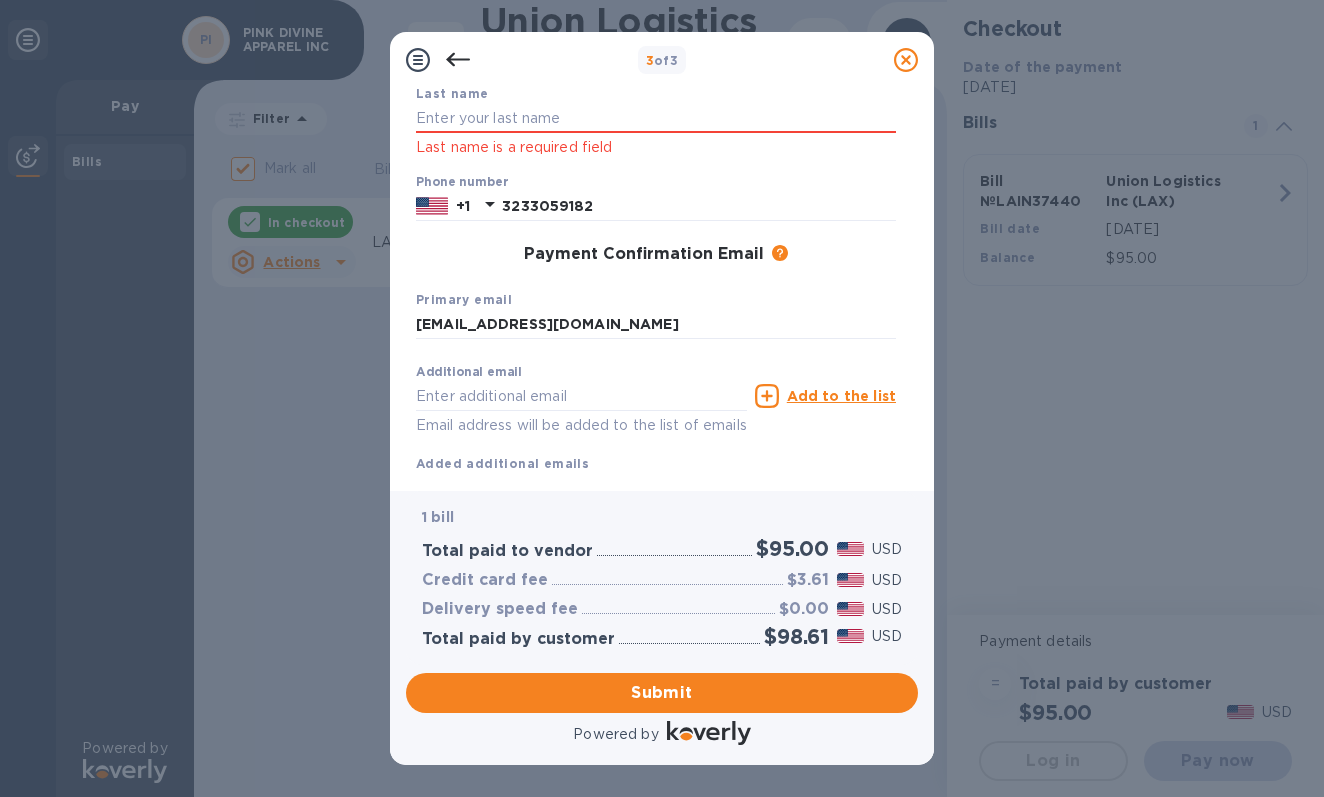 scroll, scrollTop: 0, scrollLeft: 0, axis: both 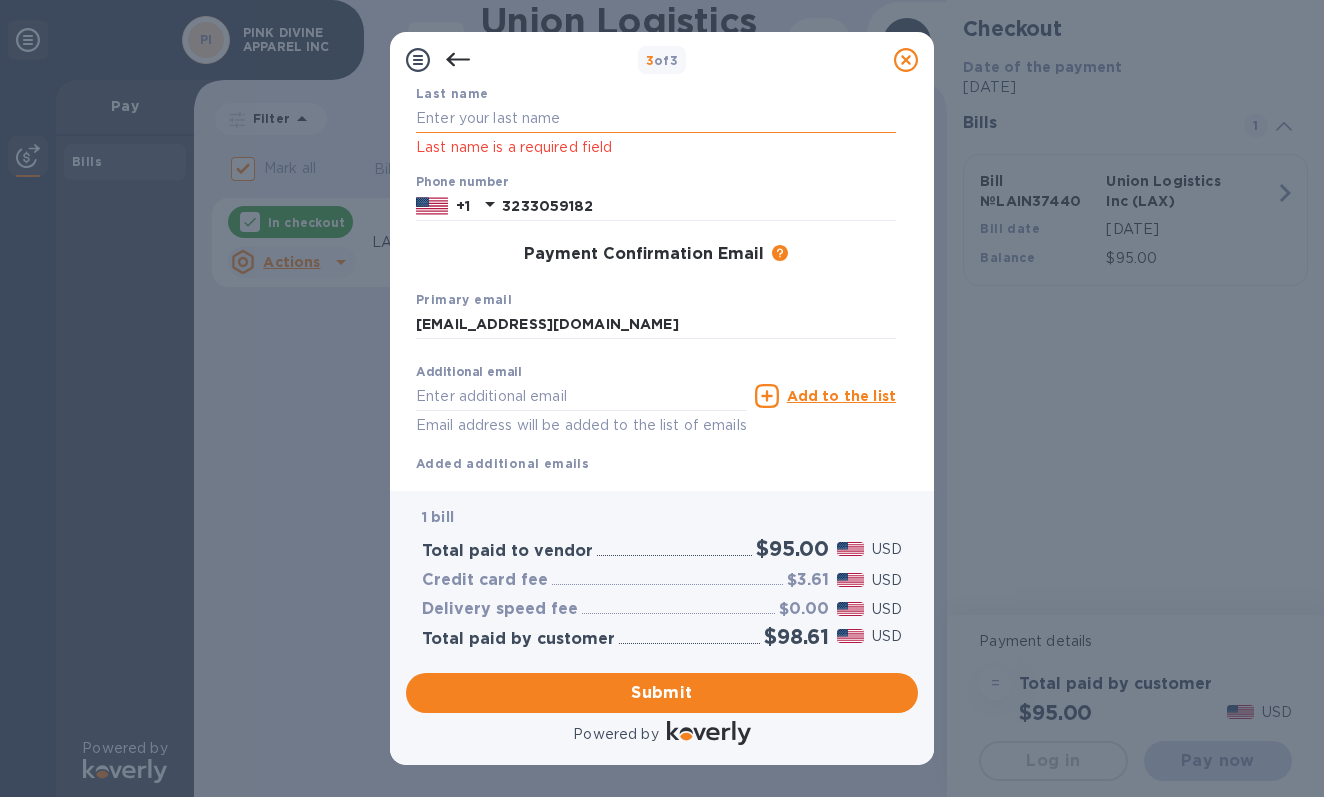 click at bounding box center (656, 118) 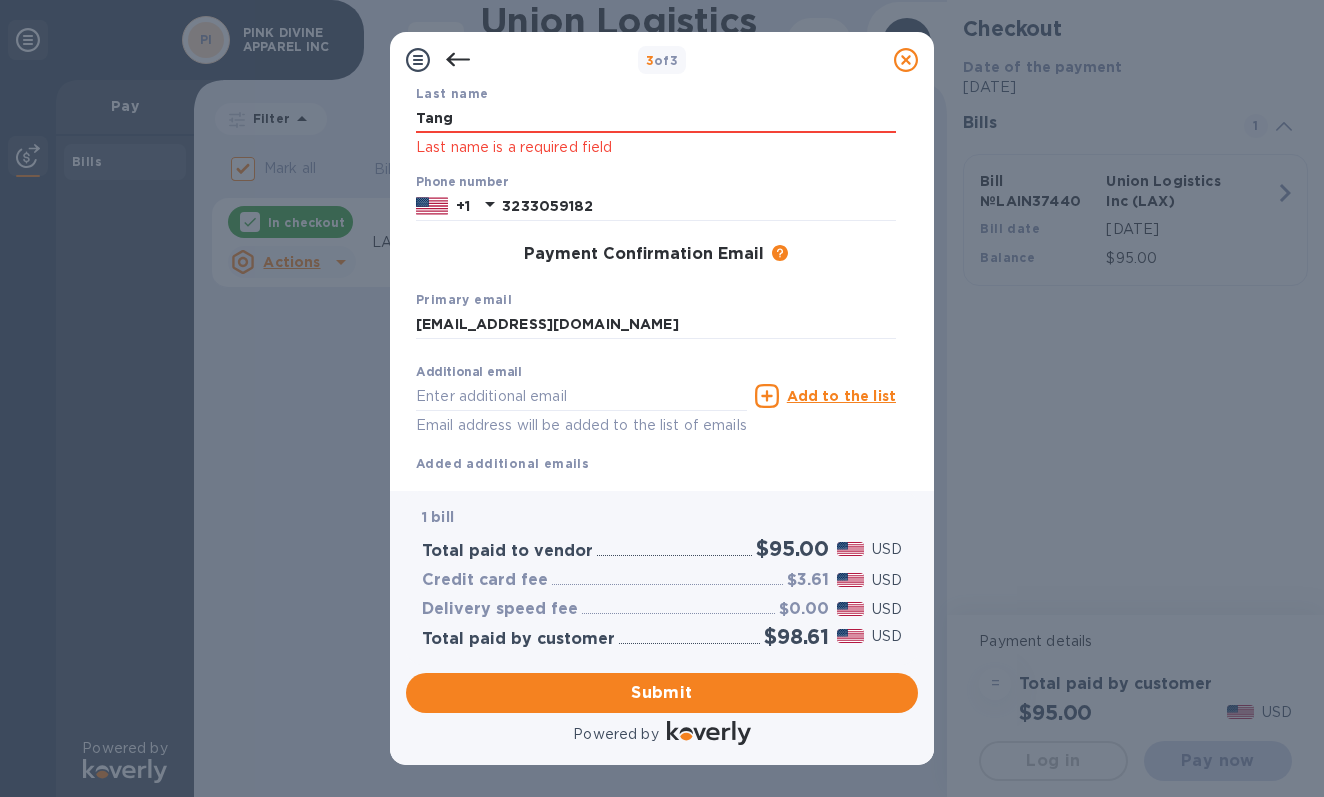 type on "Tang" 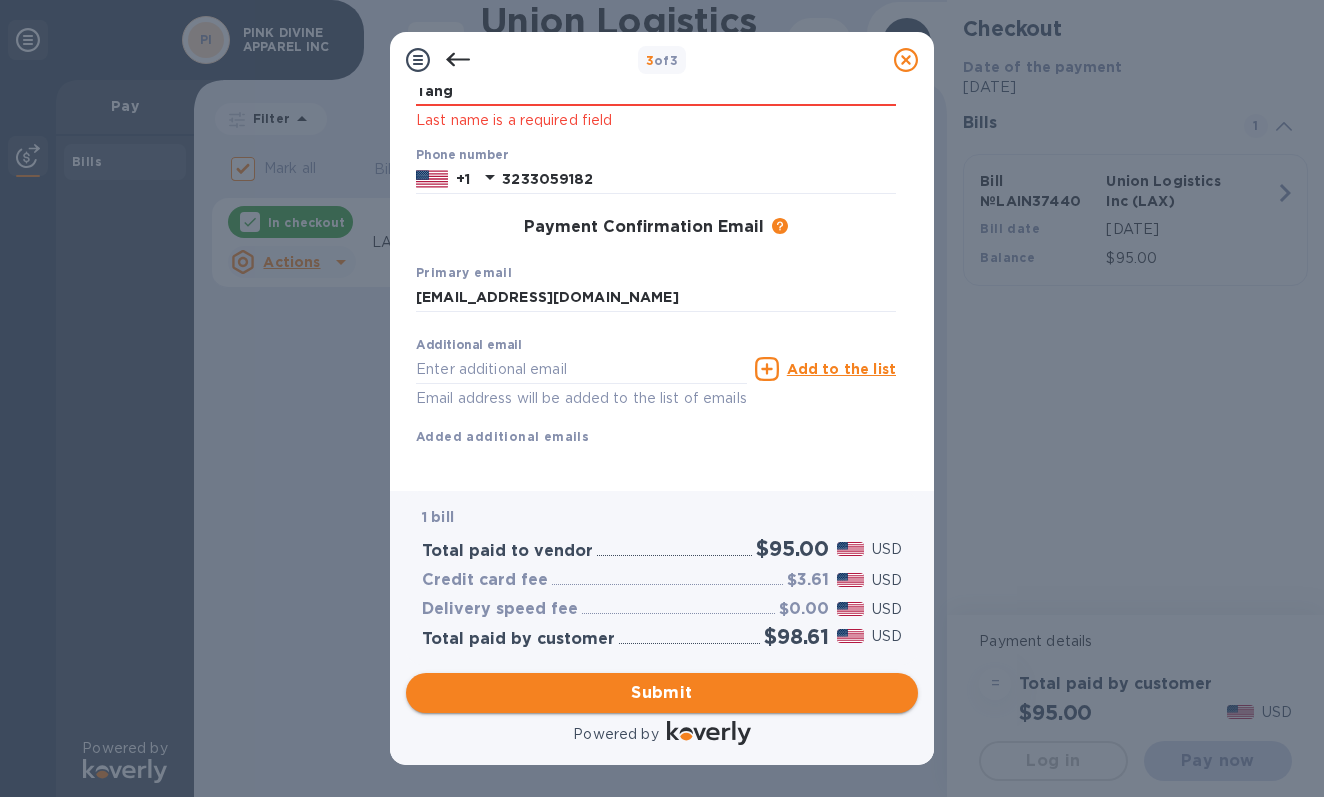 scroll, scrollTop: 226, scrollLeft: 0, axis: vertical 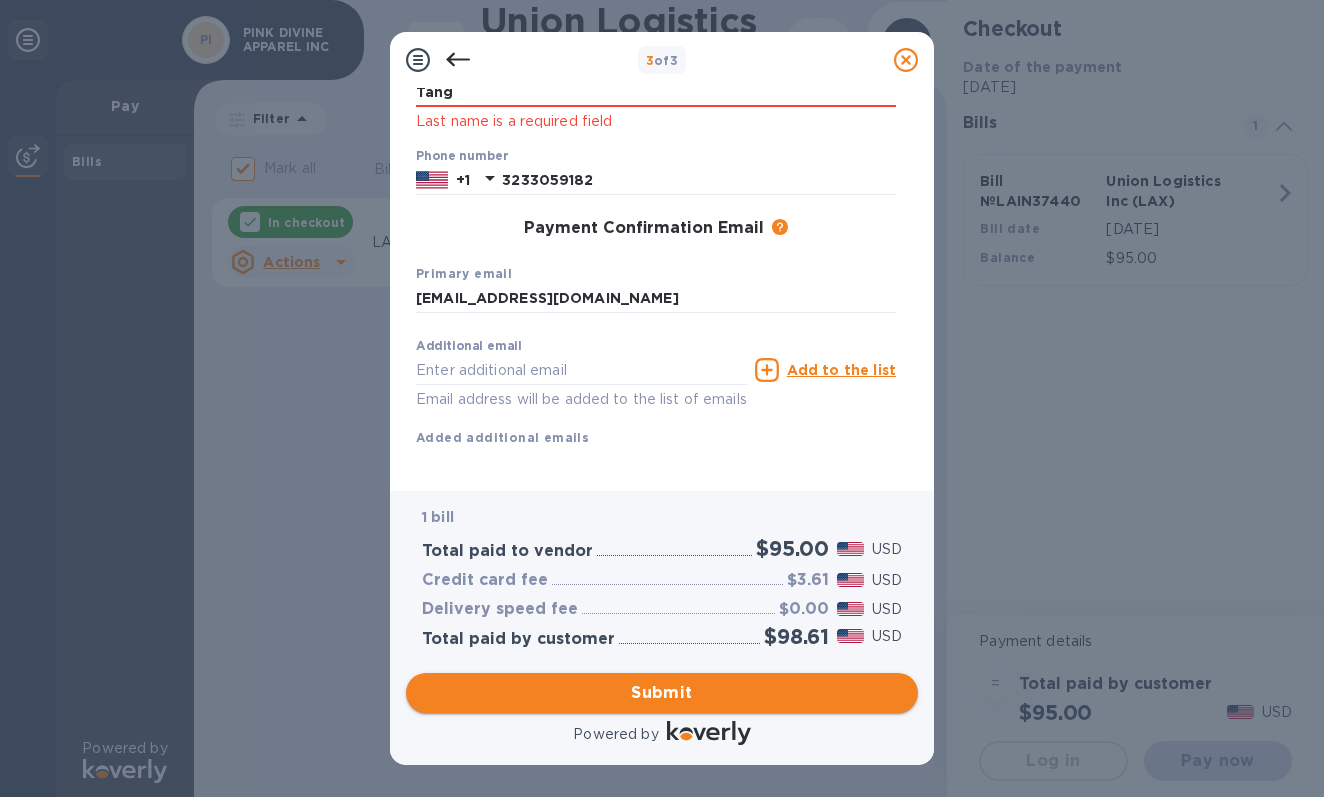 click on "Submit" at bounding box center (662, 693) 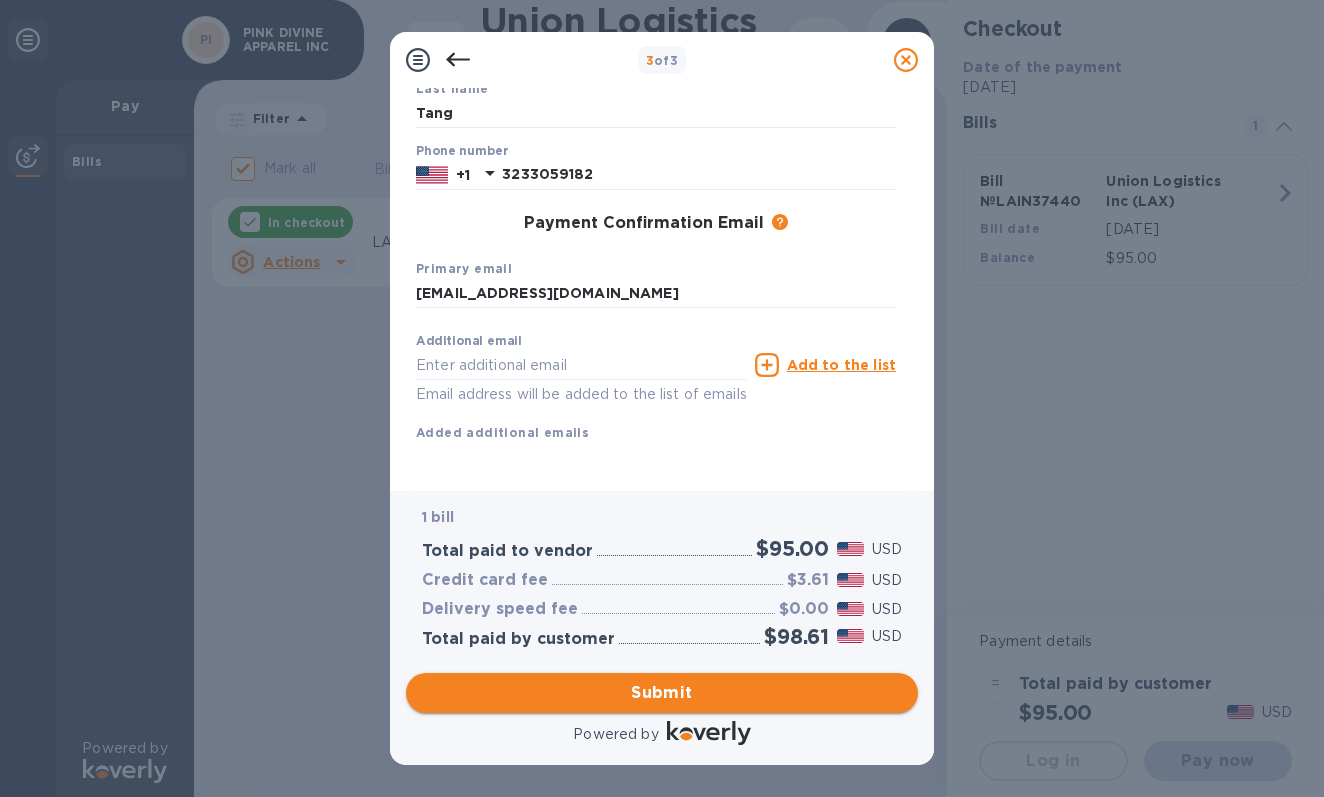 scroll, scrollTop: 200, scrollLeft: 0, axis: vertical 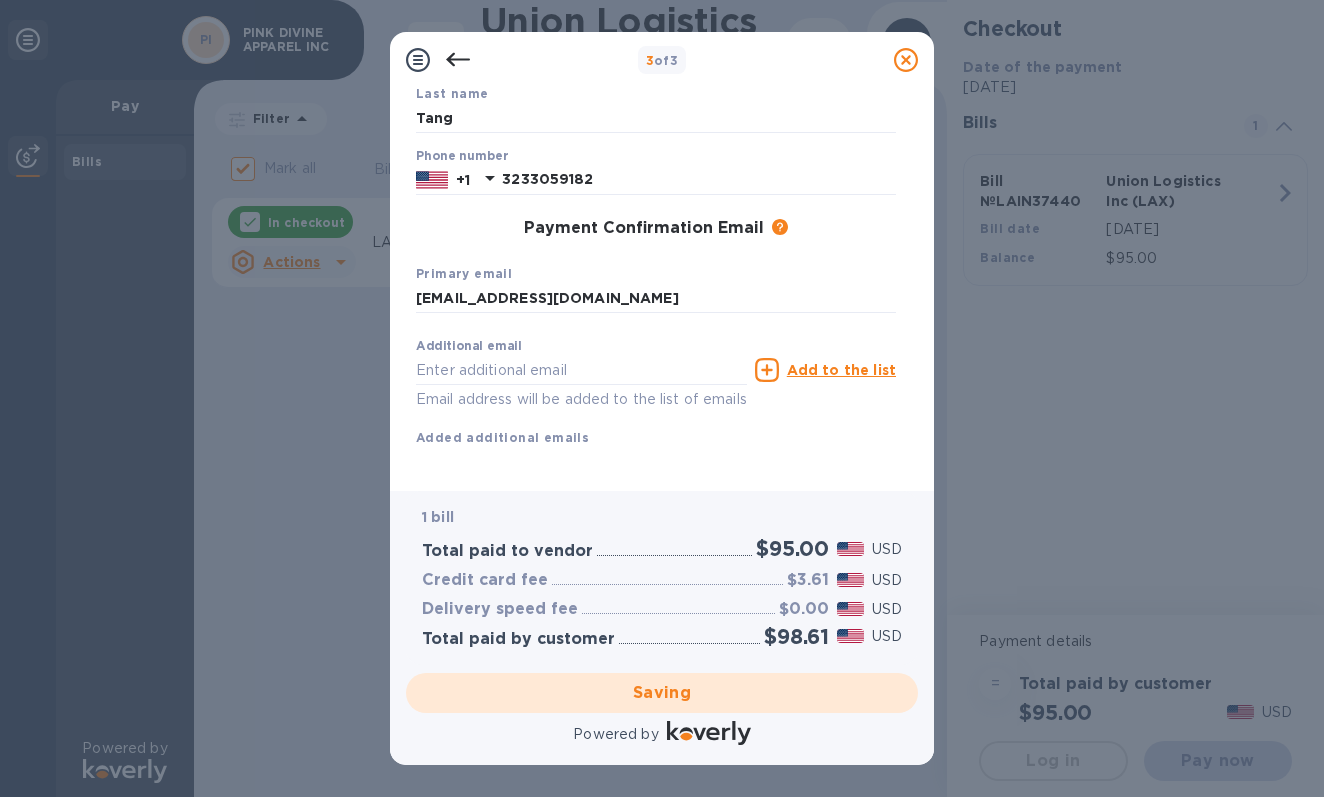 checkbox on "false" 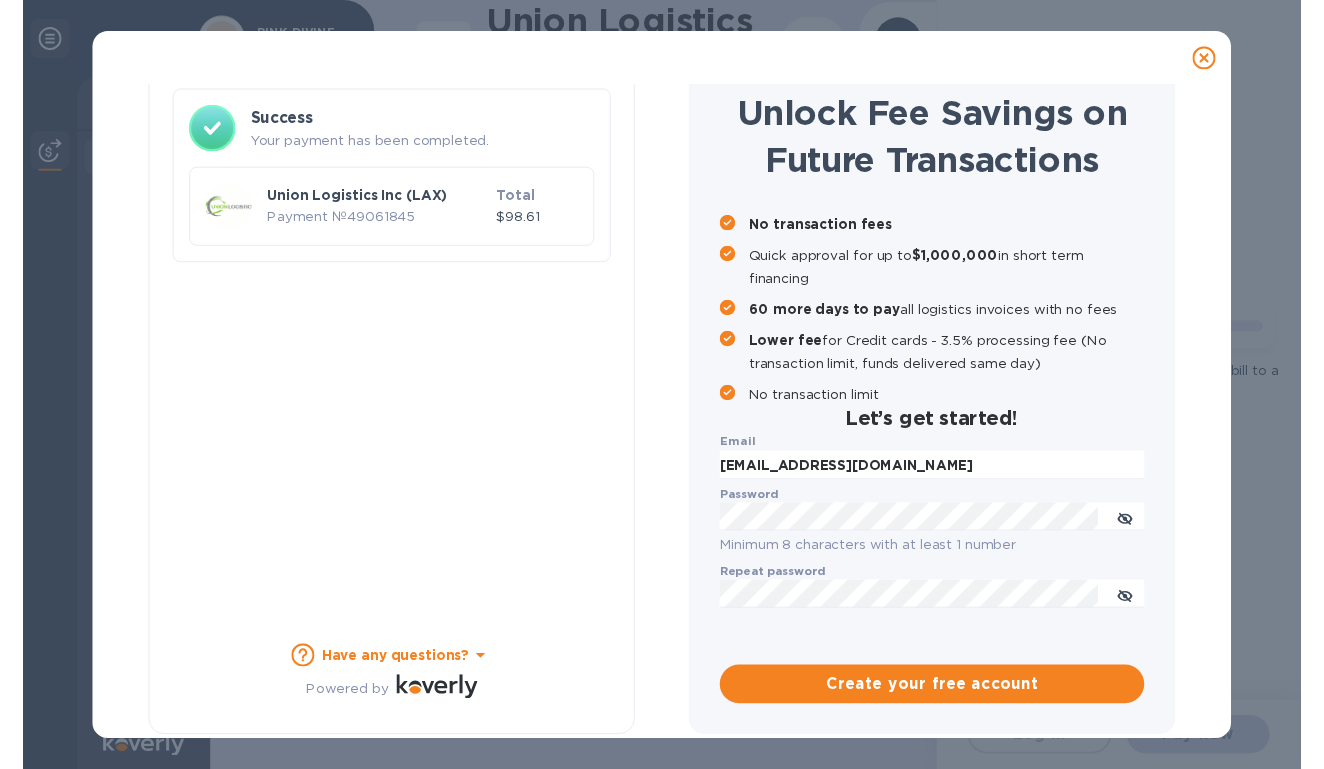 scroll, scrollTop: 121, scrollLeft: 0, axis: vertical 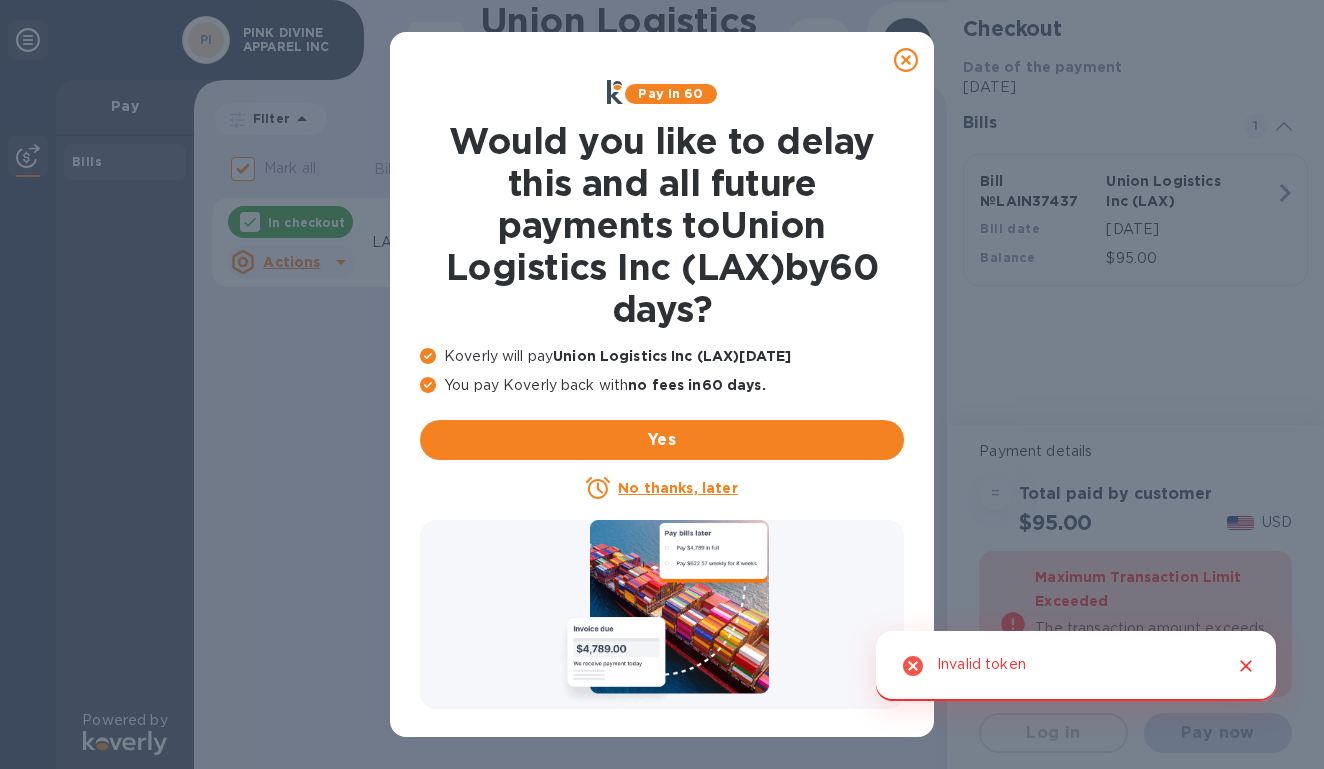 click 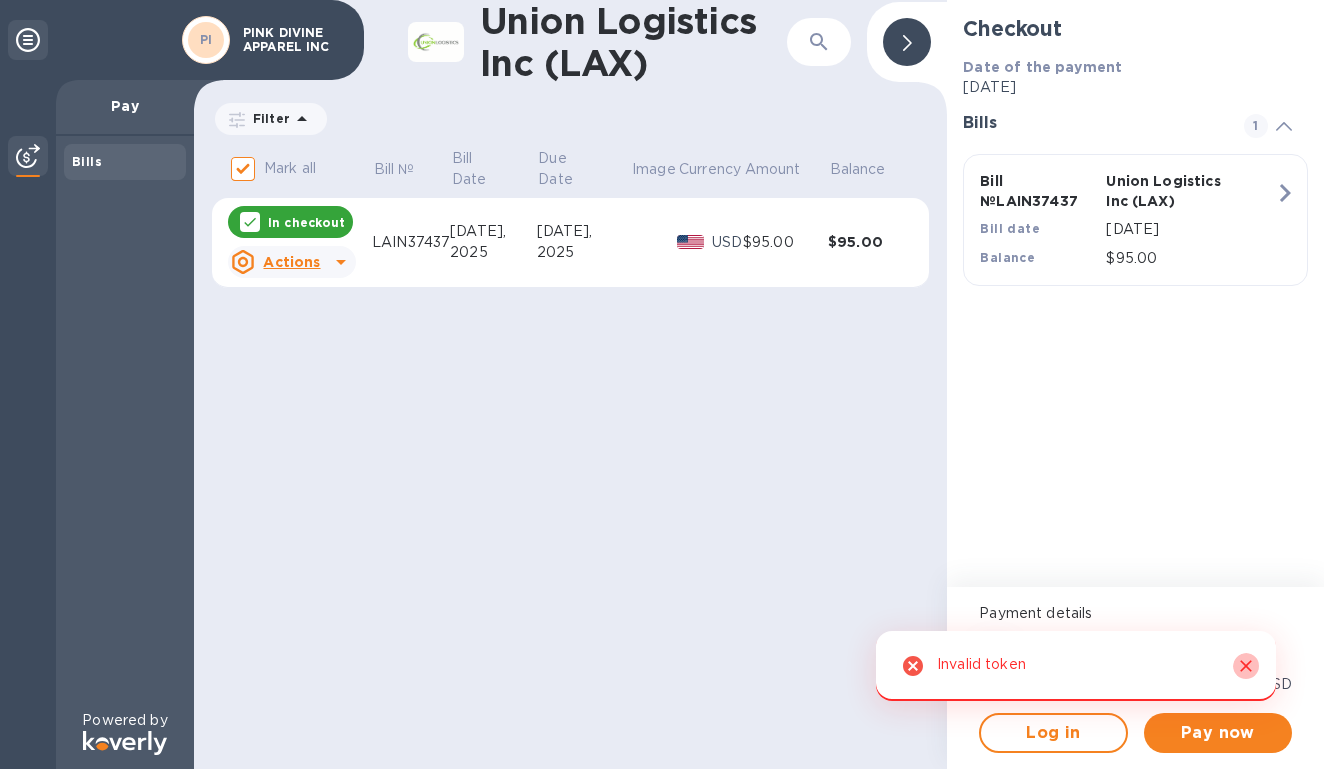 click 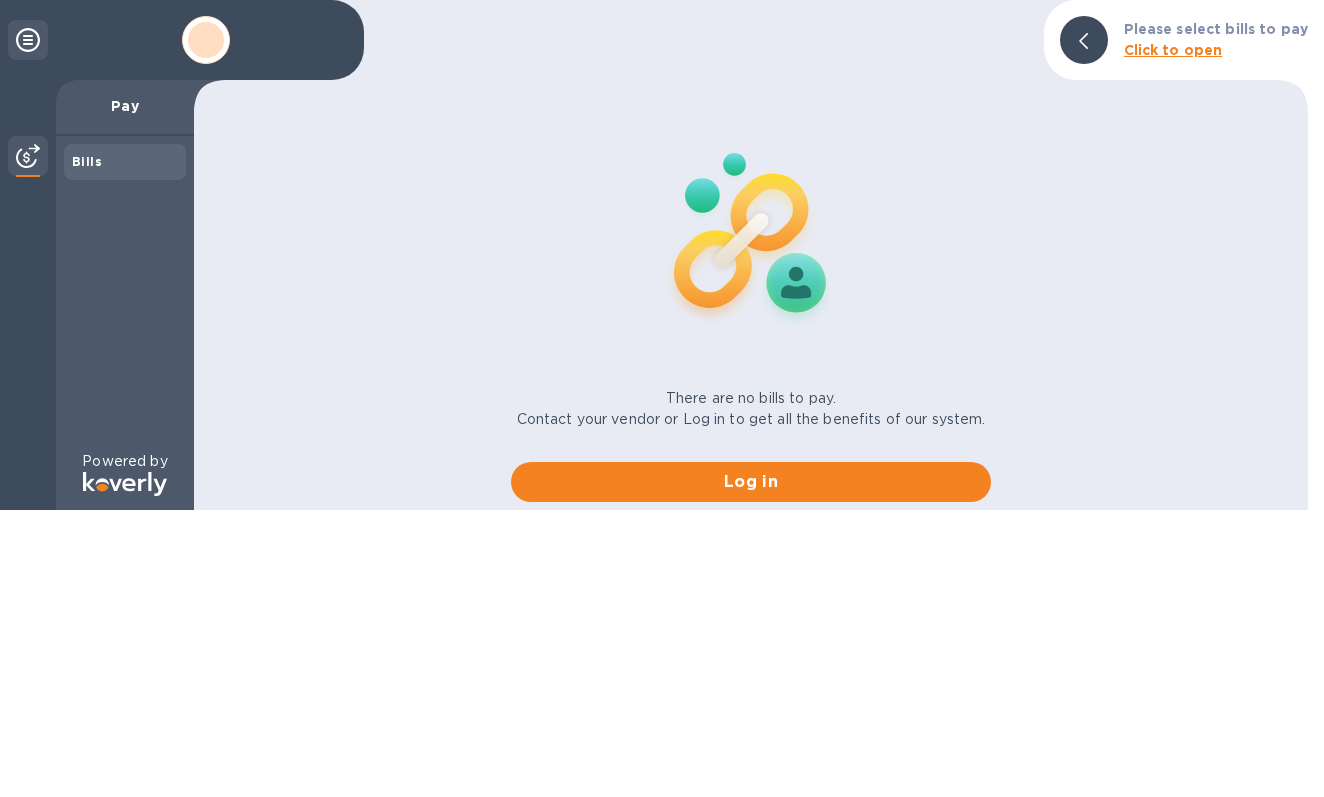 scroll, scrollTop: 0, scrollLeft: 0, axis: both 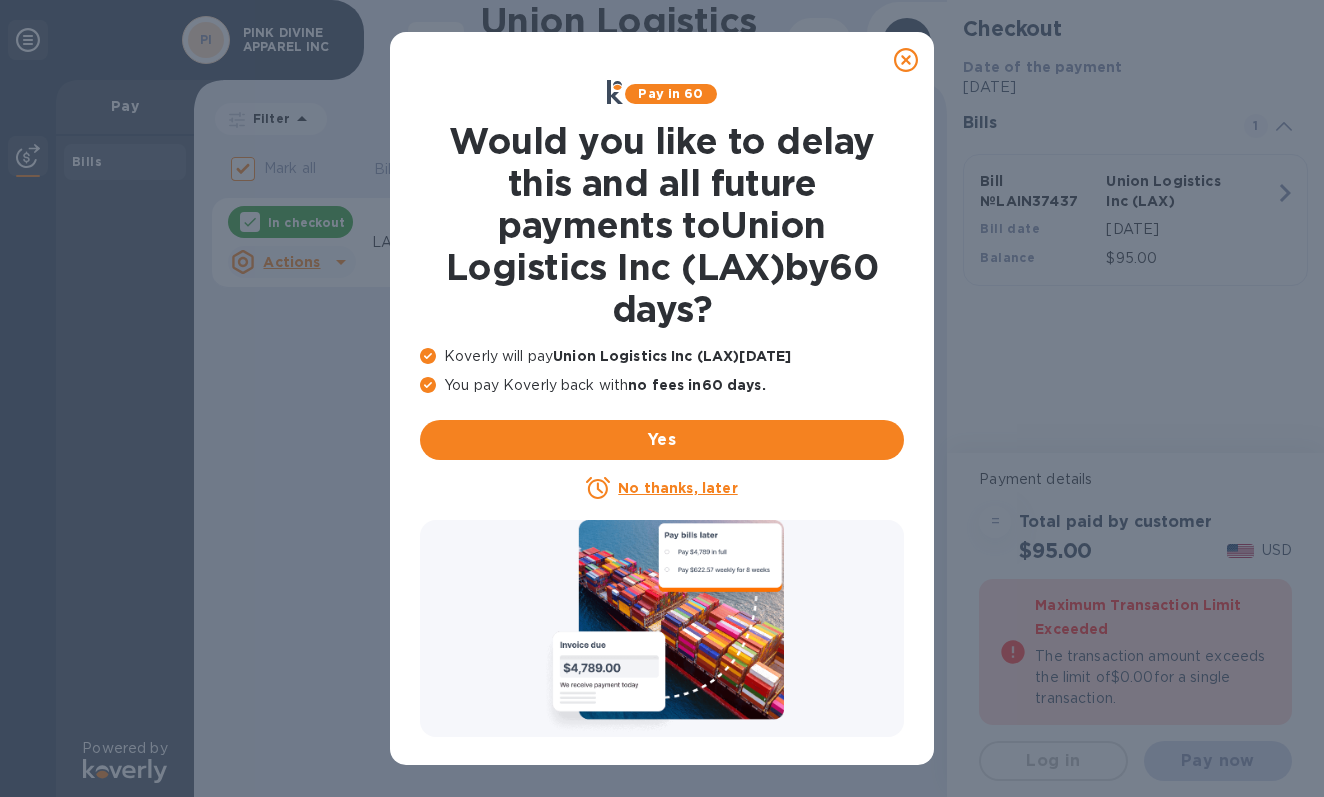 click 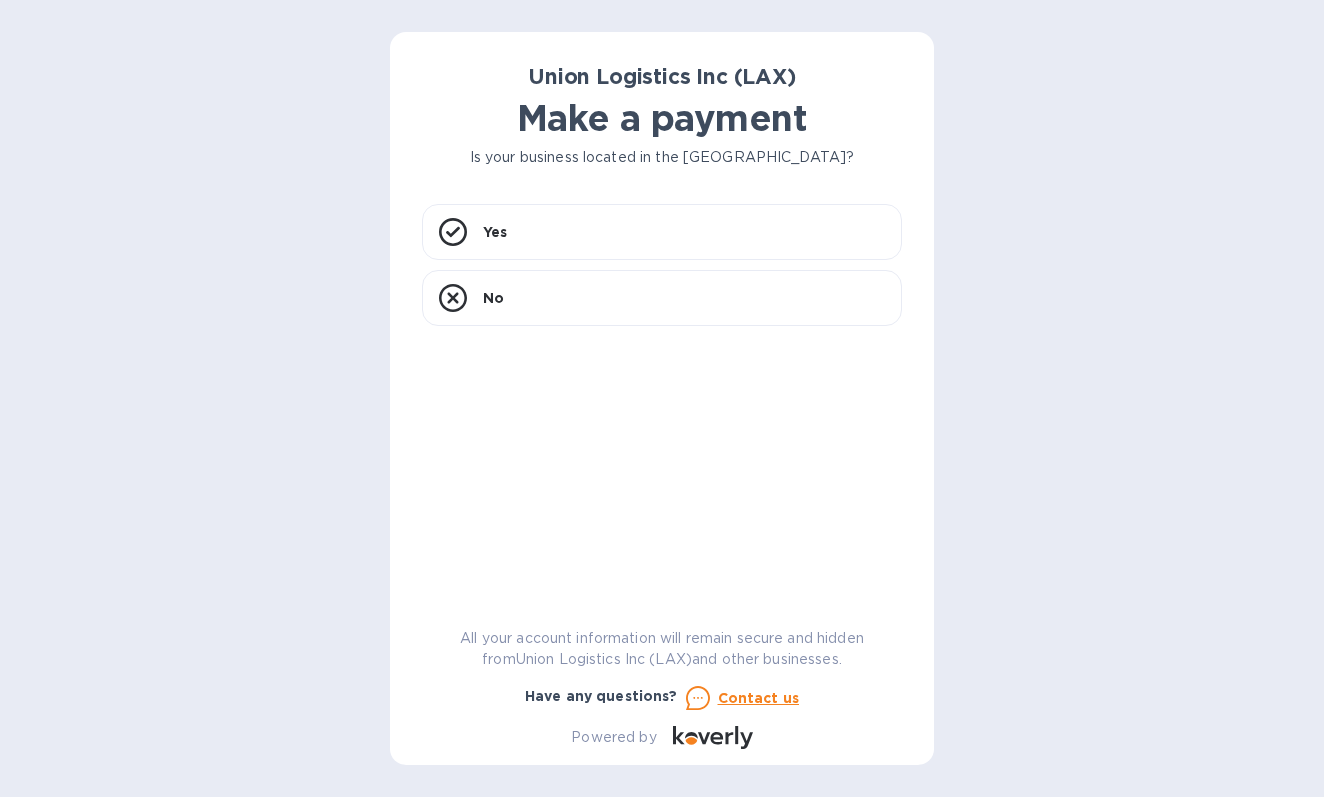 scroll, scrollTop: 0, scrollLeft: 0, axis: both 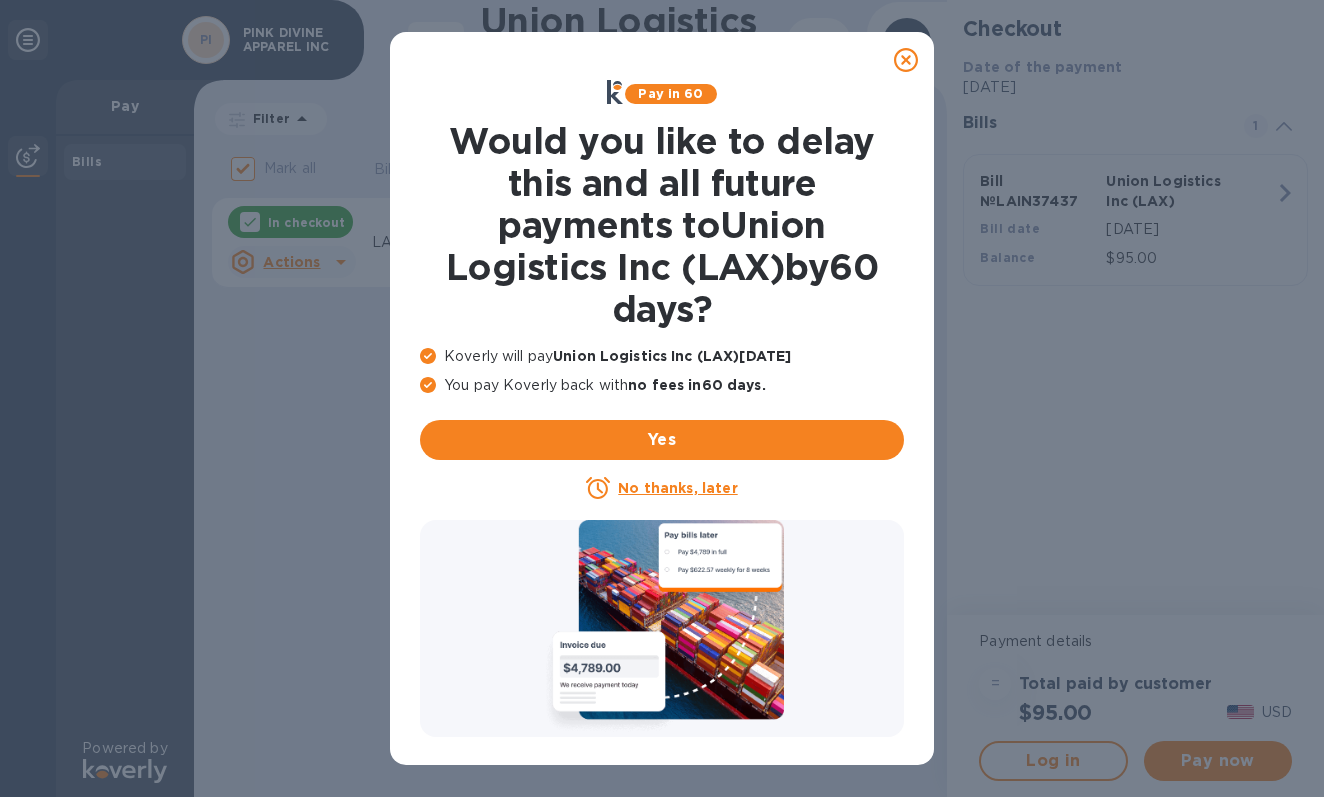 click 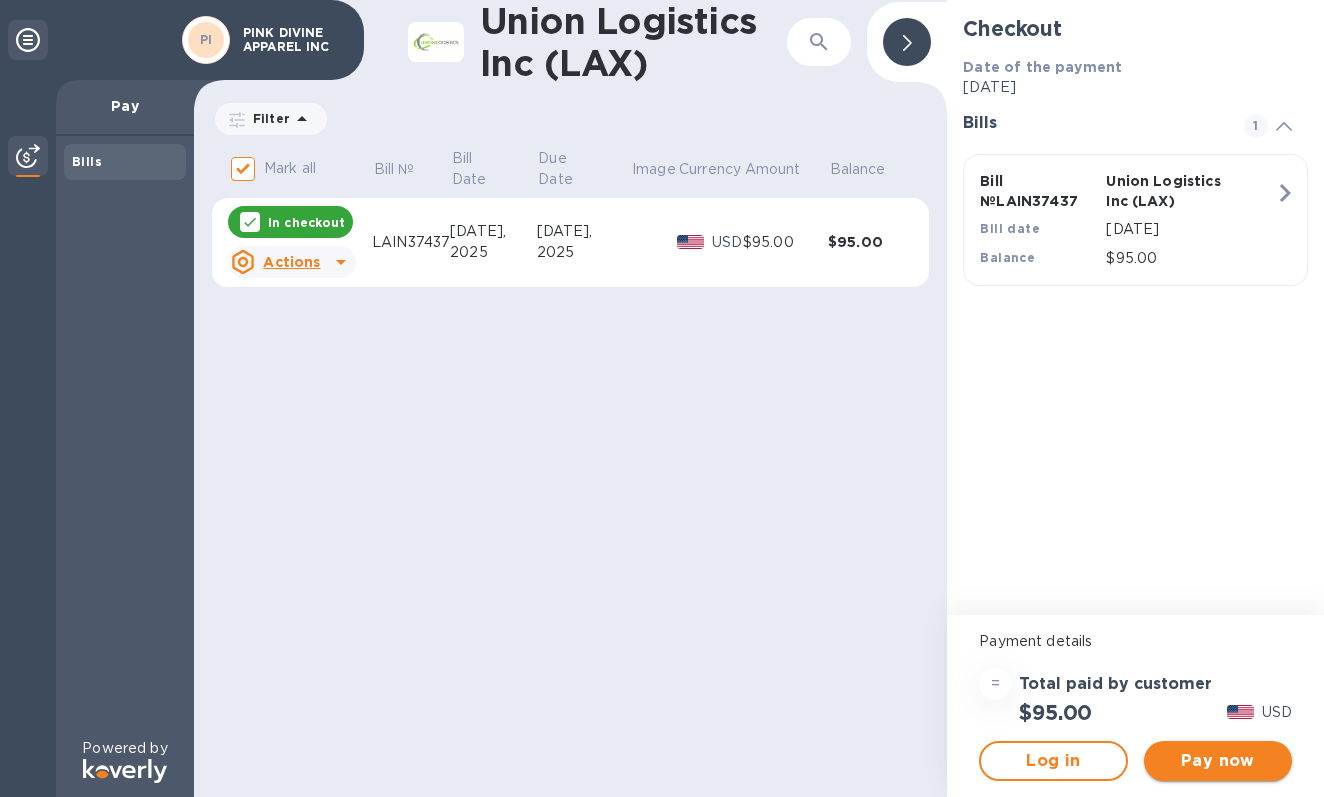 click on "Pay now" at bounding box center [1218, 761] 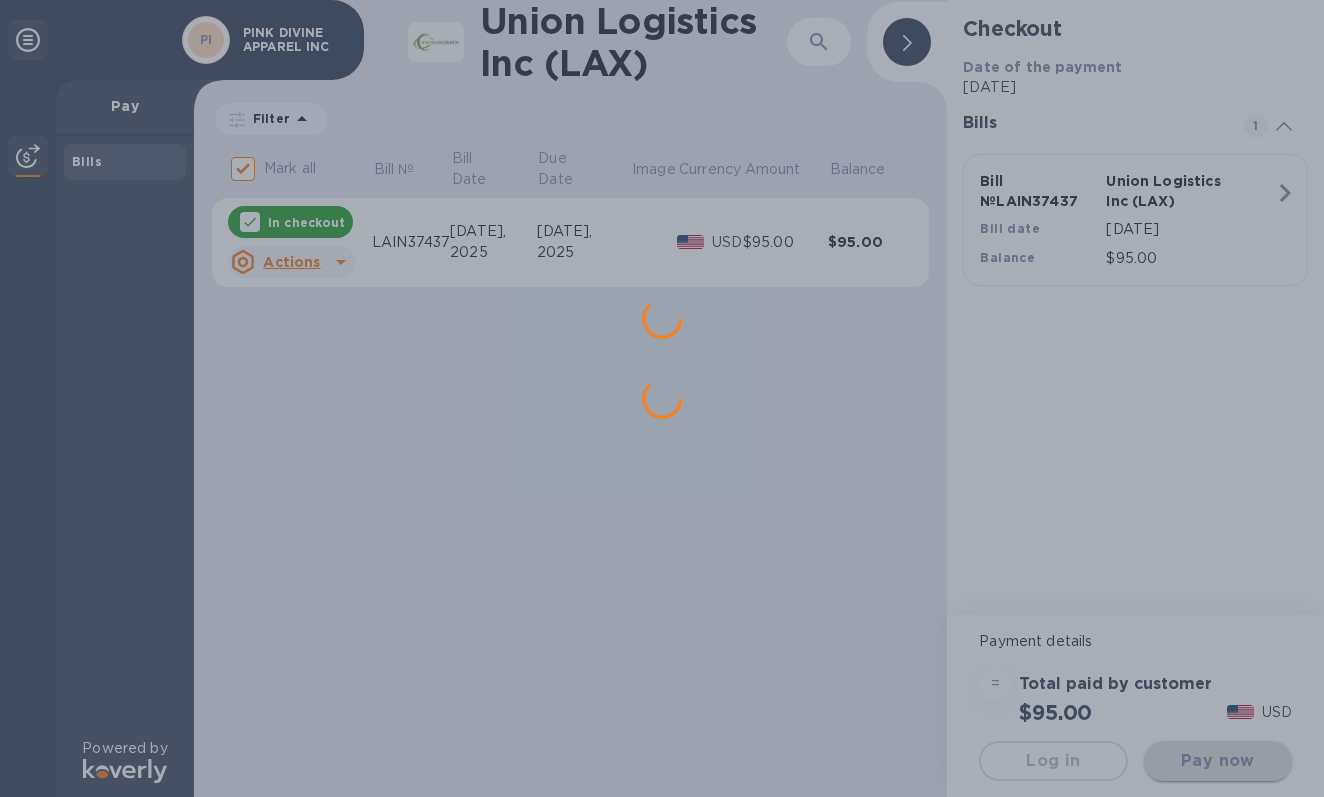 scroll, scrollTop: 0, scrollLeft: 0, axis: both 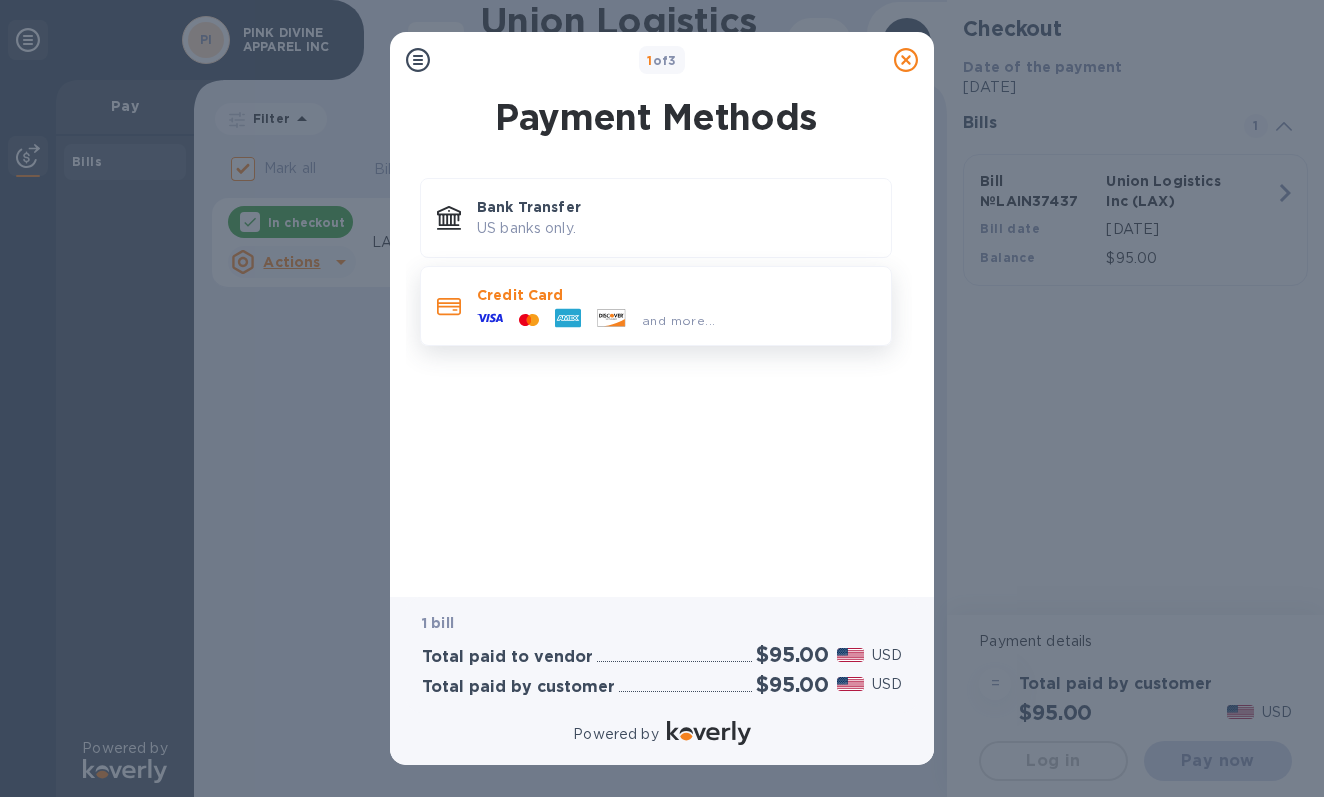 click on "and more..." at bounding box center [676, 316] 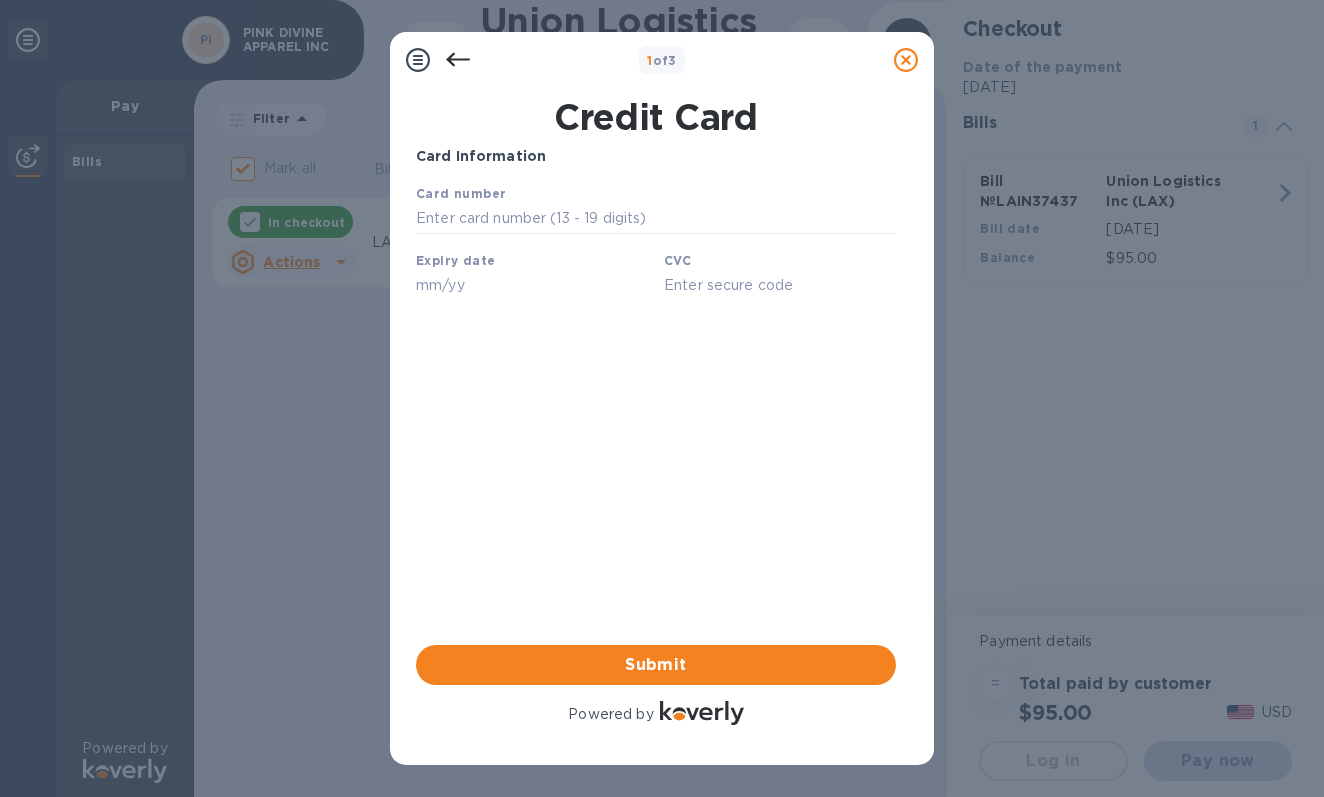 scroll, scrollTop: 0, scrollLeft: 0, axis: both 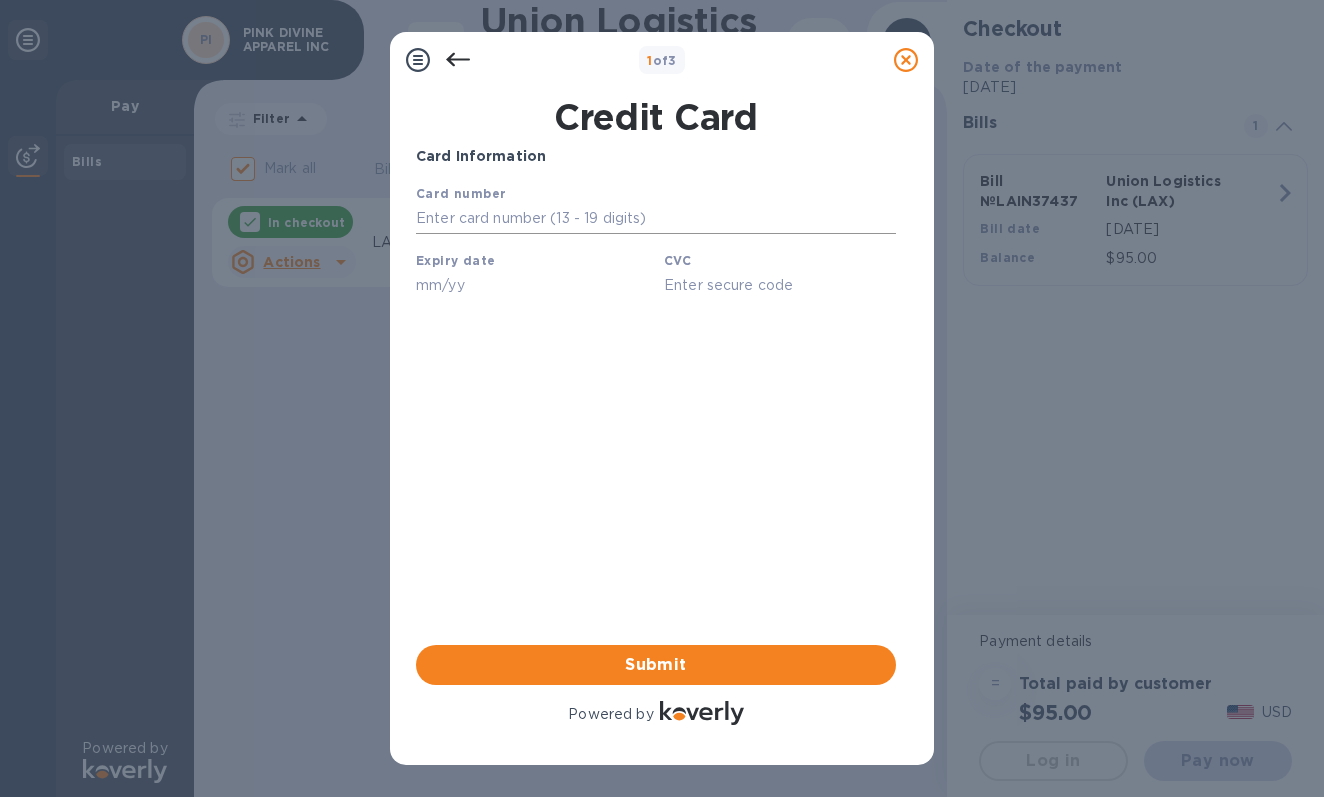 click at bounding box center (656, 219) 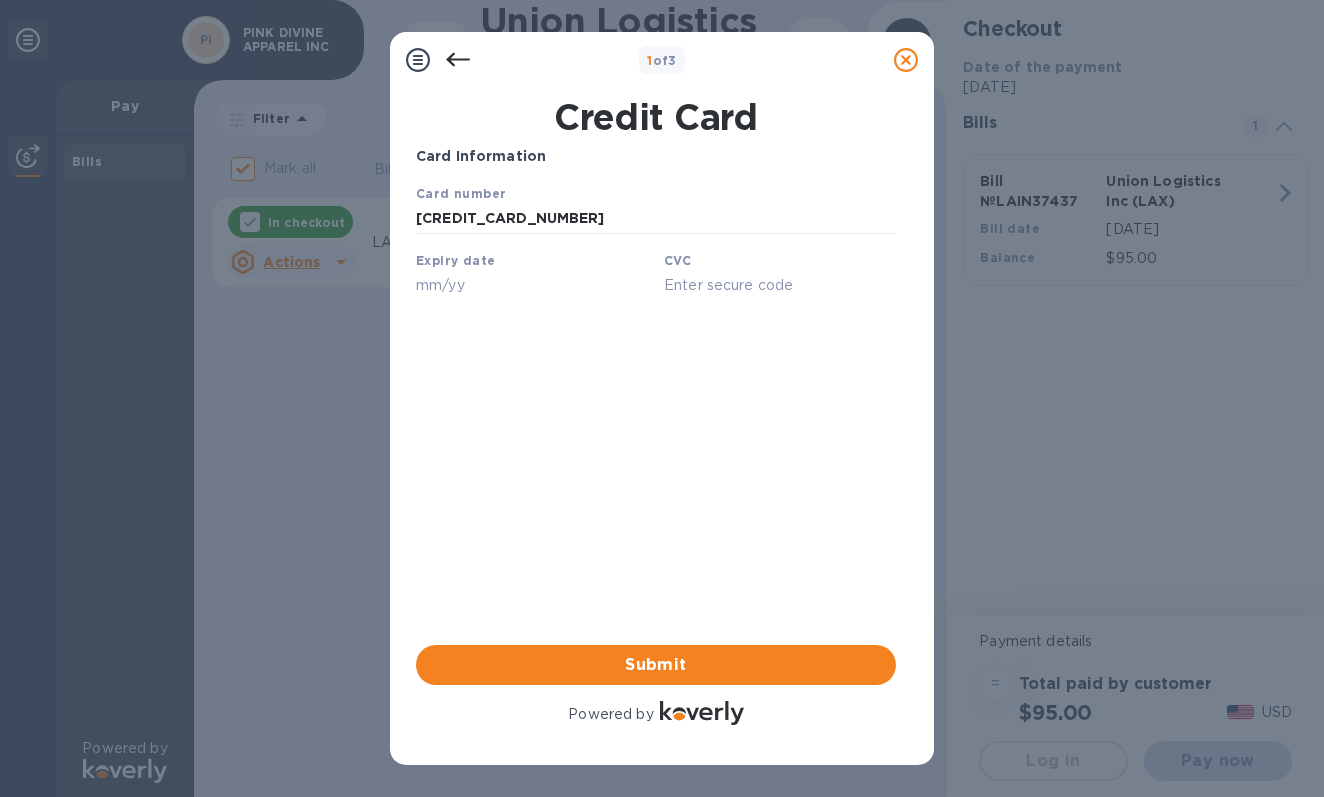 type on "5474 1514 4311 6840" 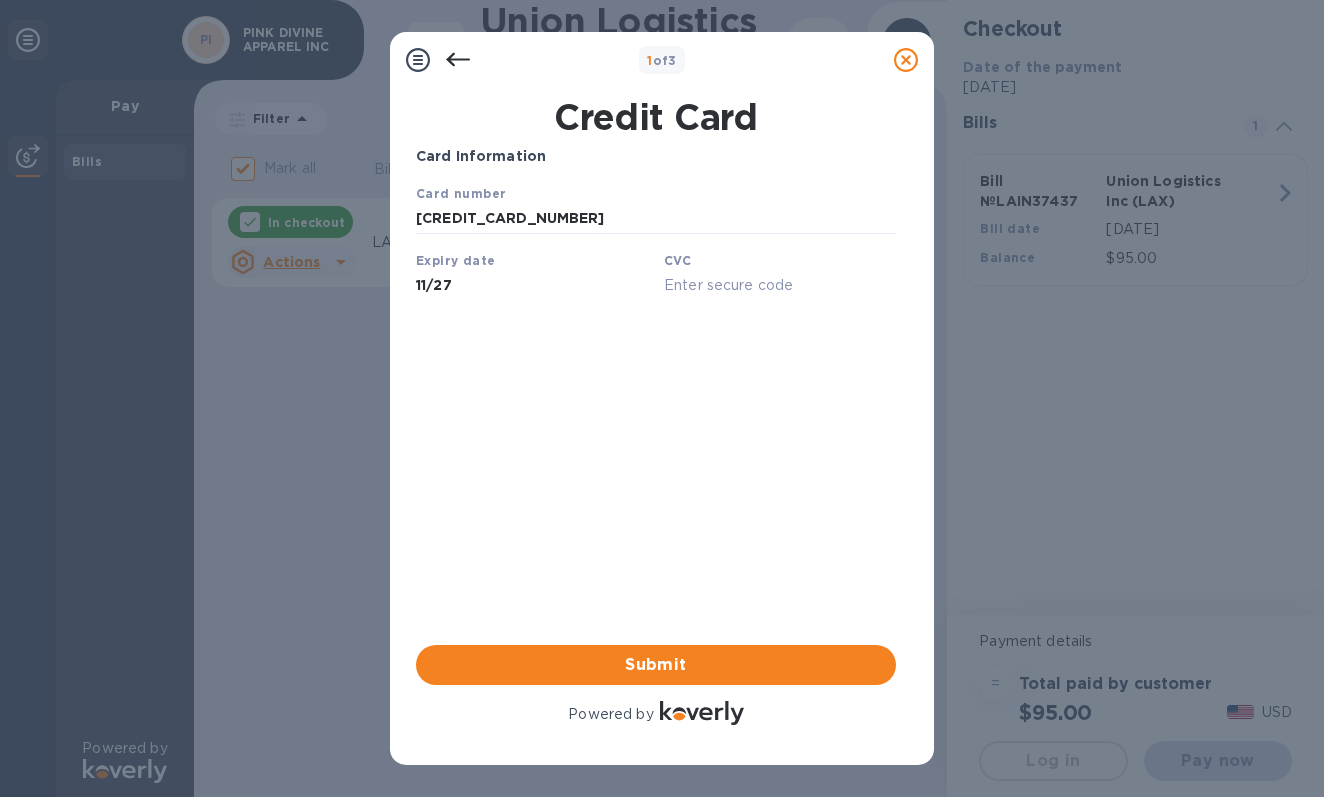 type on "11/27" 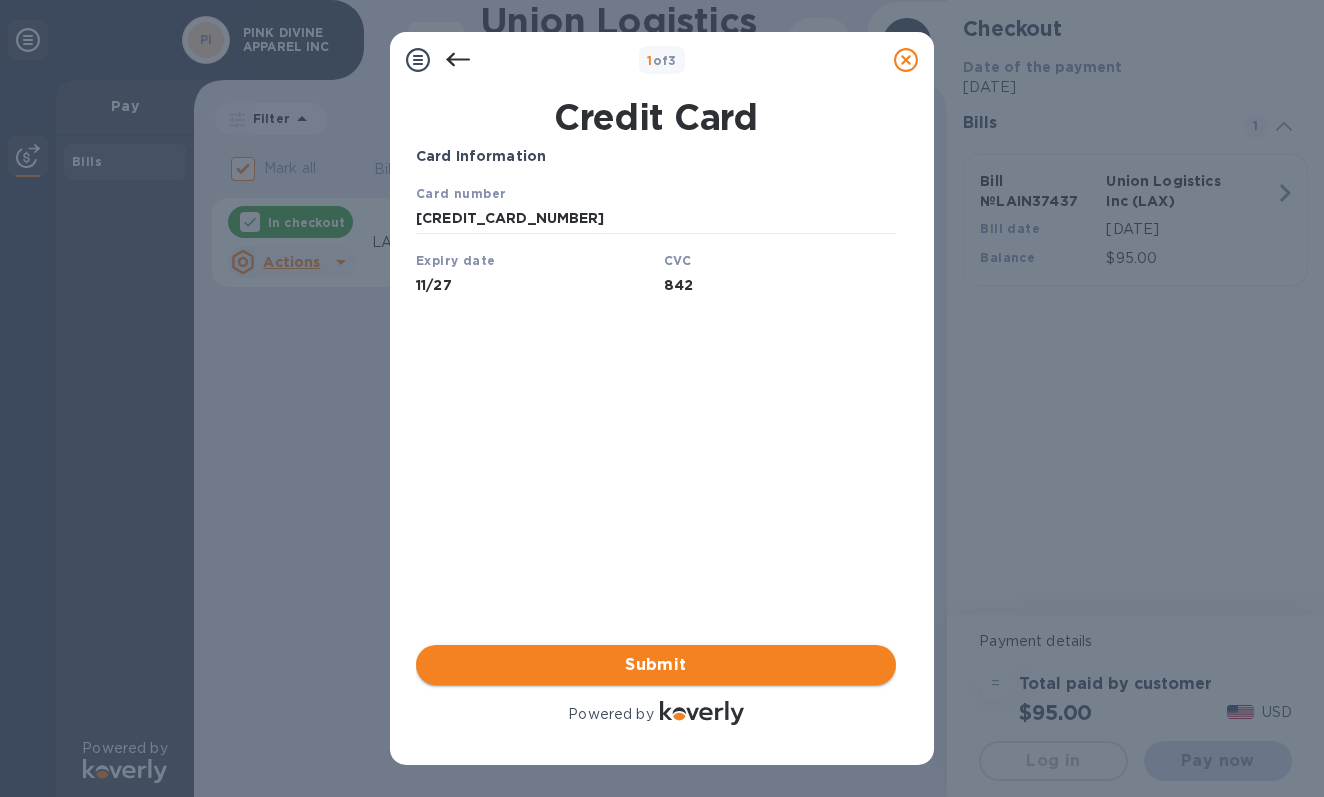 type on "842" 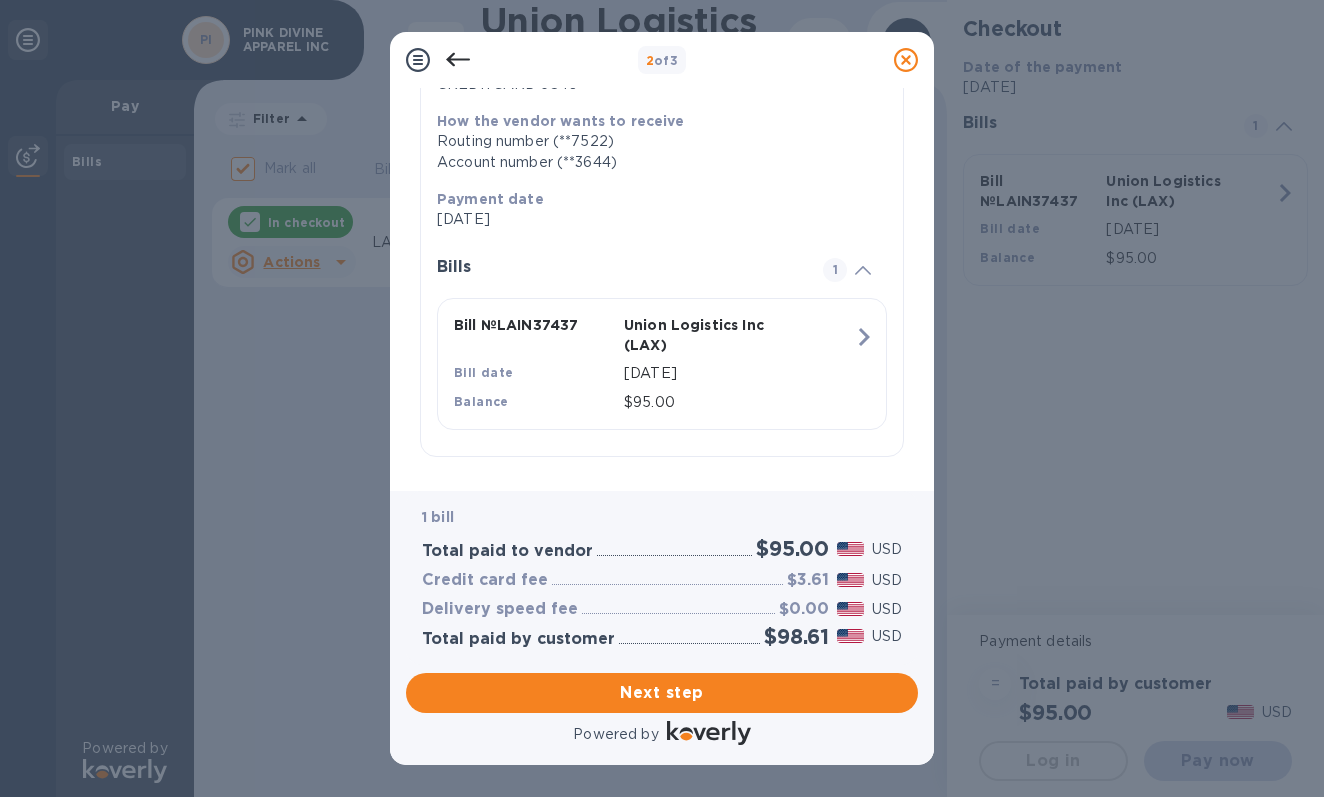 scroll, scrollTop: 0, scrollLeft: 0, axis: both 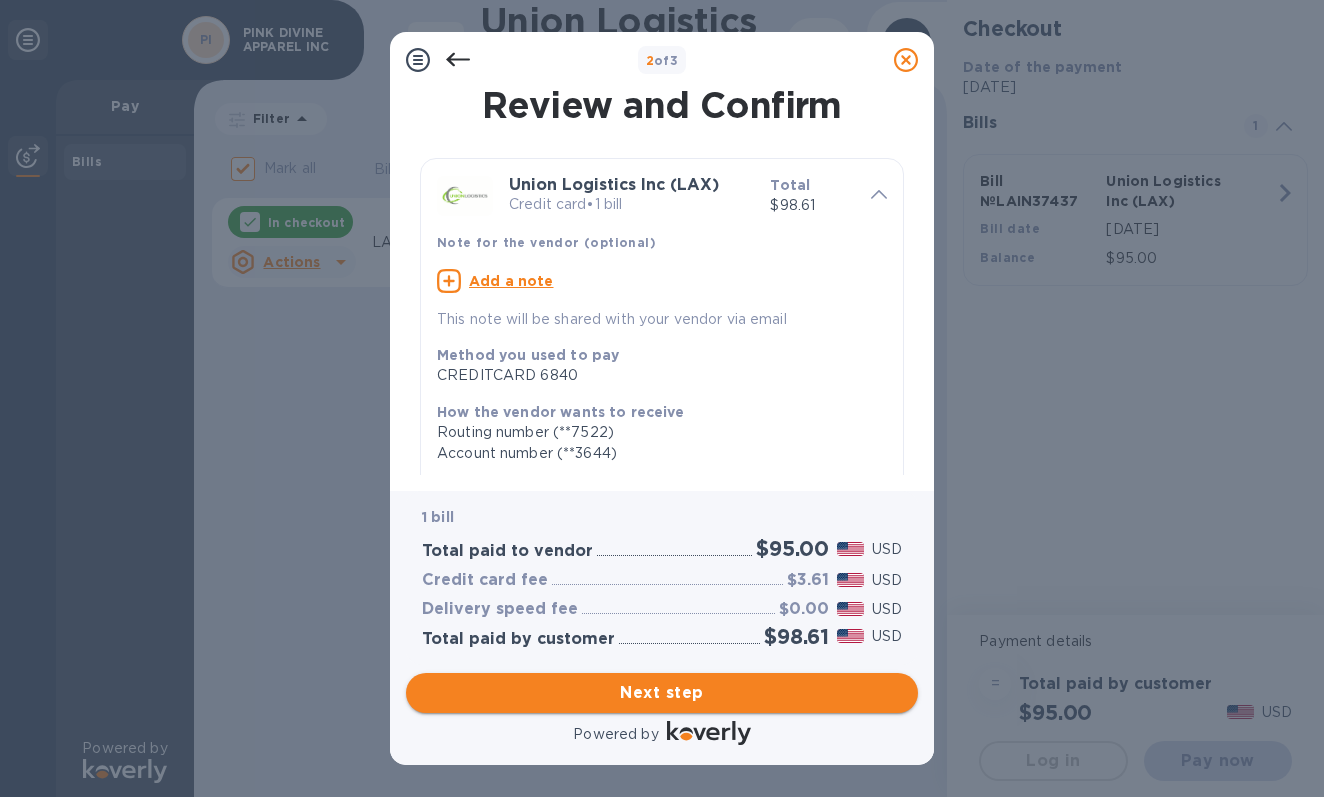 click on "Next step" at bounding box center [662, 693] 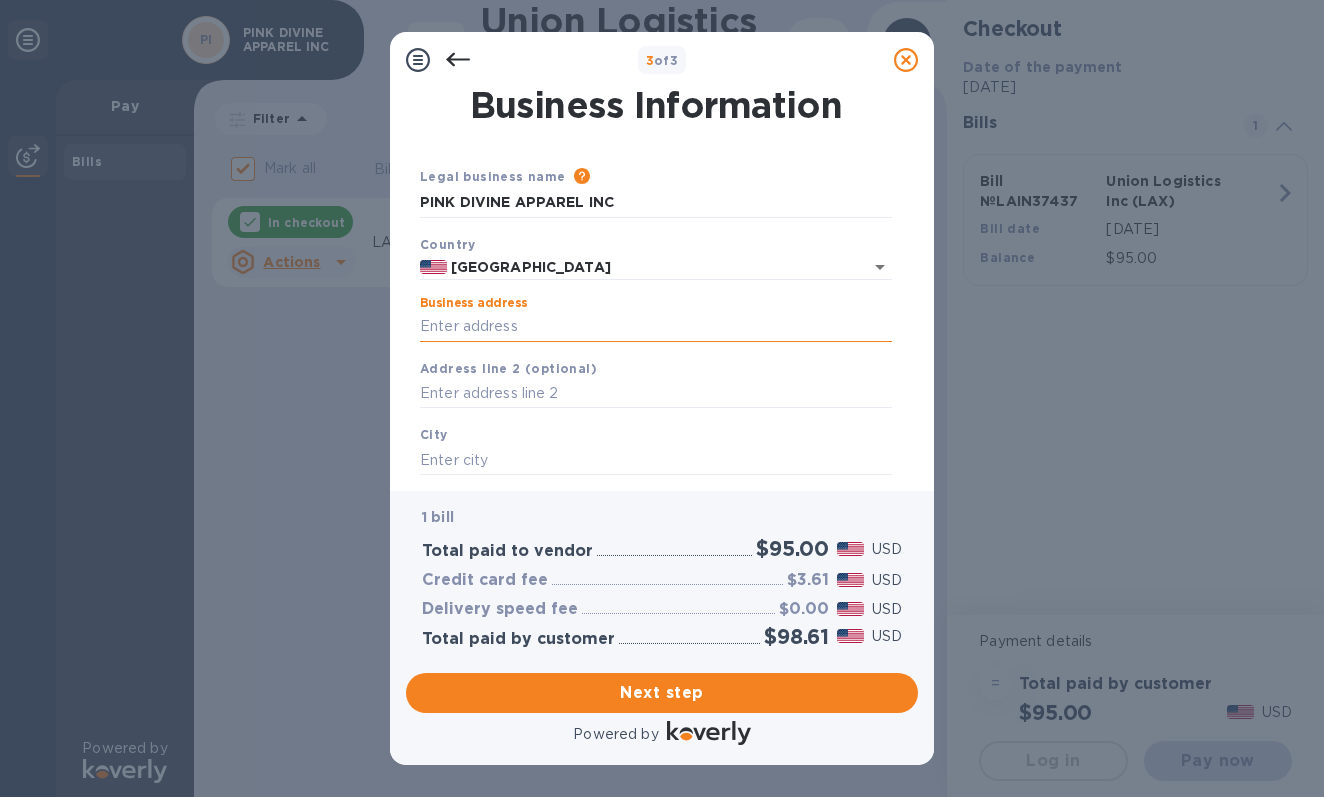 paste on "12 W 27th St, 8th Floor" 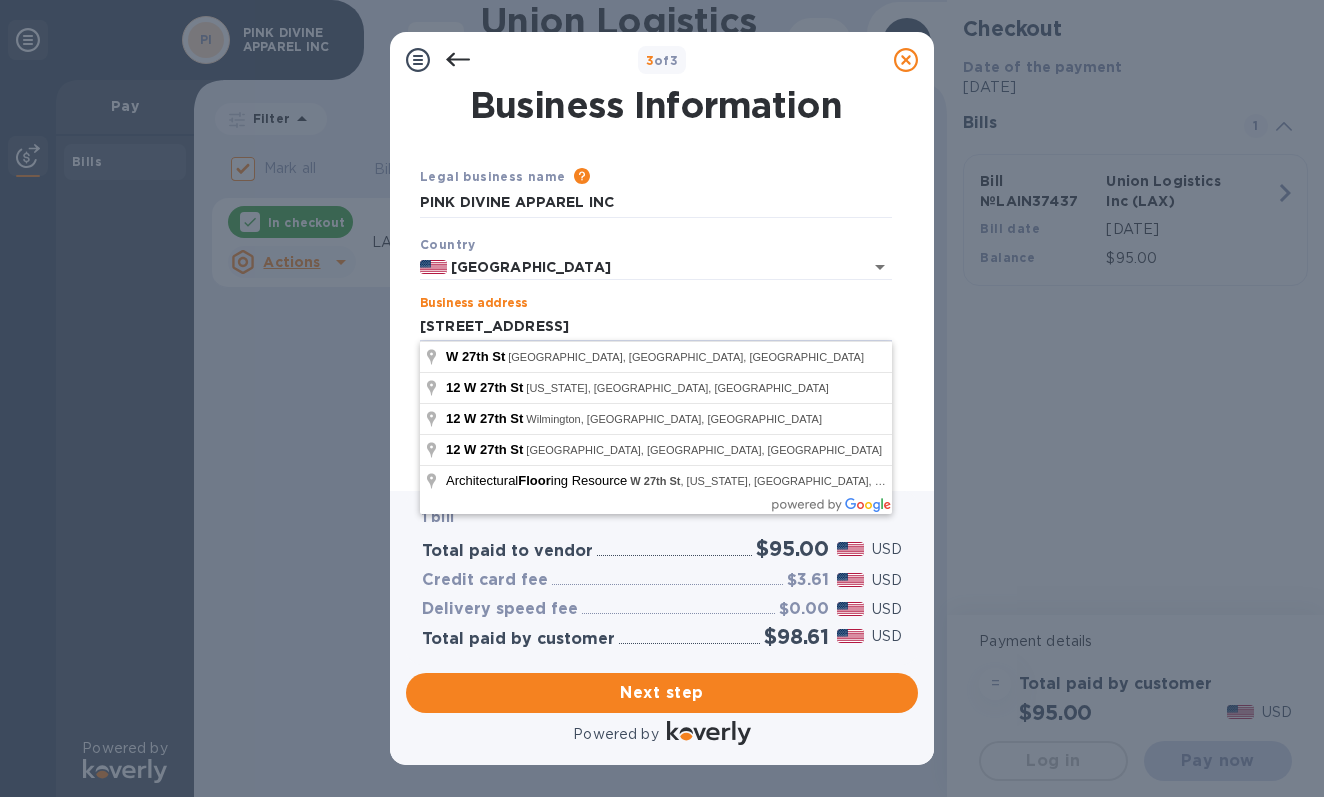 click on "Legal business name Please provide the legal name that appears on your SS-4 form issued by the IRS when the company was formed. PINK DIVINE APPAREL INC Country United States Business address 12 W 27th St, 8th Floor Address line 2 (optional) City State ZIP code Save" at bounding box center [656, 379] 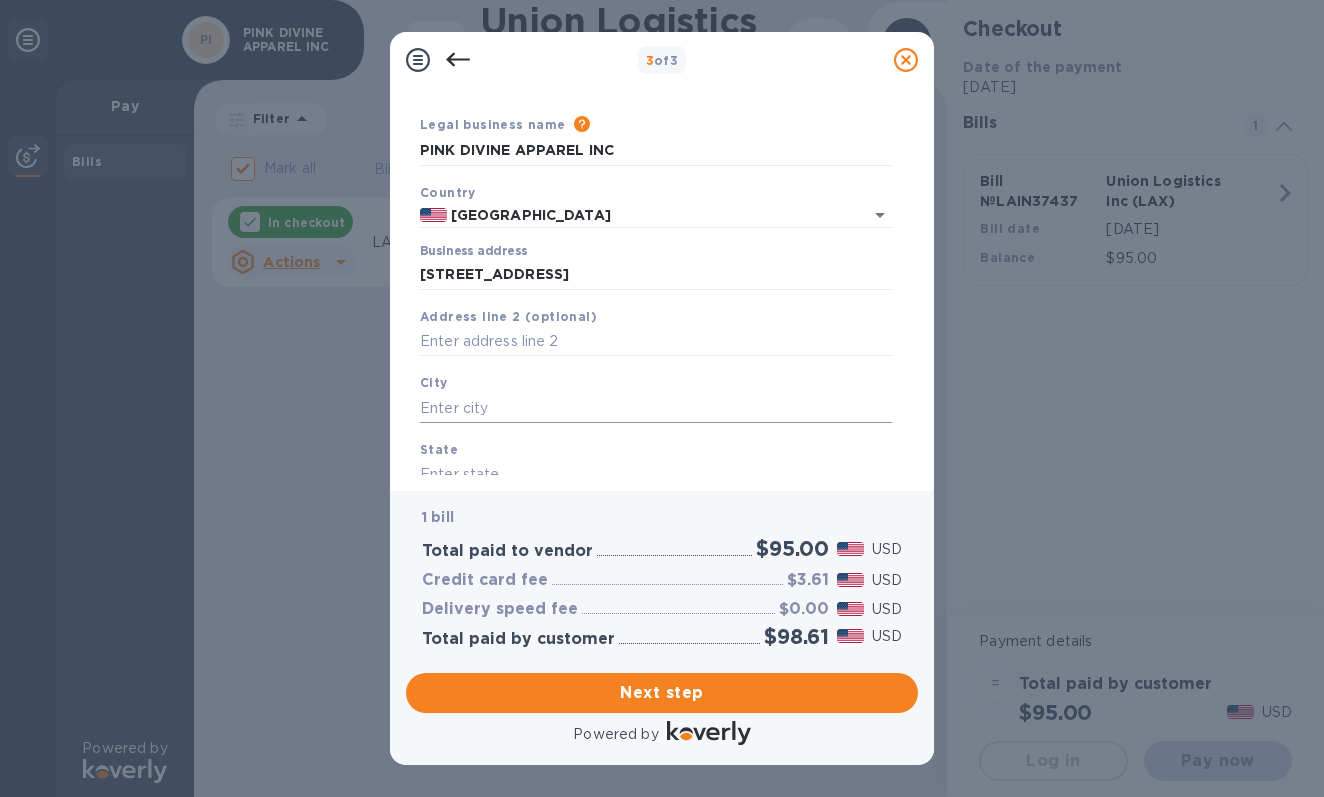scroll, scrollTop: 62, scrollLeft: 0, axis: vertical 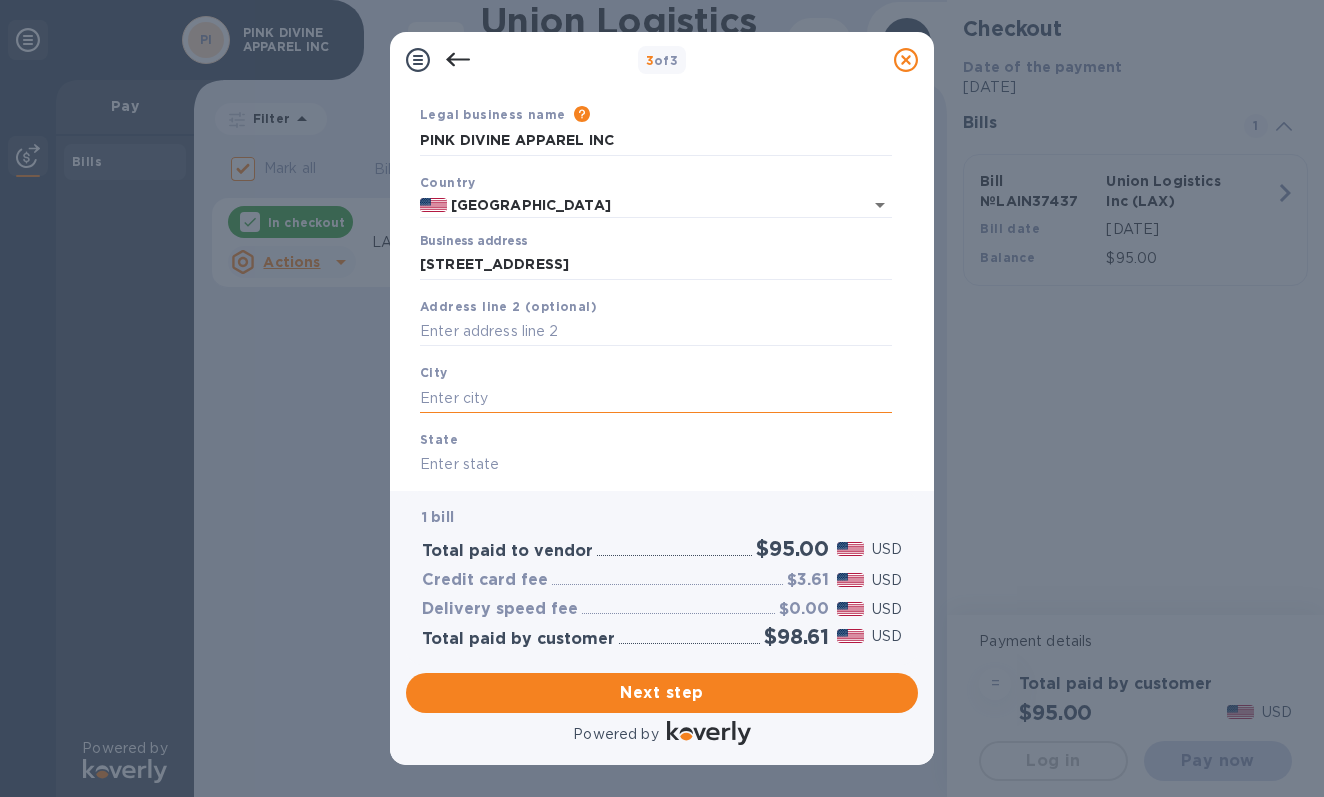 paste on "New York," 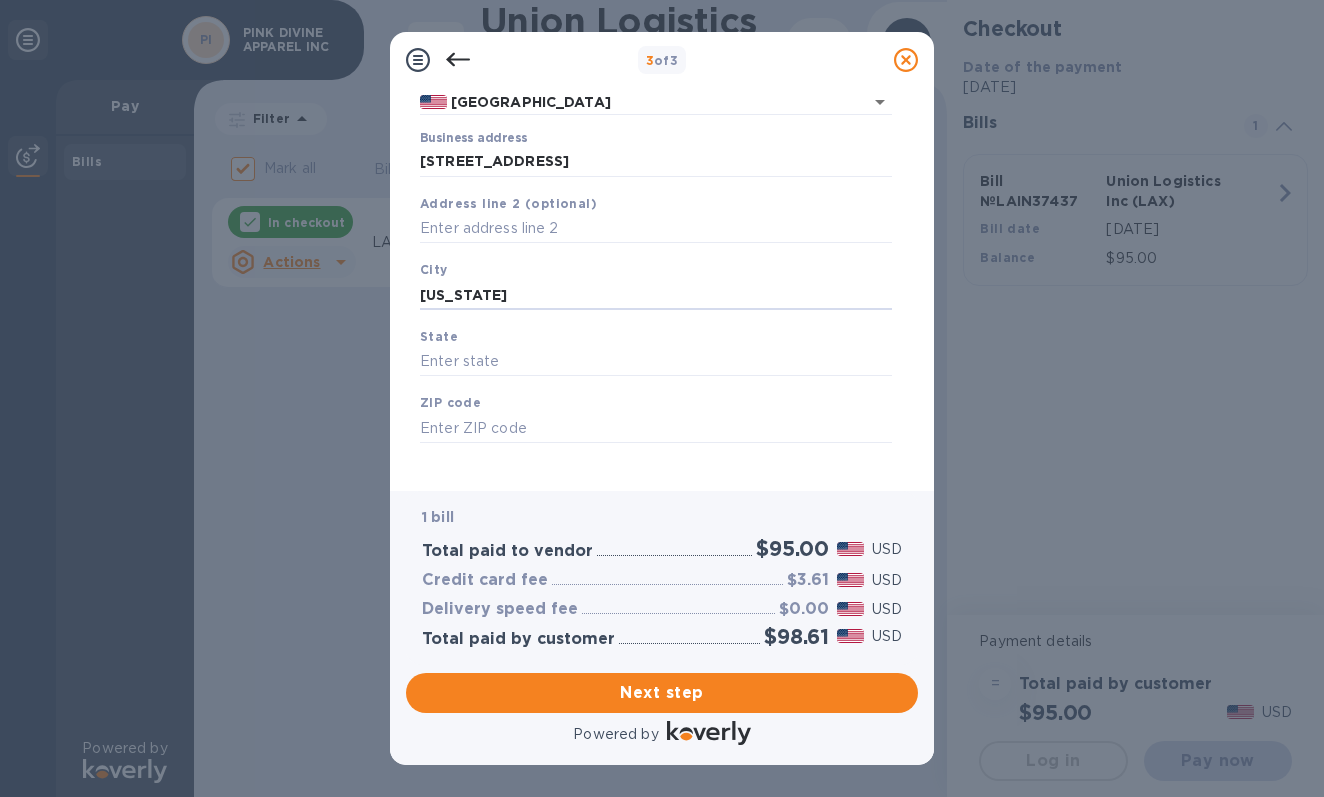 scroll, scrollTop: 172, scrollLeft: 0, axis: vertical 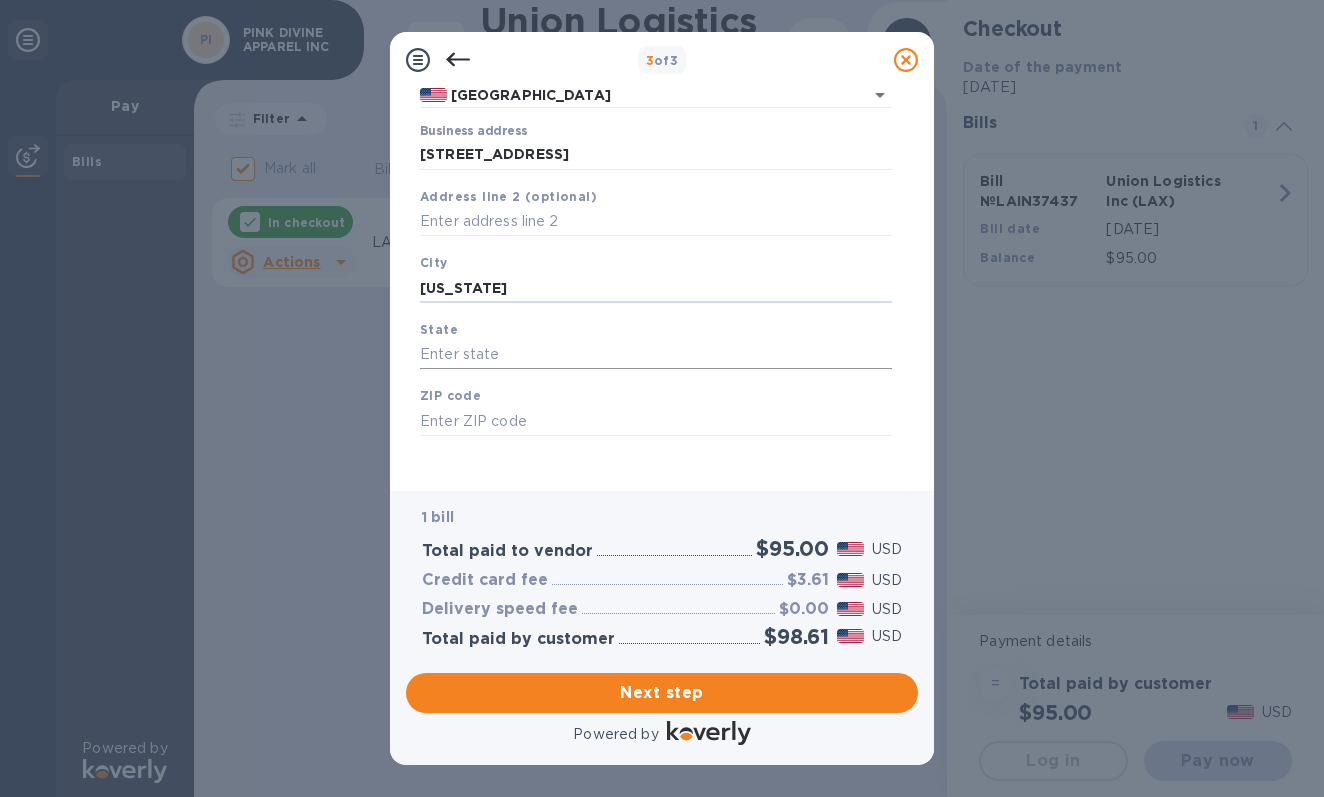 type on "New York" 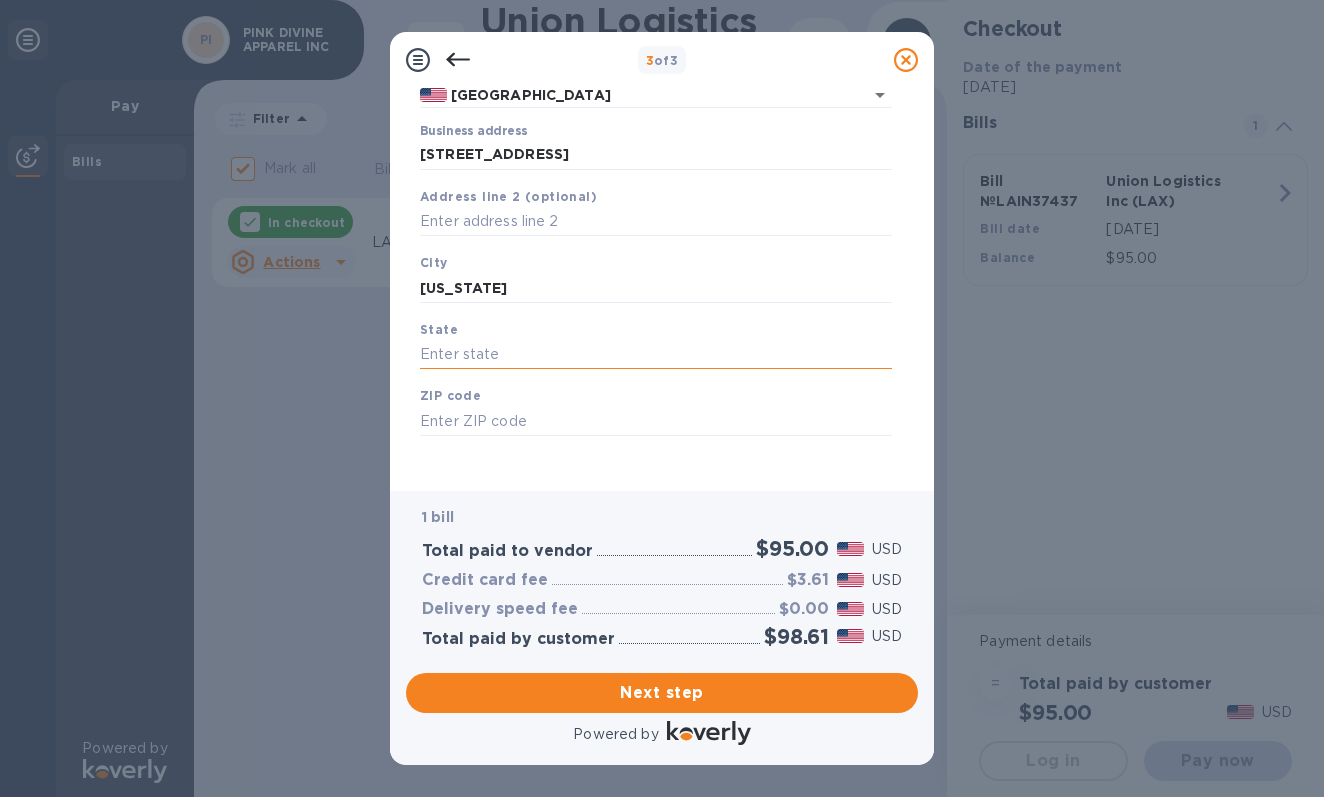 paste on "NY 10001" 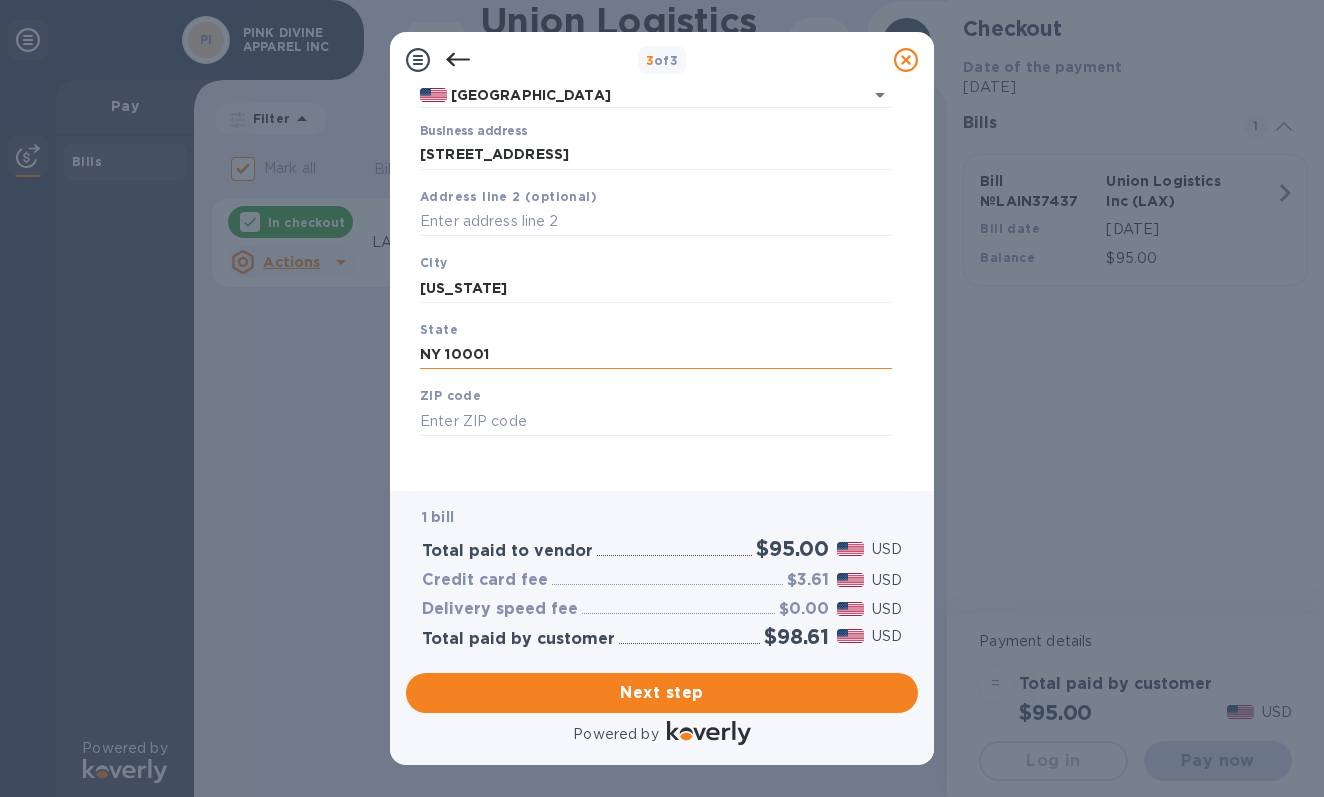 drag, startPoint x: 526, startPoint y: 347, endPoint x: 447, endPoint y: 350, distance: 79.05694 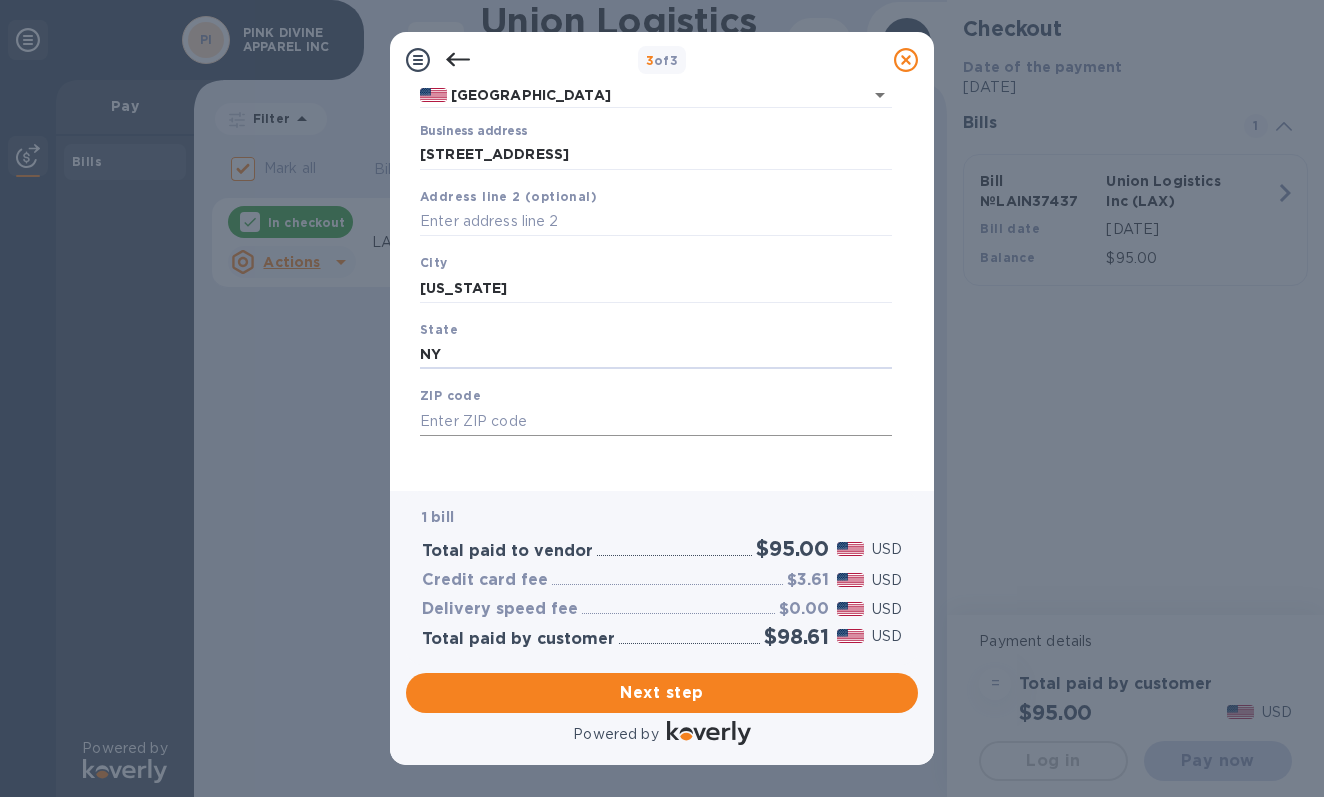type on "NY" 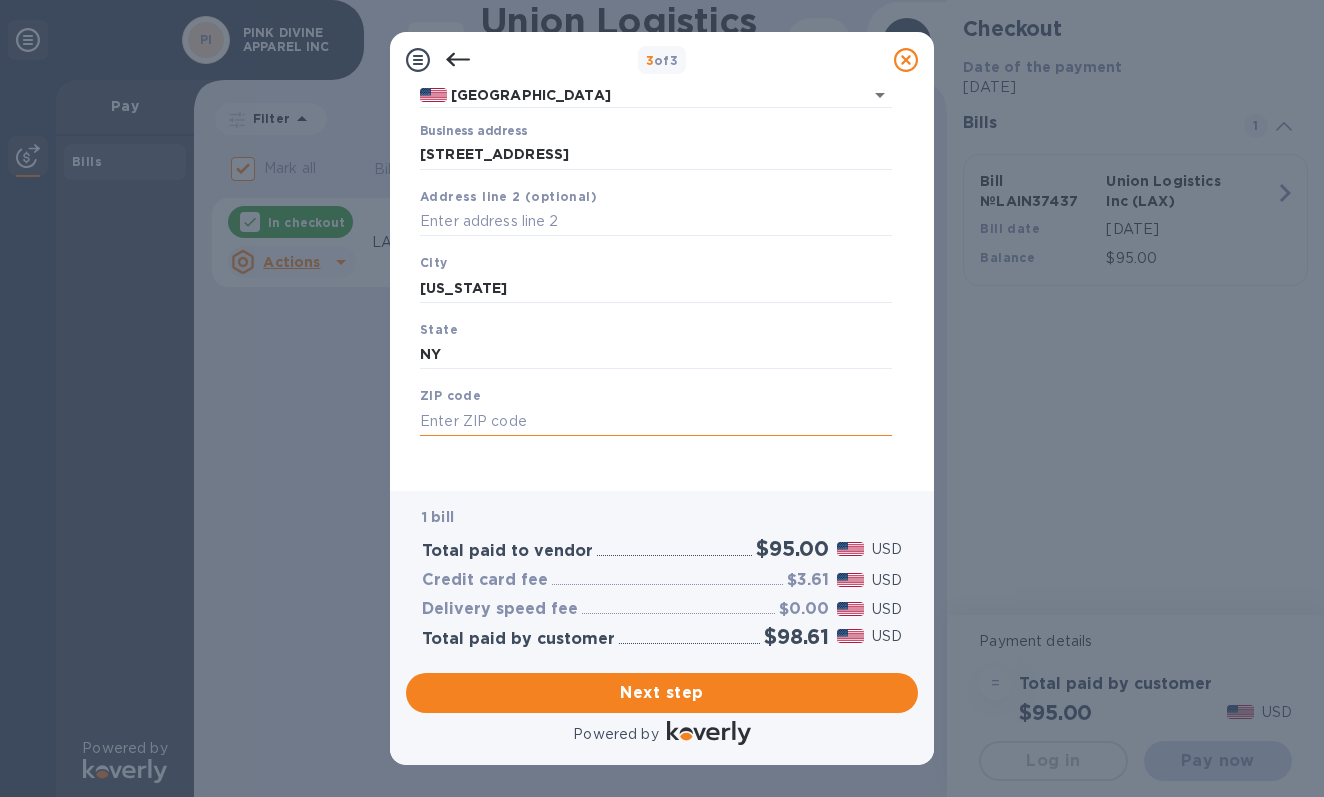 paste on "10001" 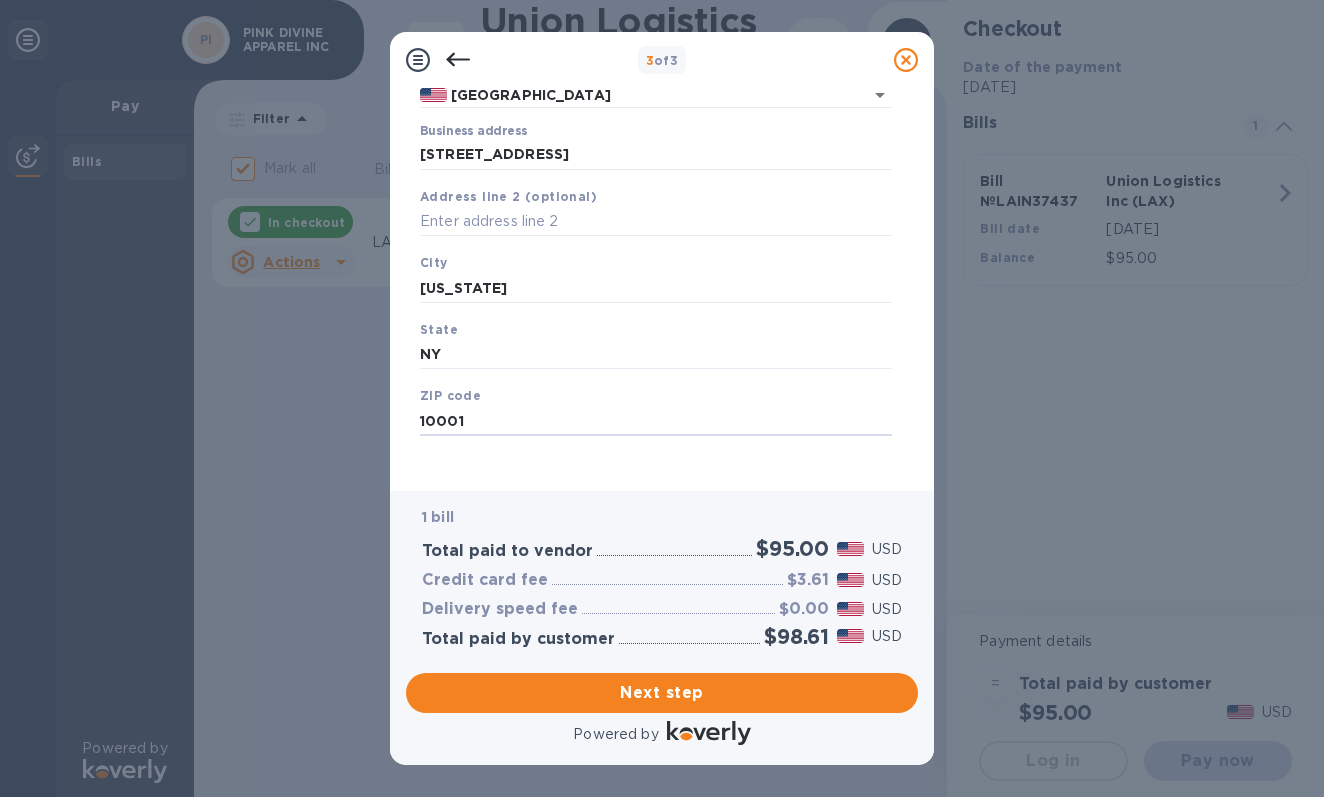 type on "10001" 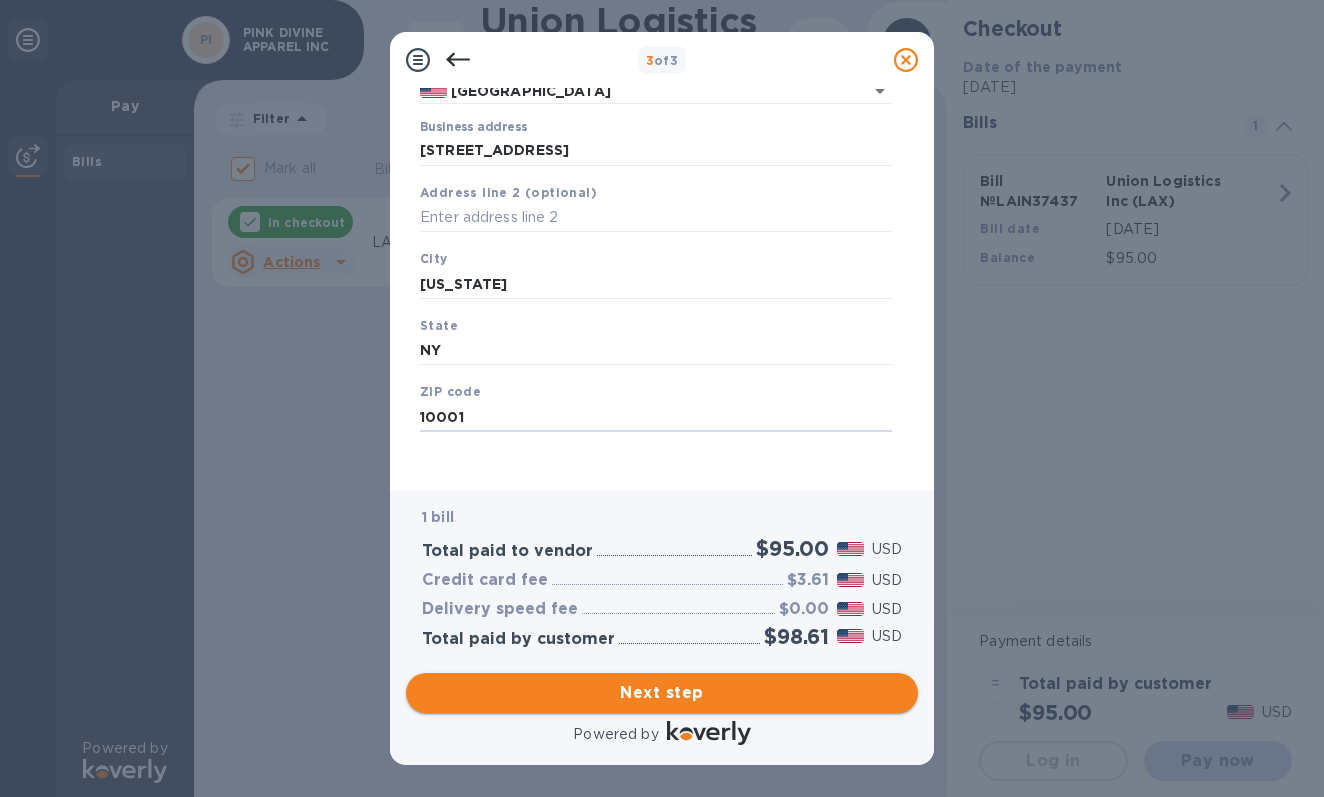 scroll, scrollTop: 175, scrollLeft: 0, axis: vertical 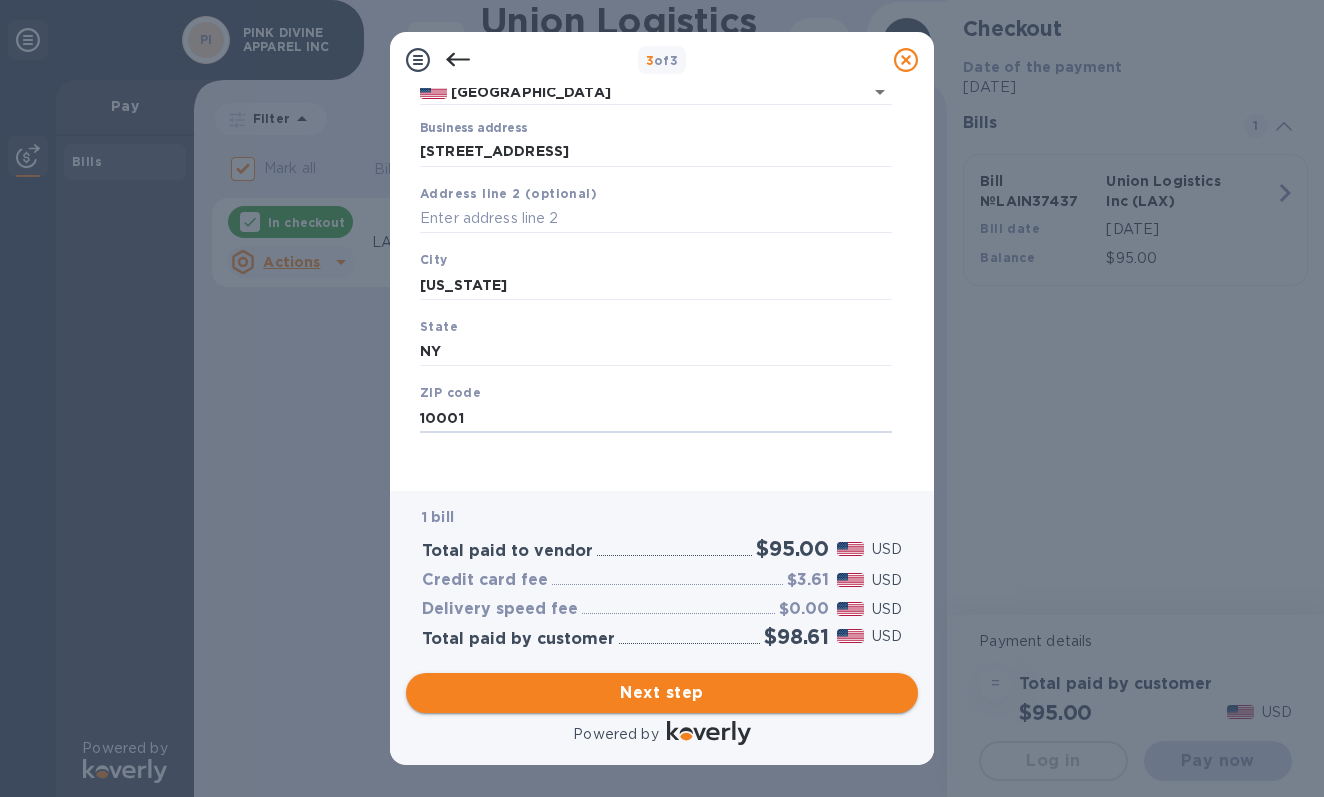 click on "Next step" at bounding box center (662, 693) 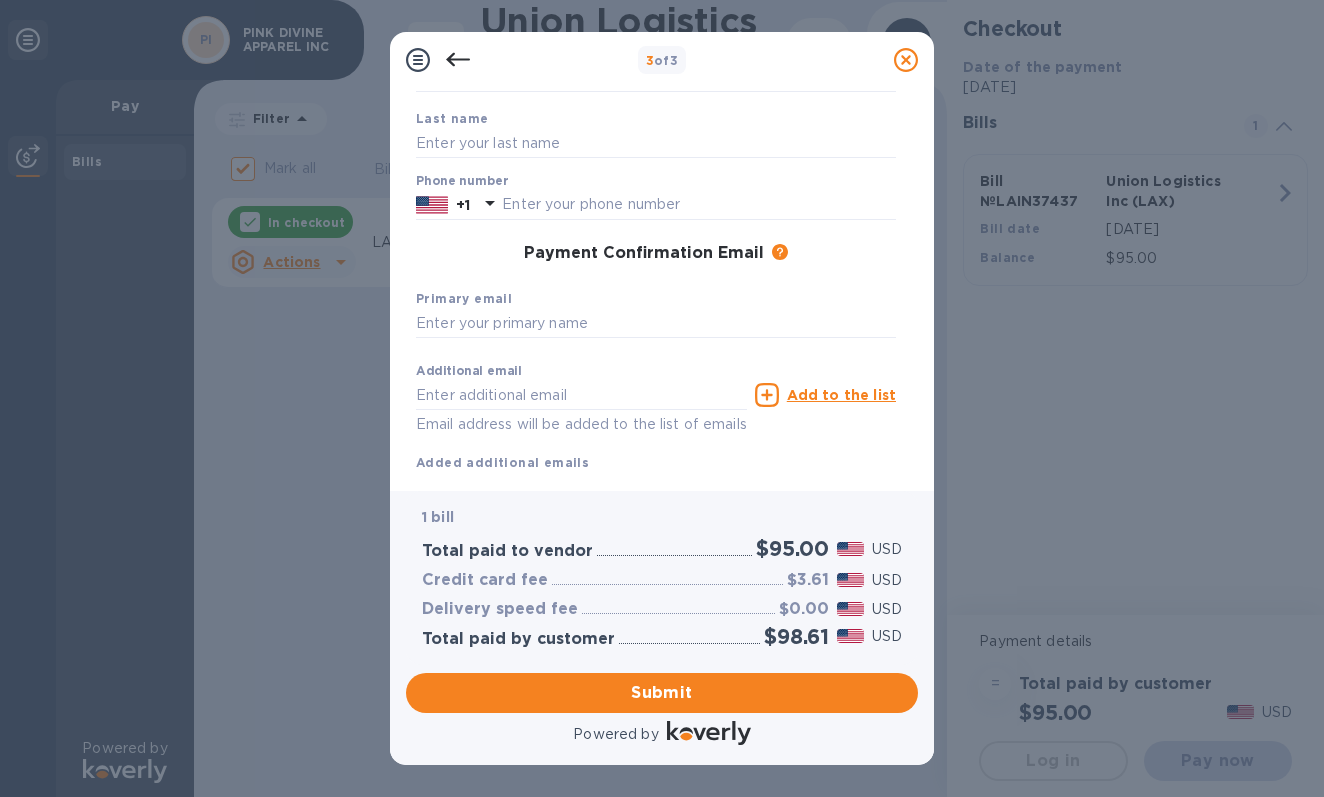 scroll, scrollTop: 15, scrollLeft: 0, axis: vertical 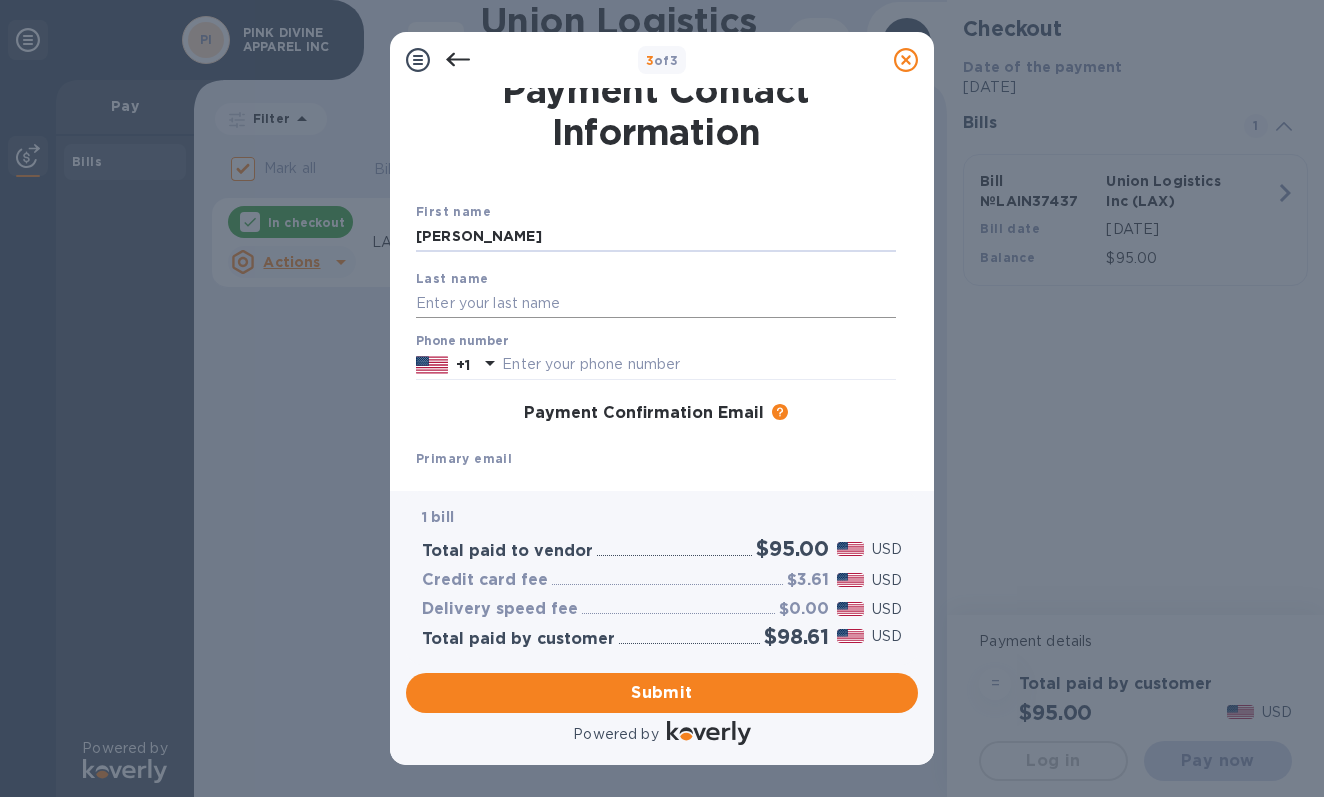 type on "Valerie" 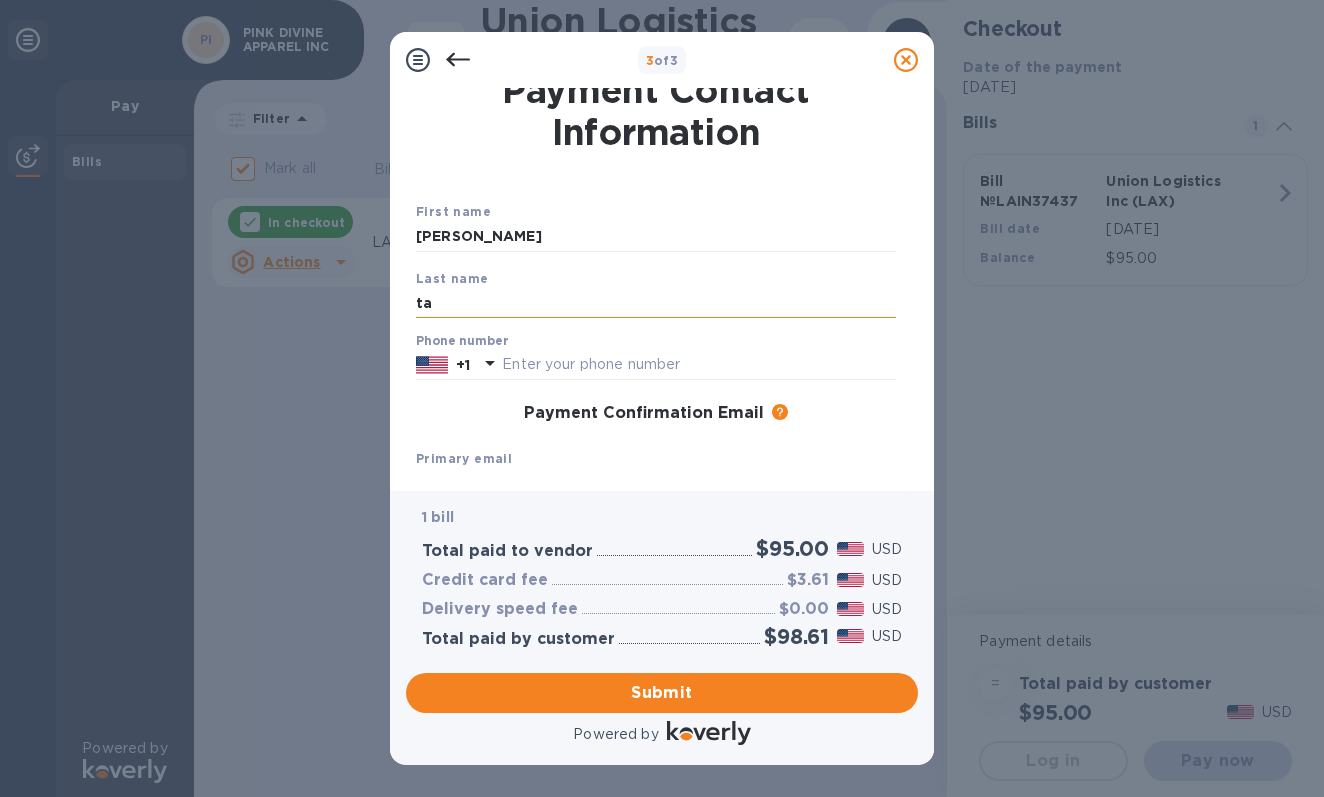 type on "t" 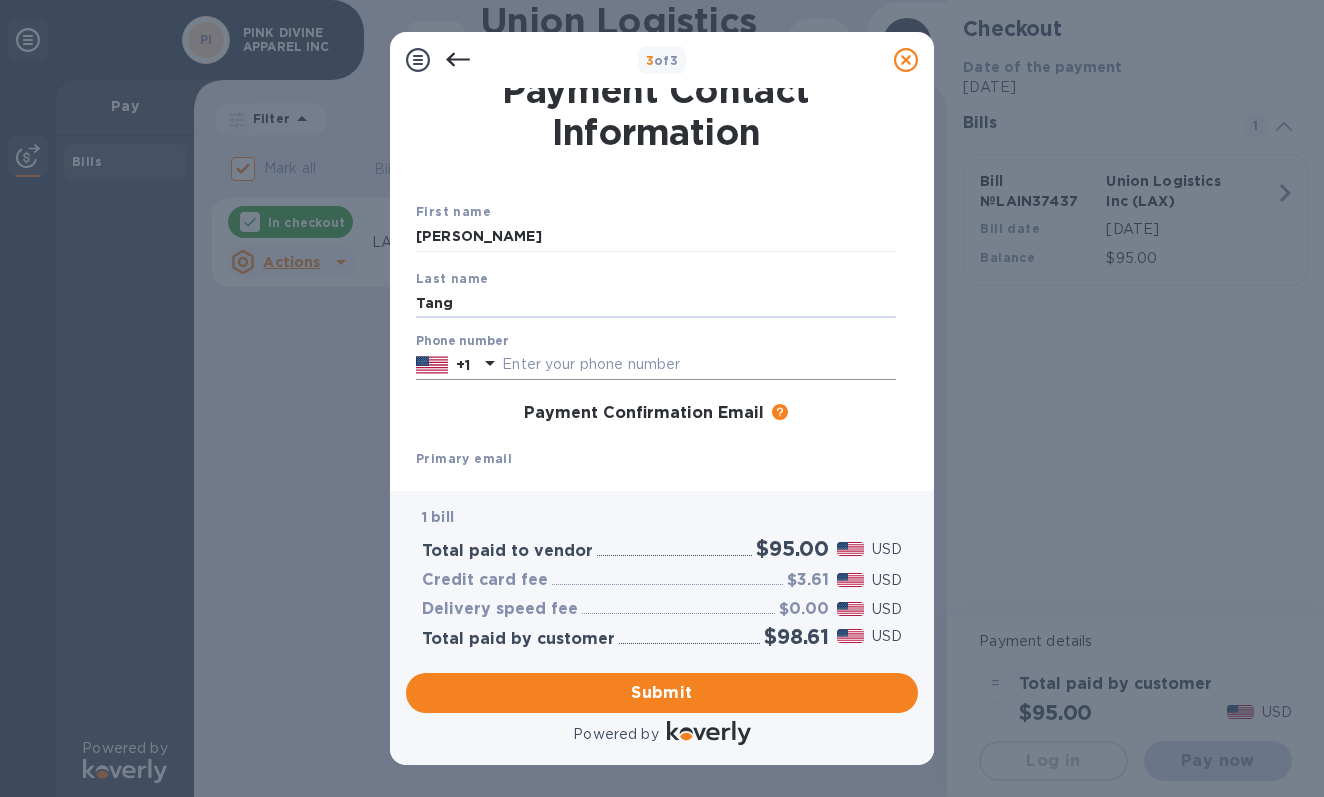 type on "Tang" 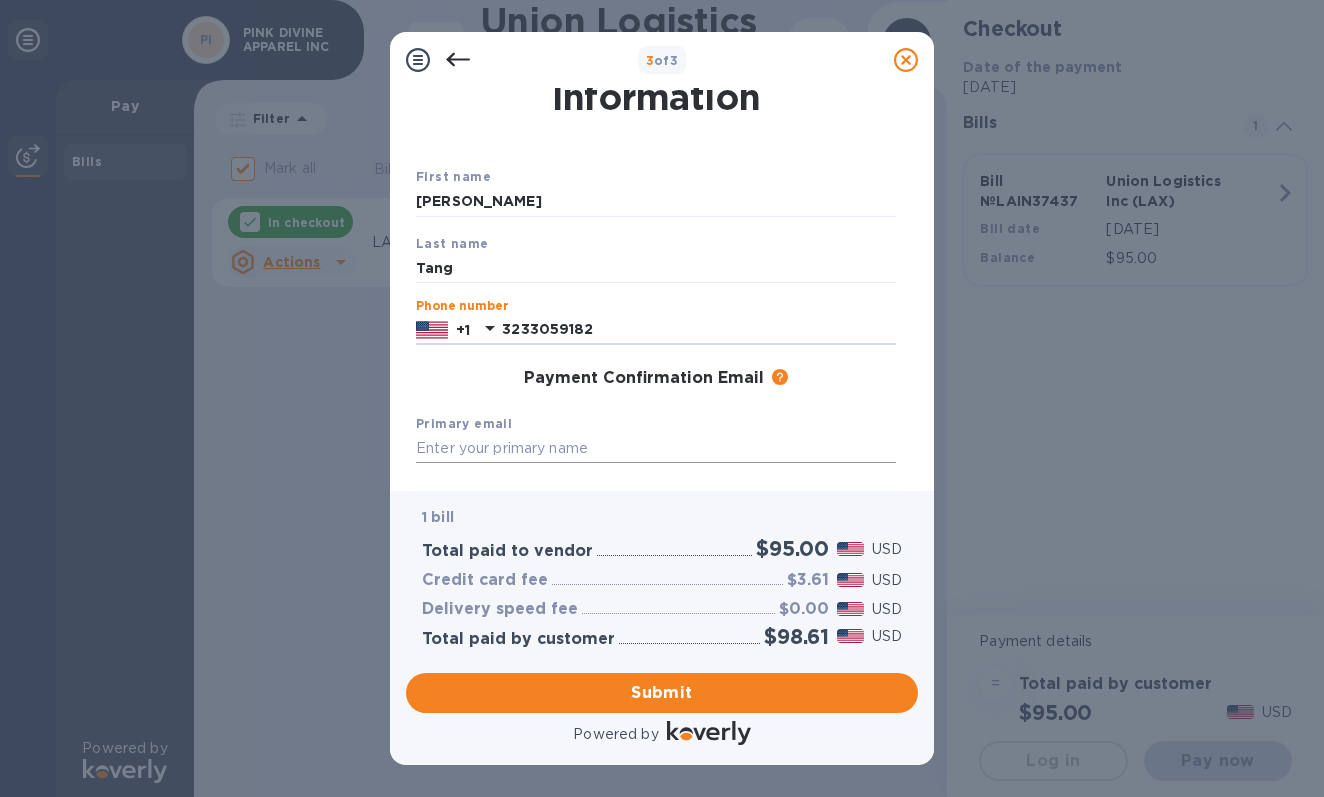 scroll, scrollTop: 85, scrollLeft: 0, axis: vertical 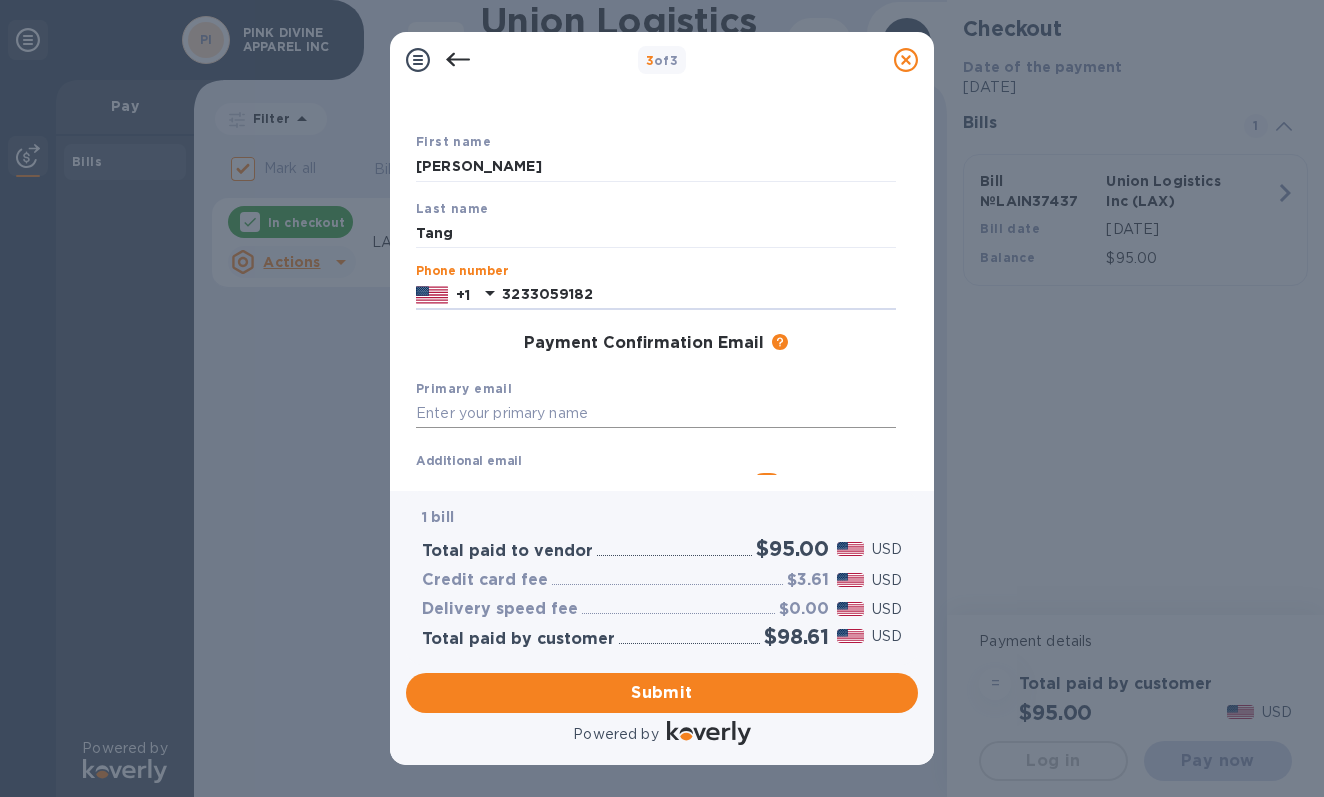 type on "3233059182" 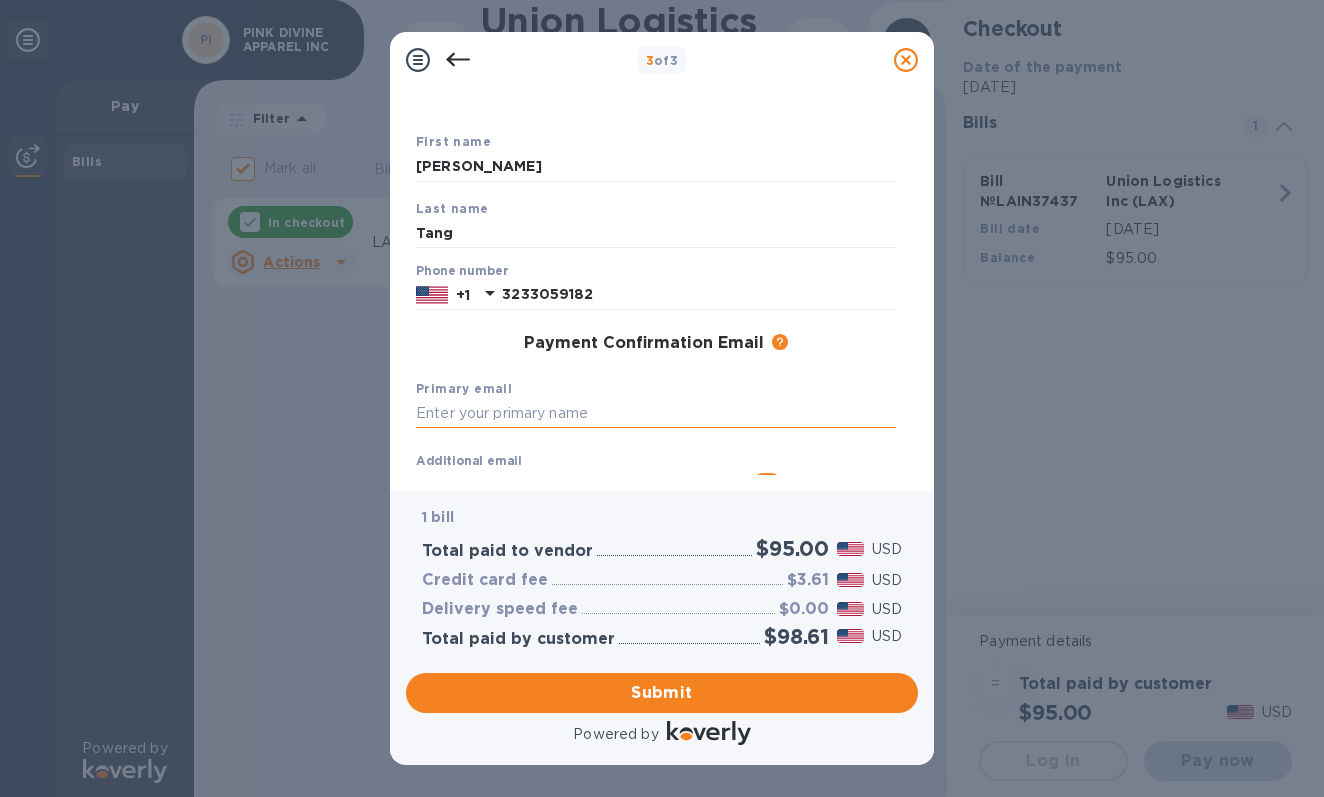 scroll, scrollTop: 120, scrollLeft: 0, axis: vertical 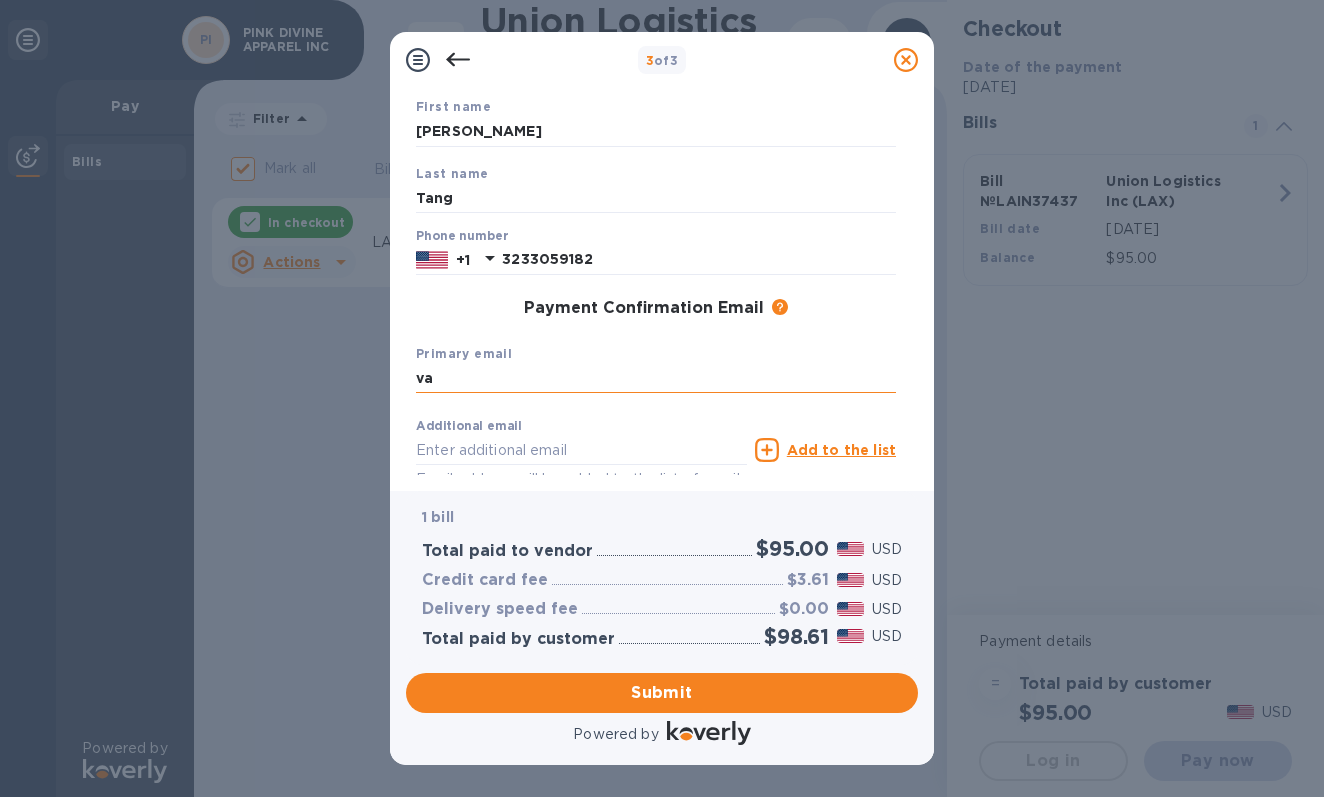 type on "v" 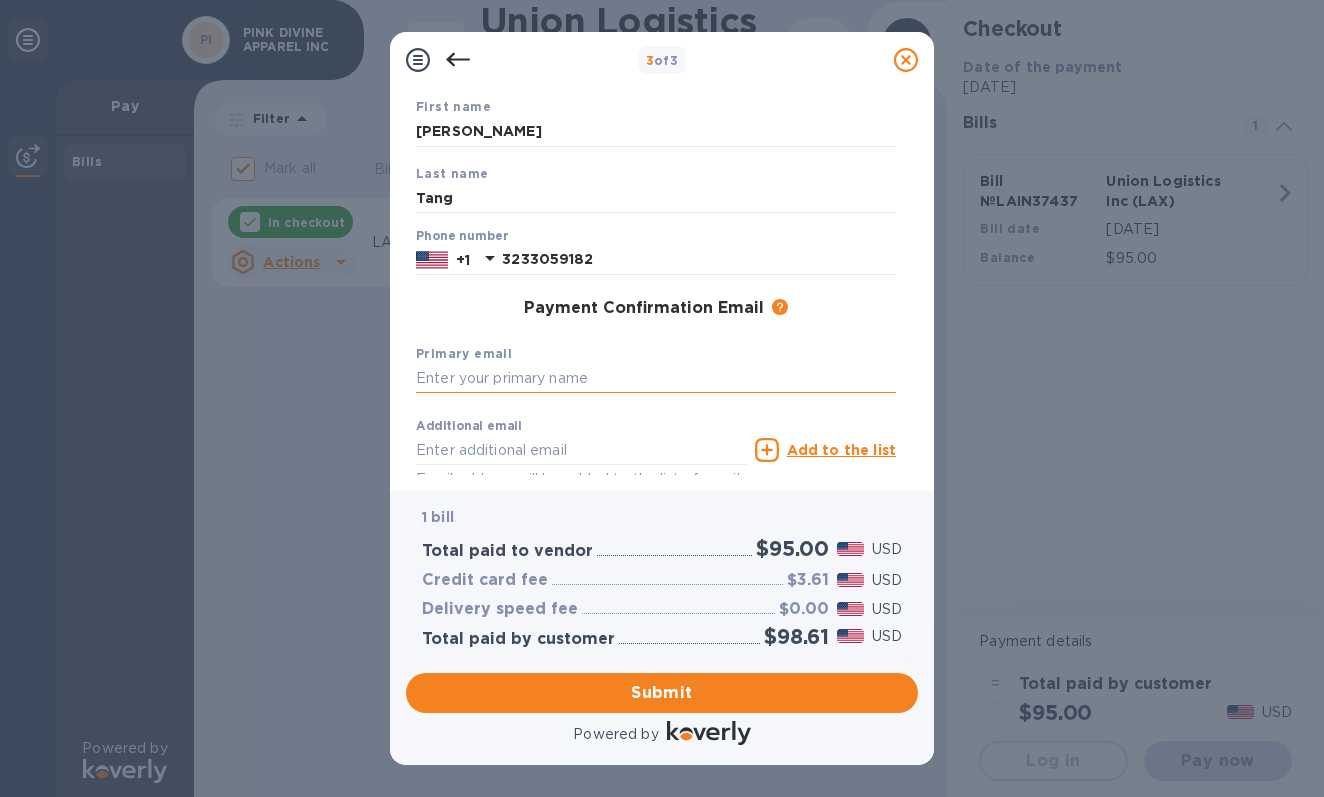paste on "valerieusa01@gmail.com" 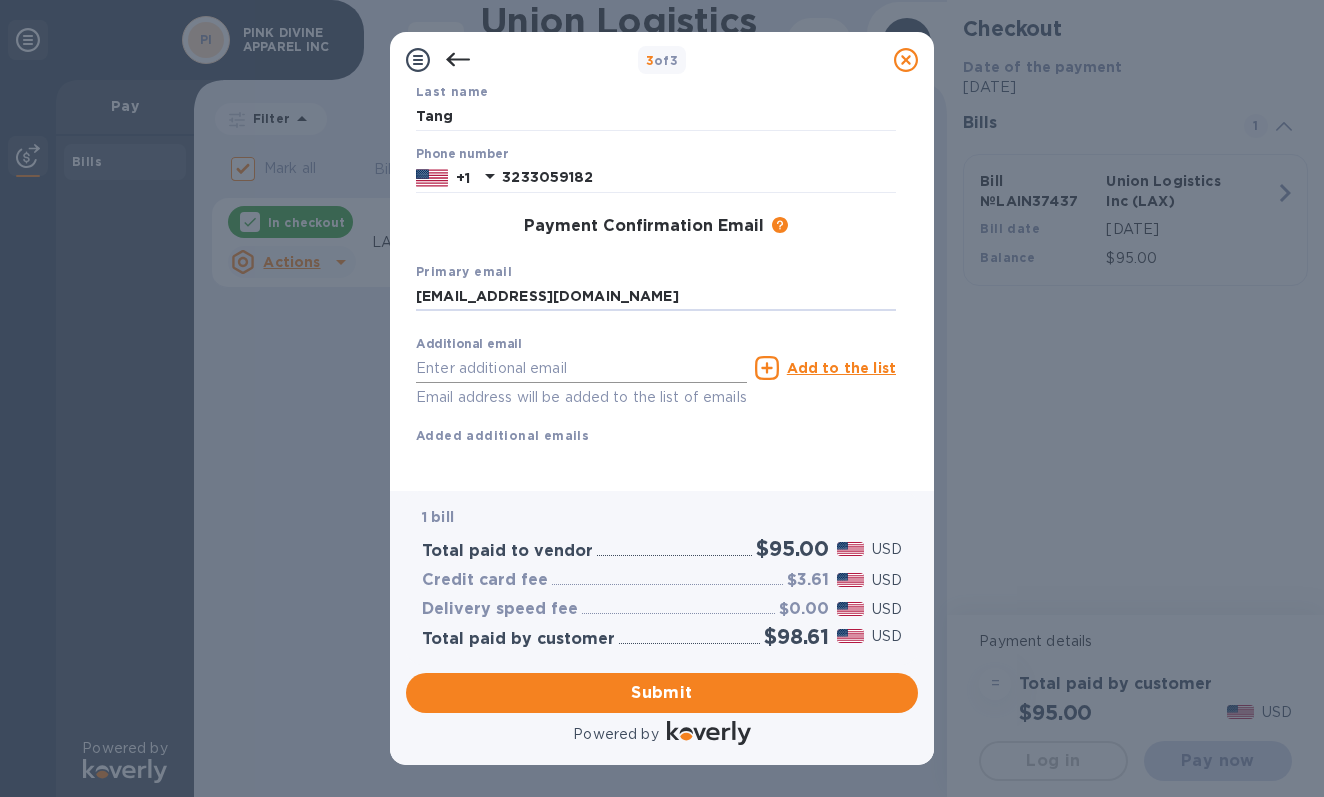 scroll, scrollTop: 200, scrollLeft: 0, axis: vertical 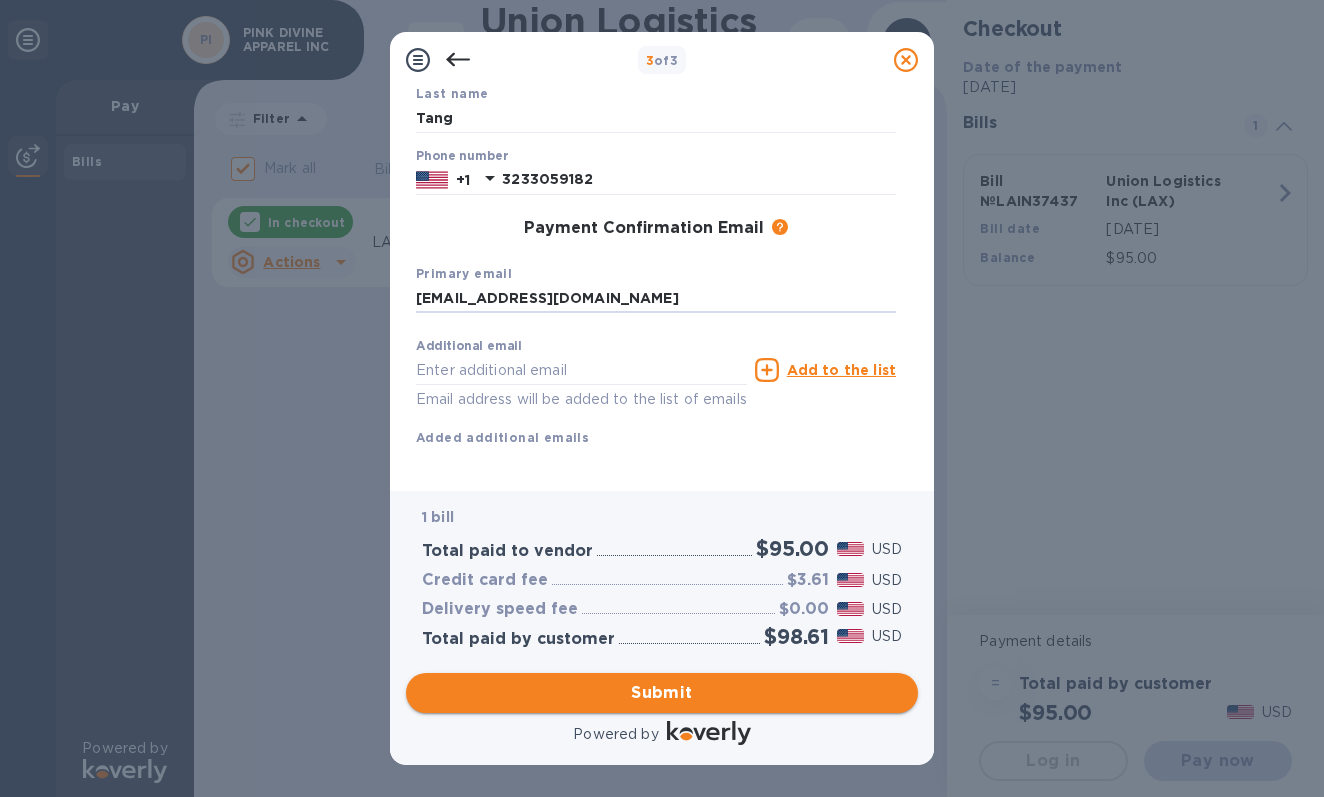 type on "valerieusa01@gmail.com" 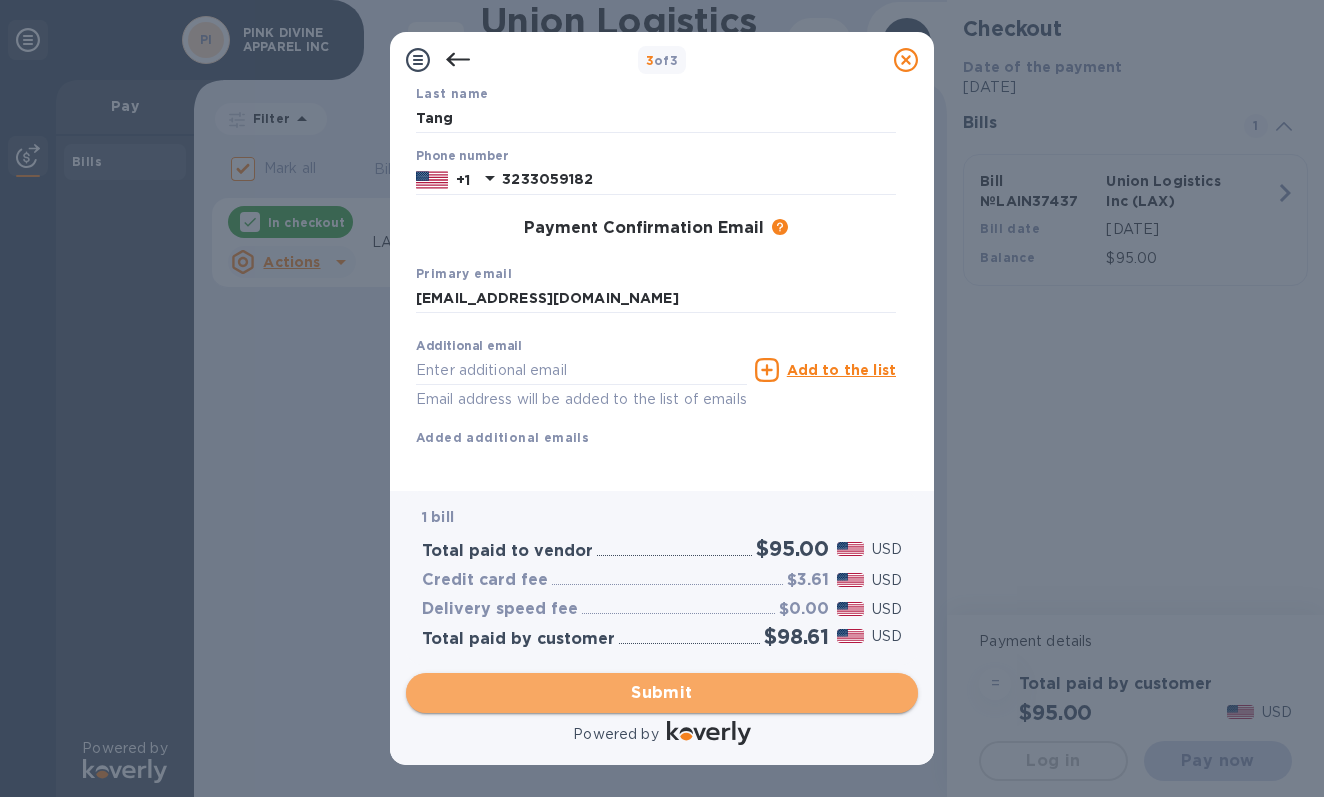 click on "Submit" at bounding box center [662, 693] 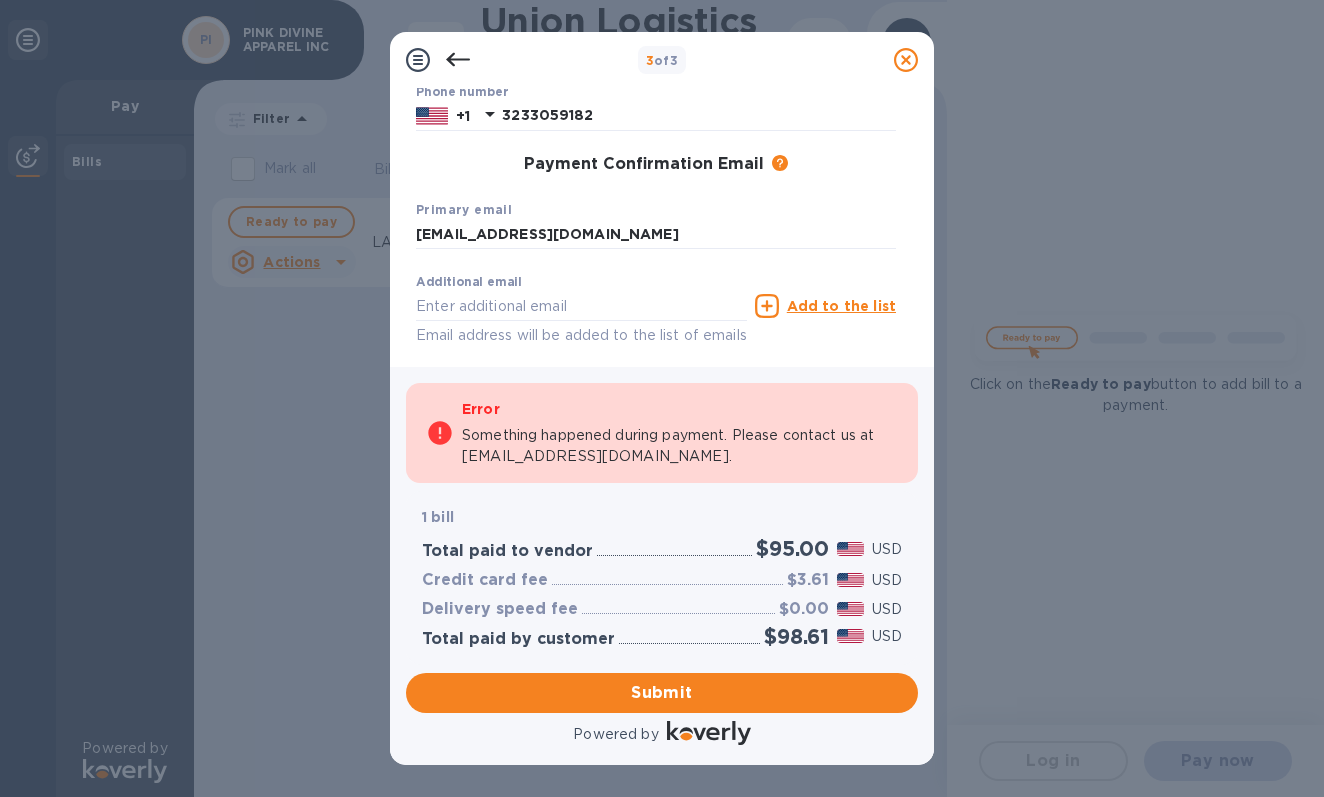 scroll, scrollTop: 325, scrollLeft: 0, axis: vertical 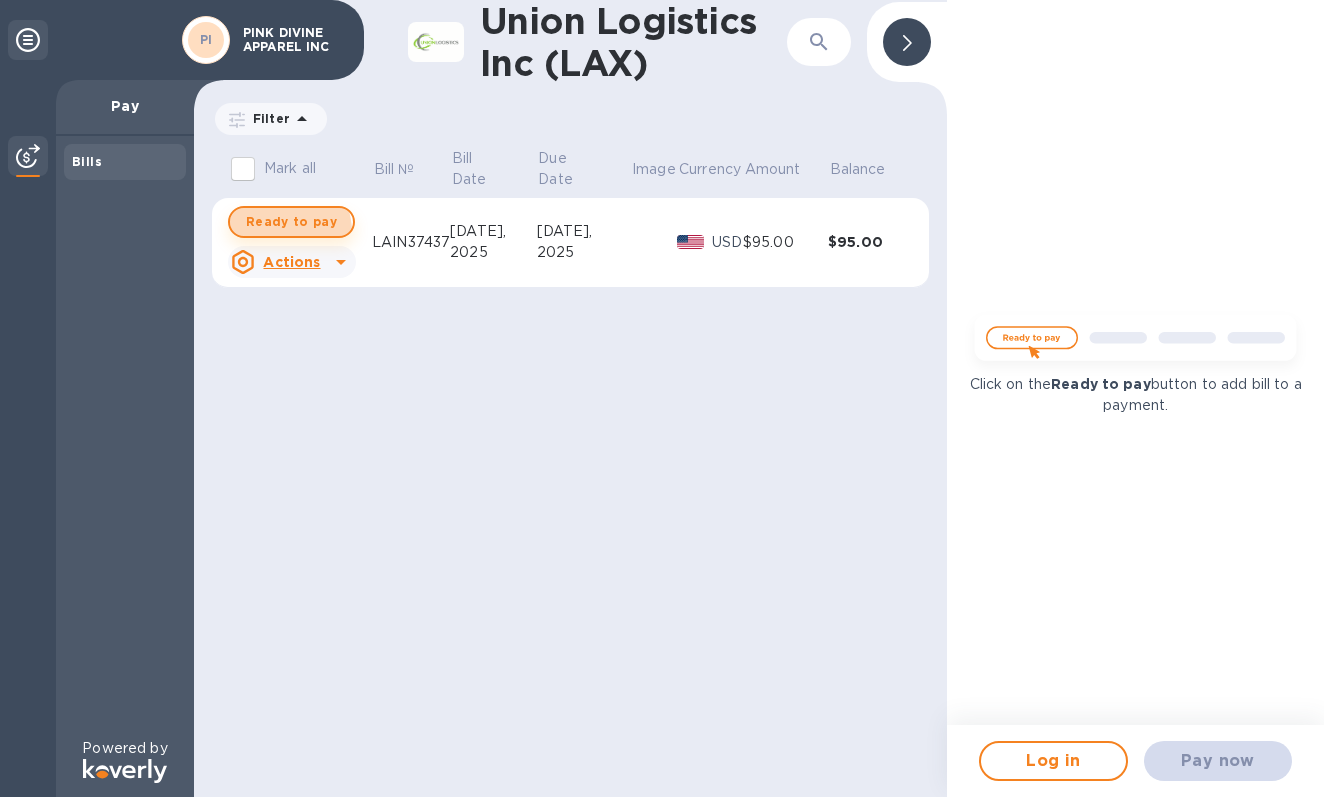 click on "Ready to pay" at bounding box center (291, 222) 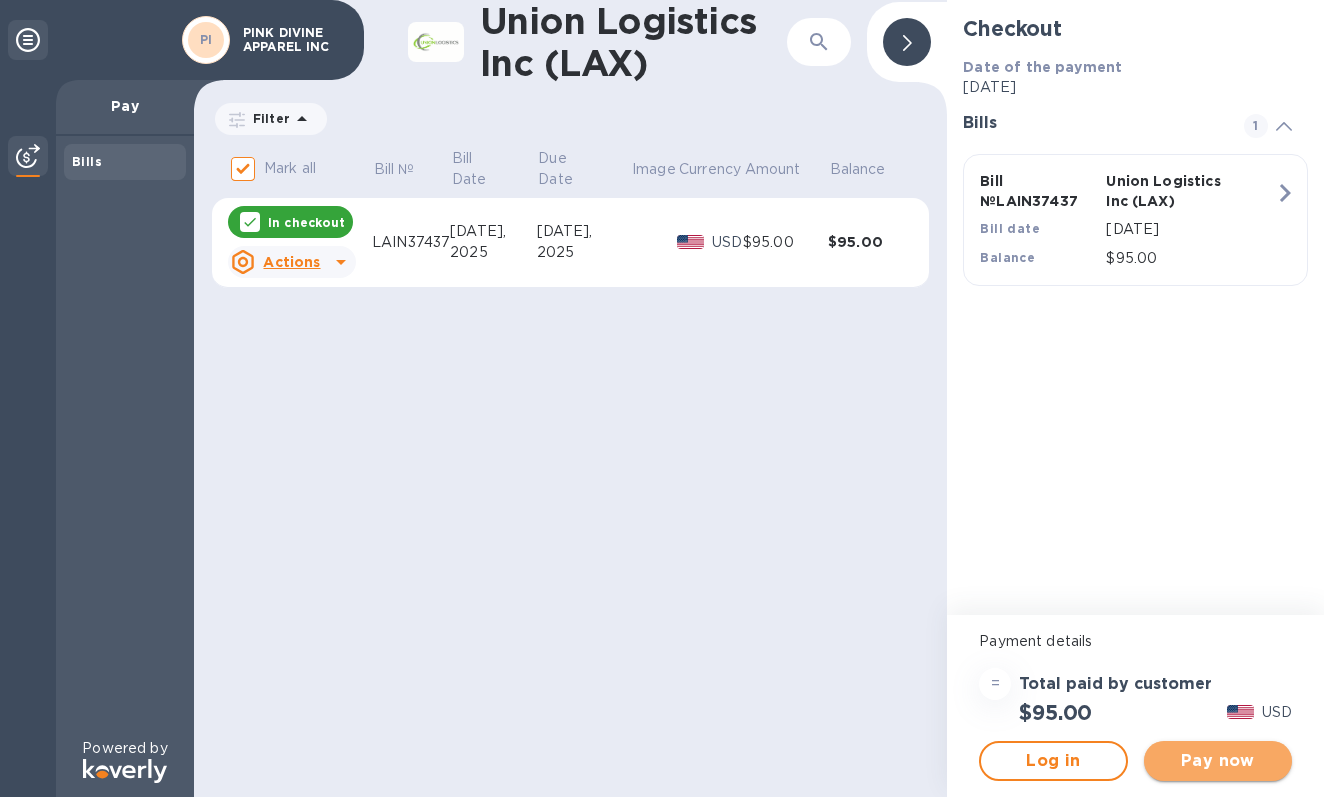 click on "Pay now" at bounding box center (1218, 761) 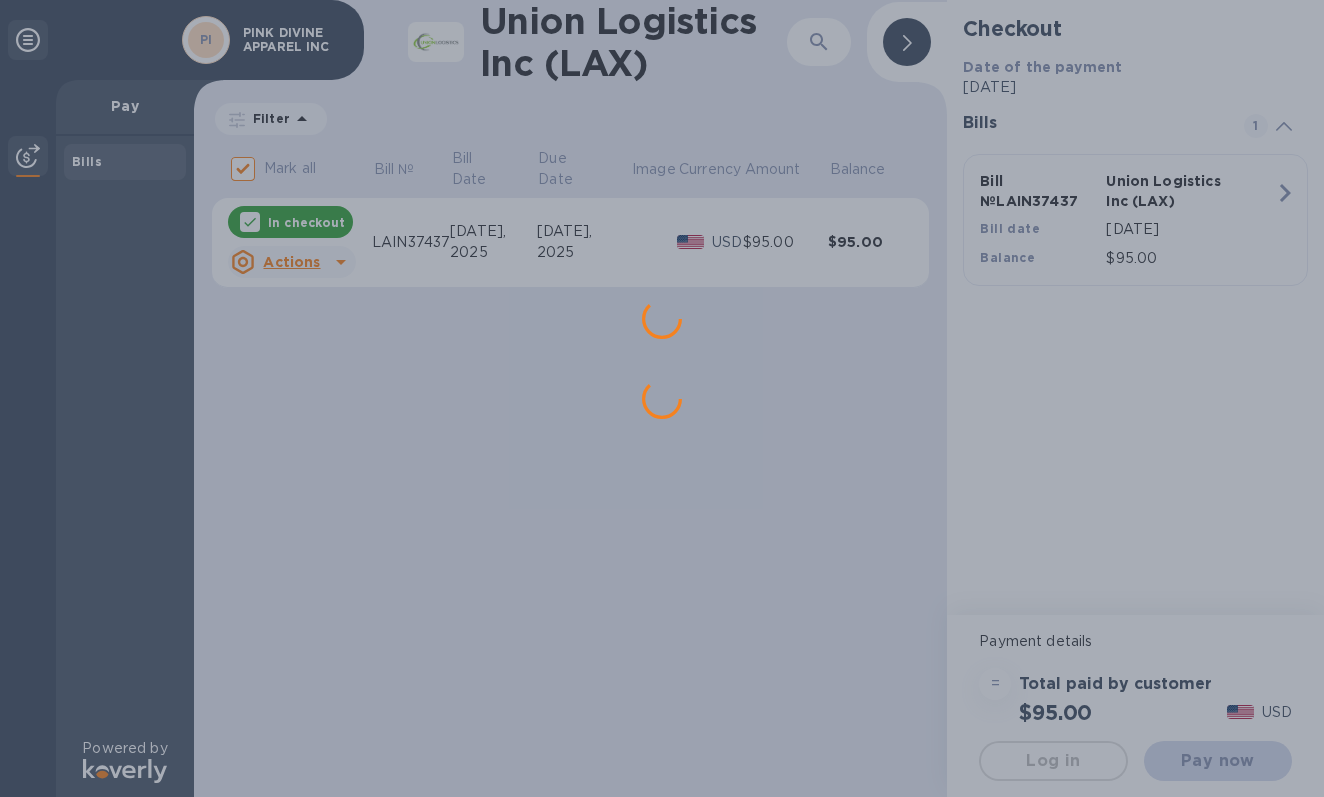 scroll, scrollTop: 0, scrollLeft: 0, axis: both 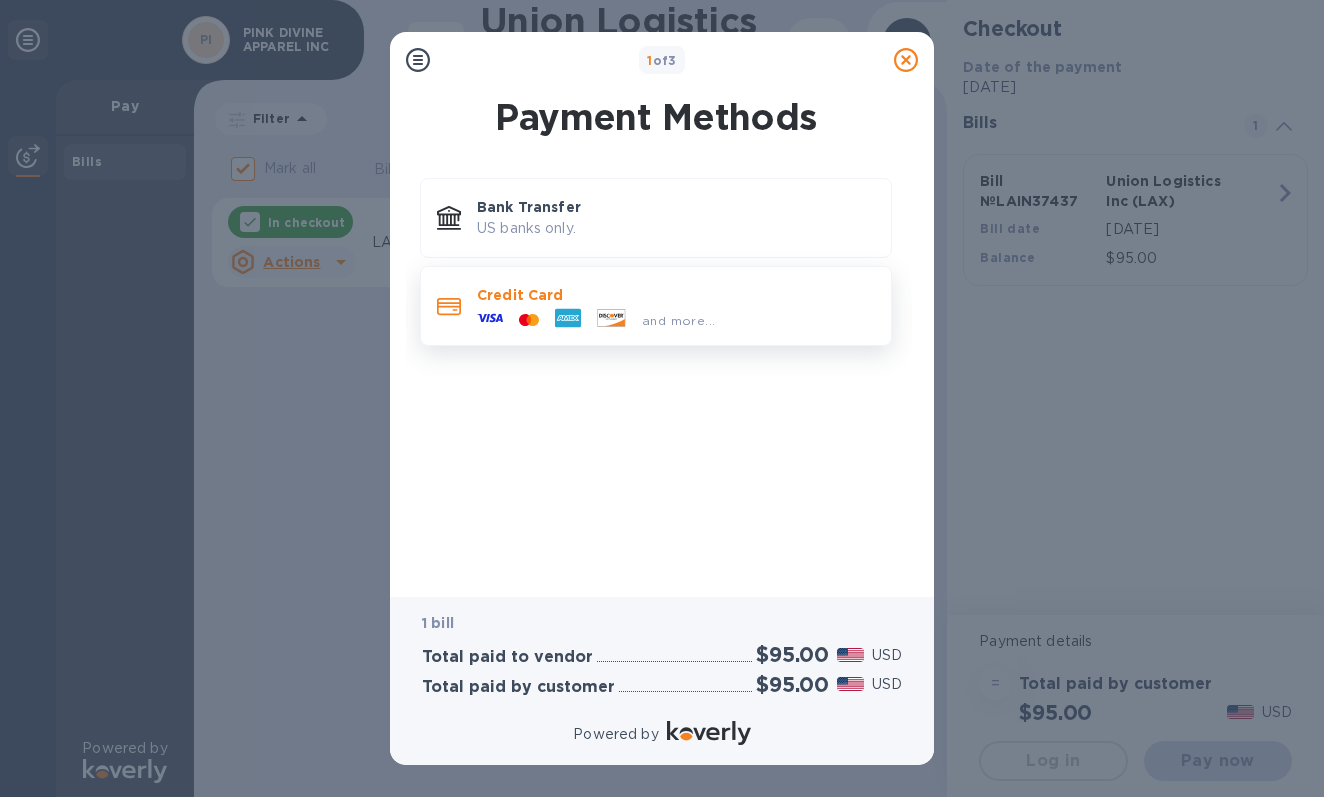 click on "Credit Card" at bounding box center (676, 295) 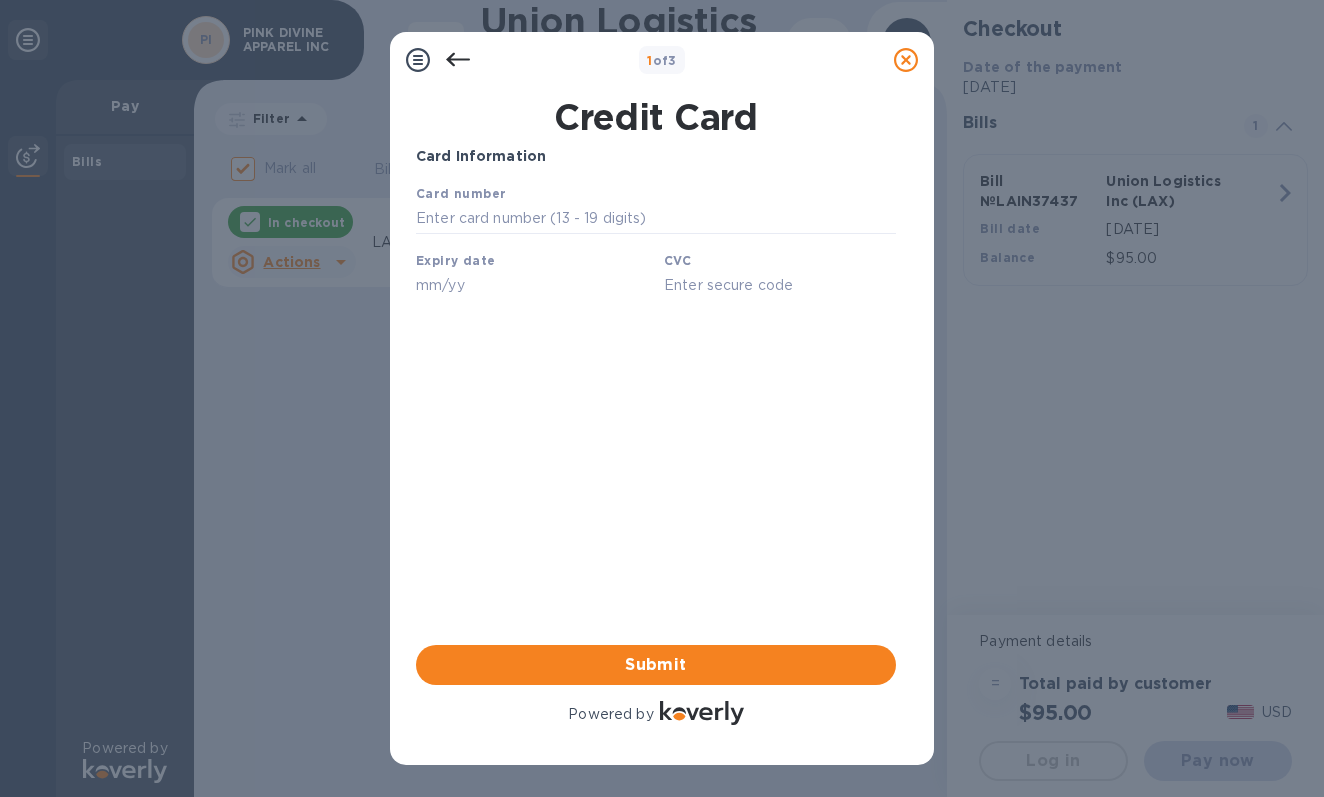 scroll, scrollTop: 0, scrollLeft: 0, axis: both 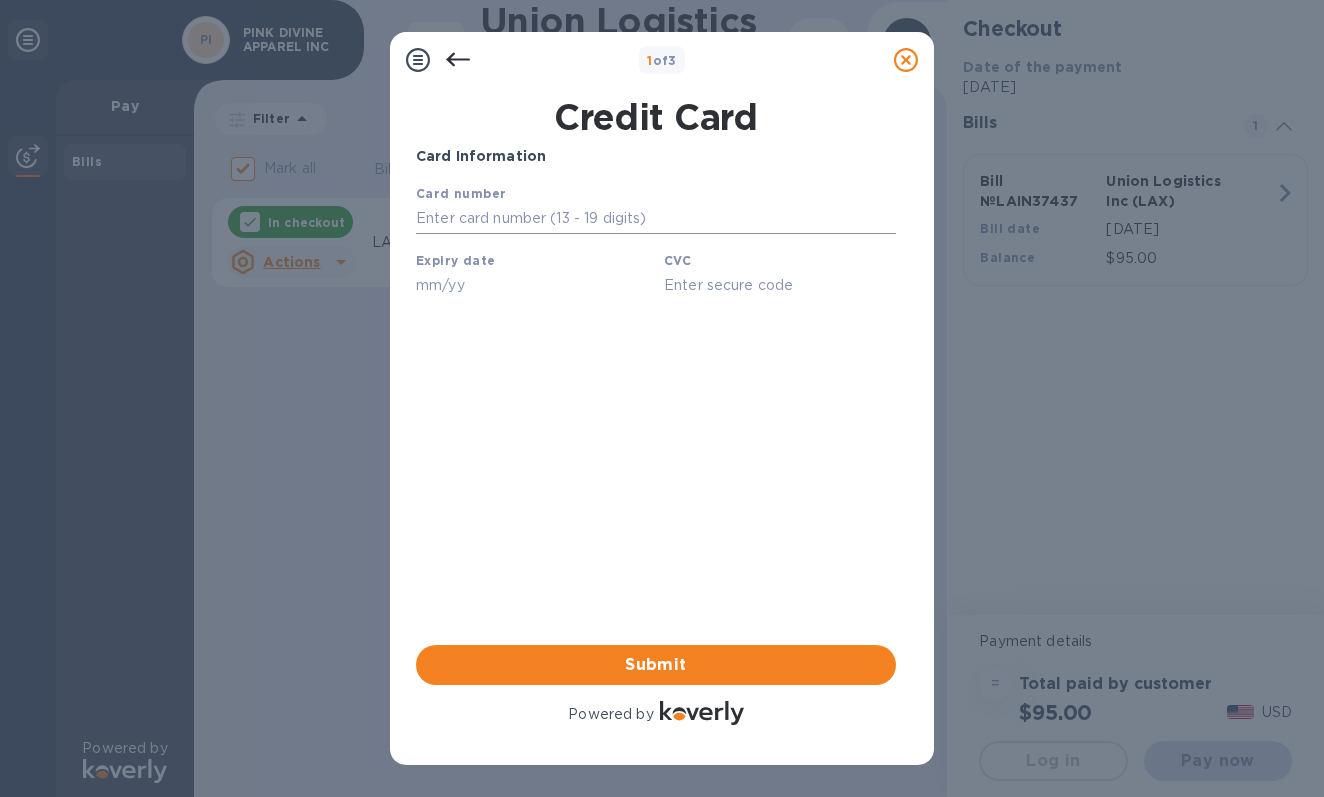click at bounding box center (656, 219) 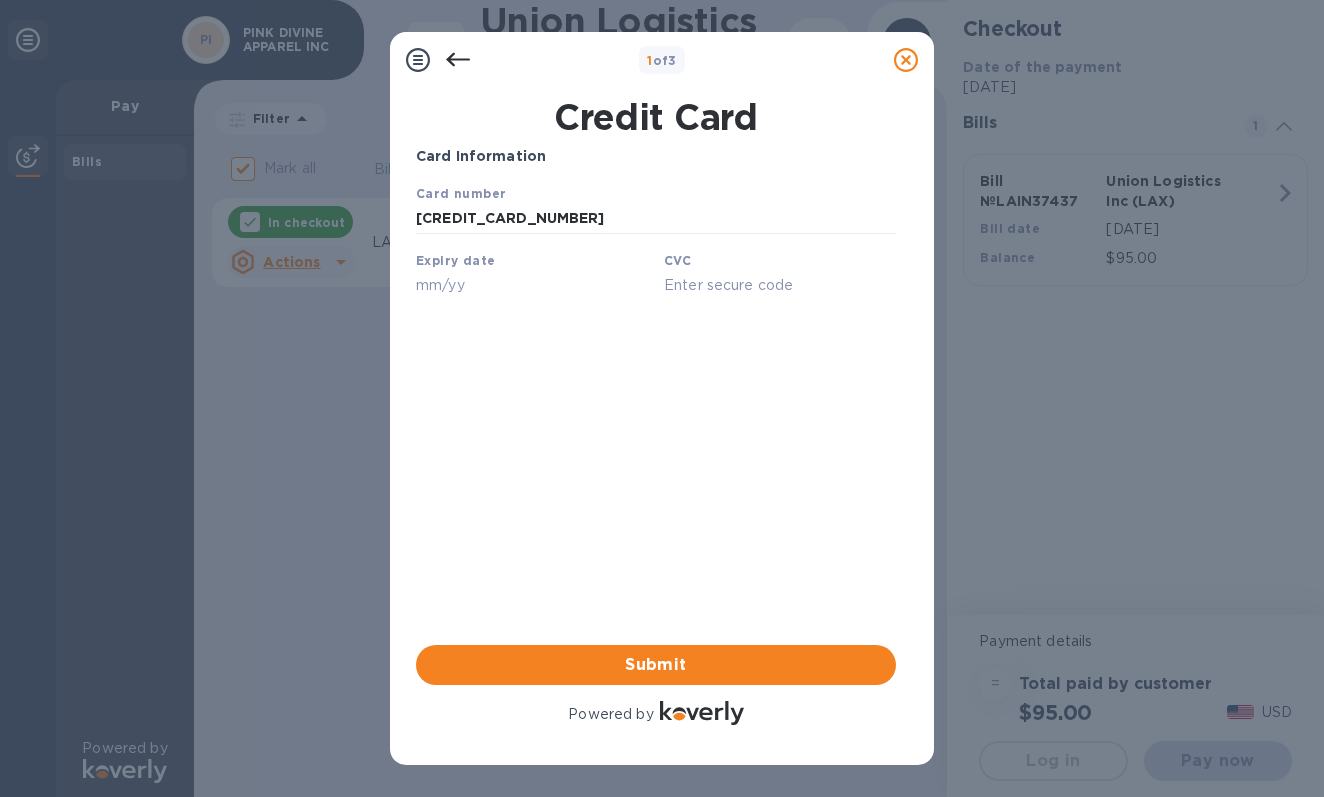 type on "5474 1514 4311 6840" 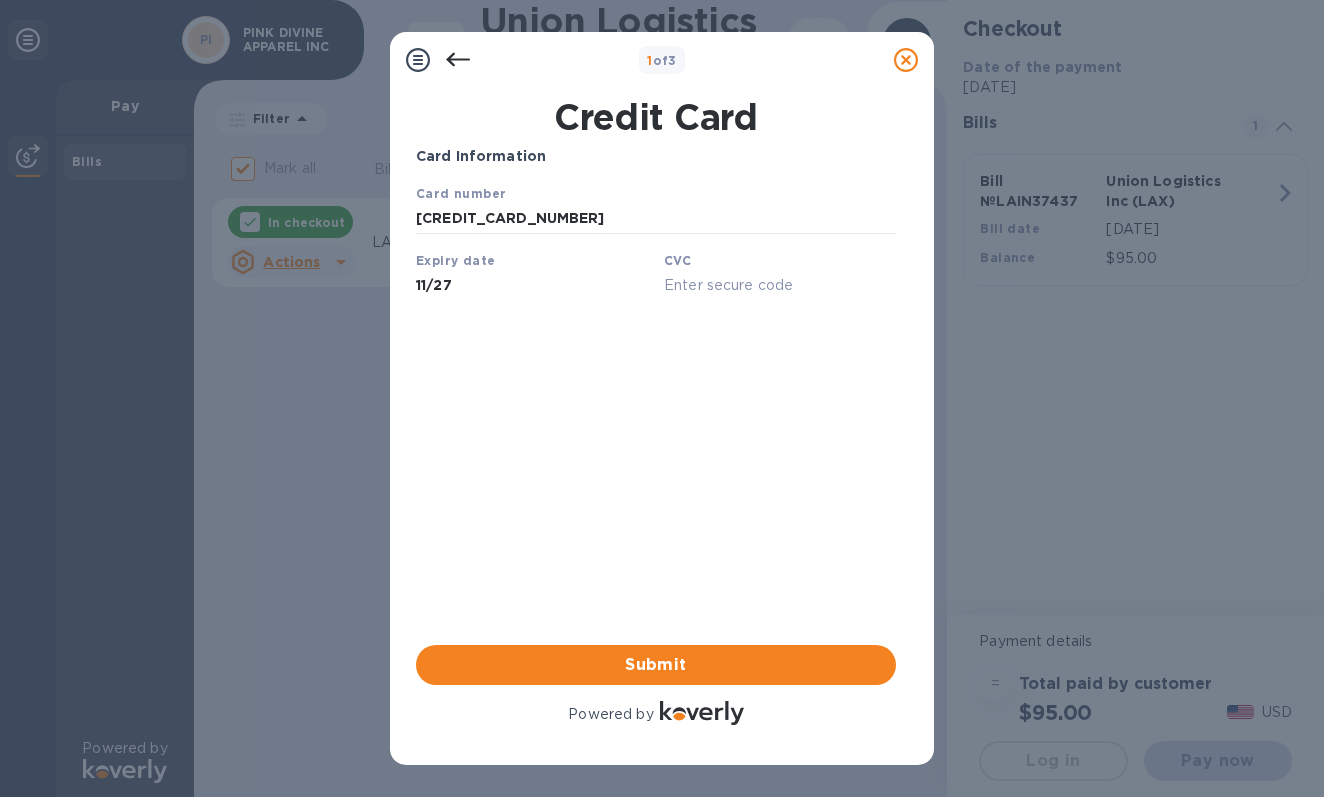 type on "11/27" 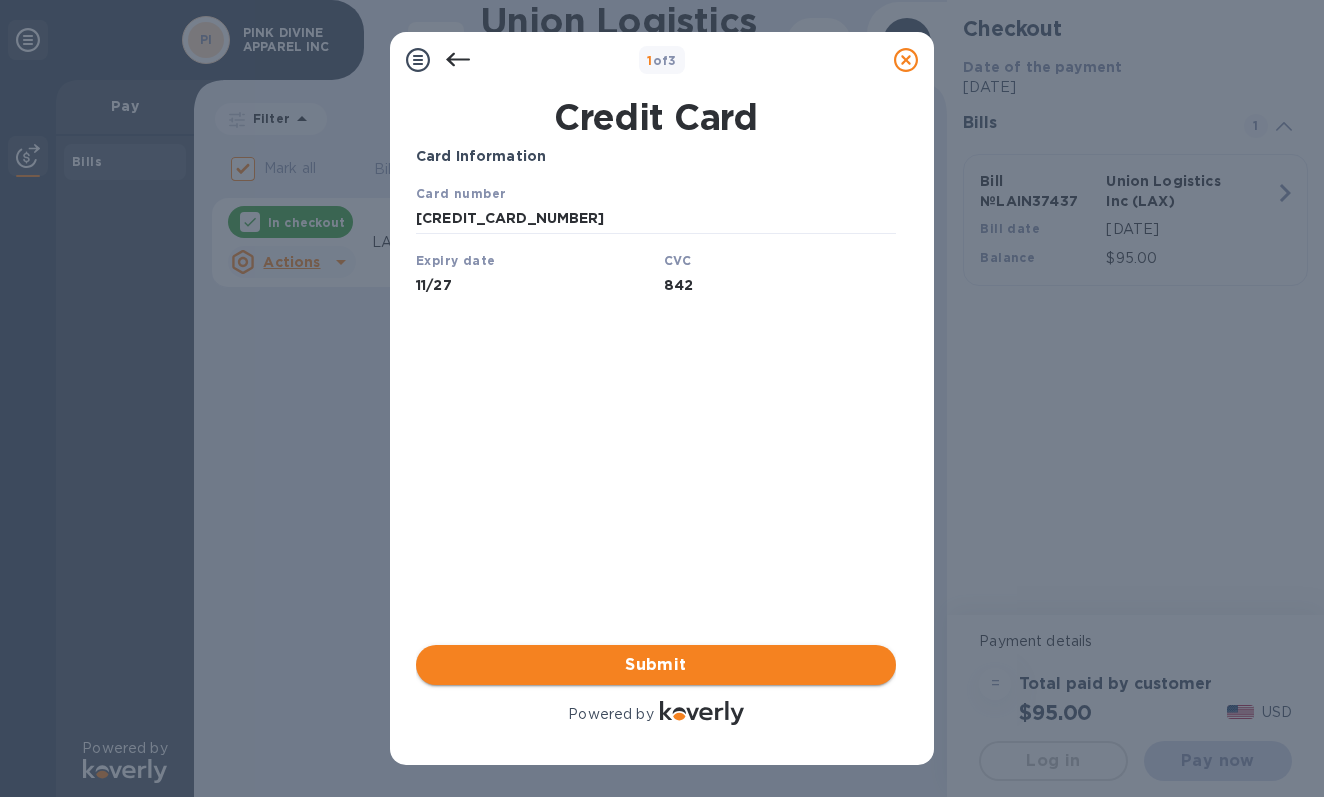 type on "842" 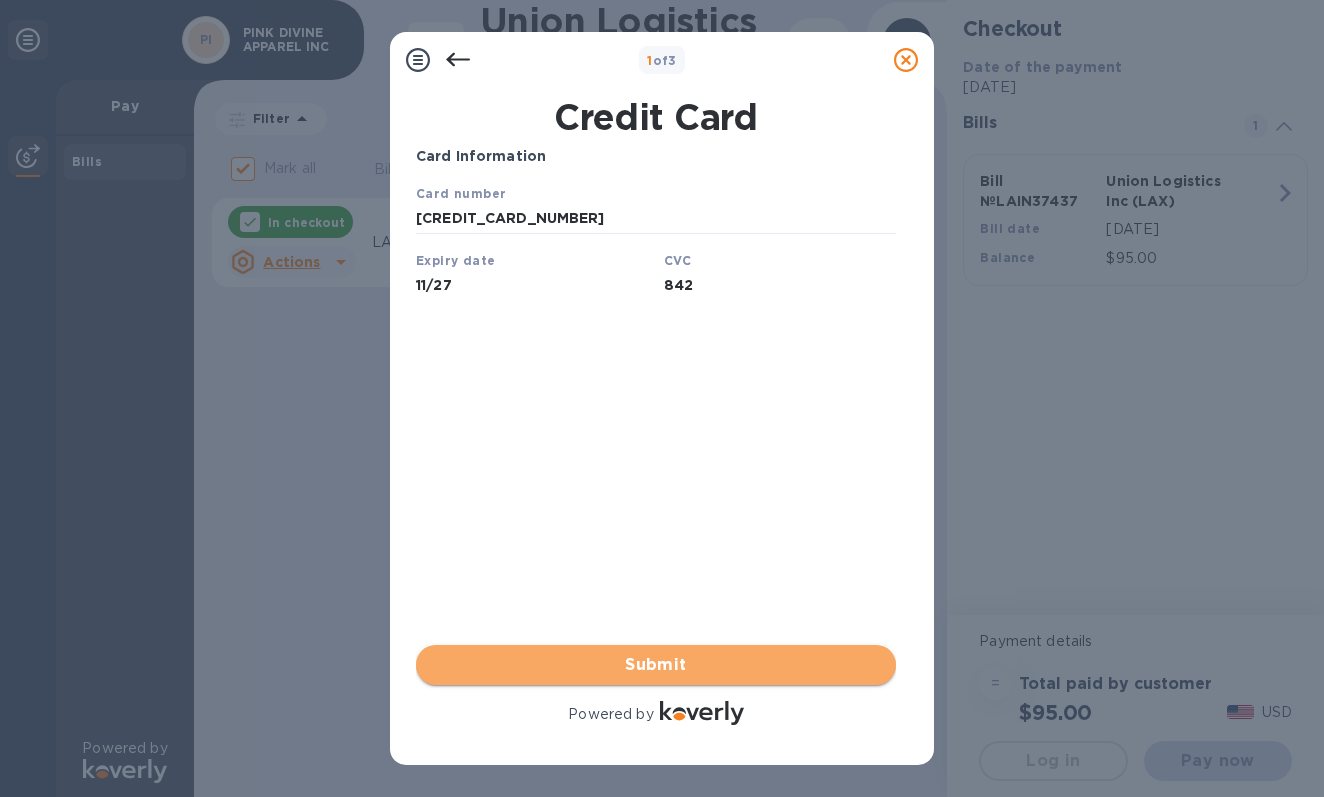 click on "Submit" at bounding box center [656, 665] 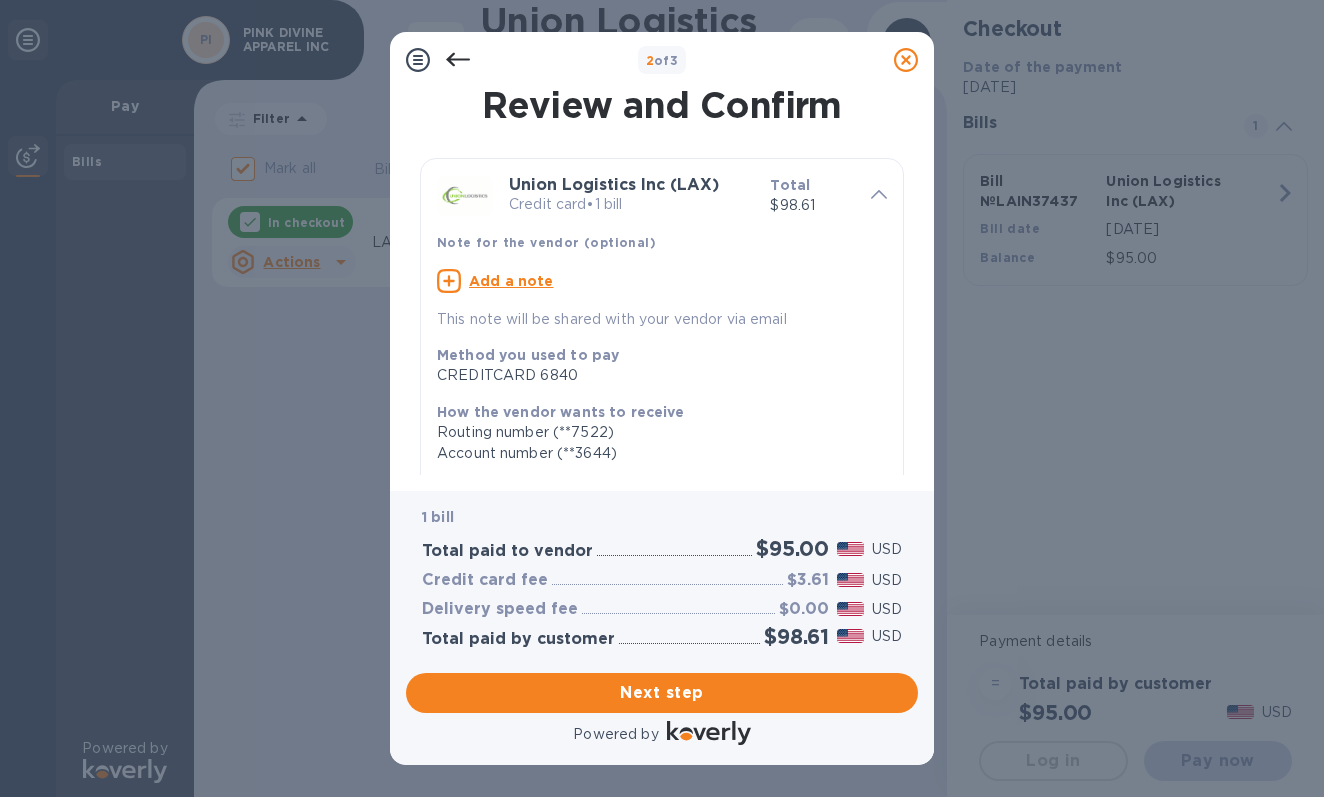 scroll, scrollTop: 295, scrollLeft: 0, axis: vertical 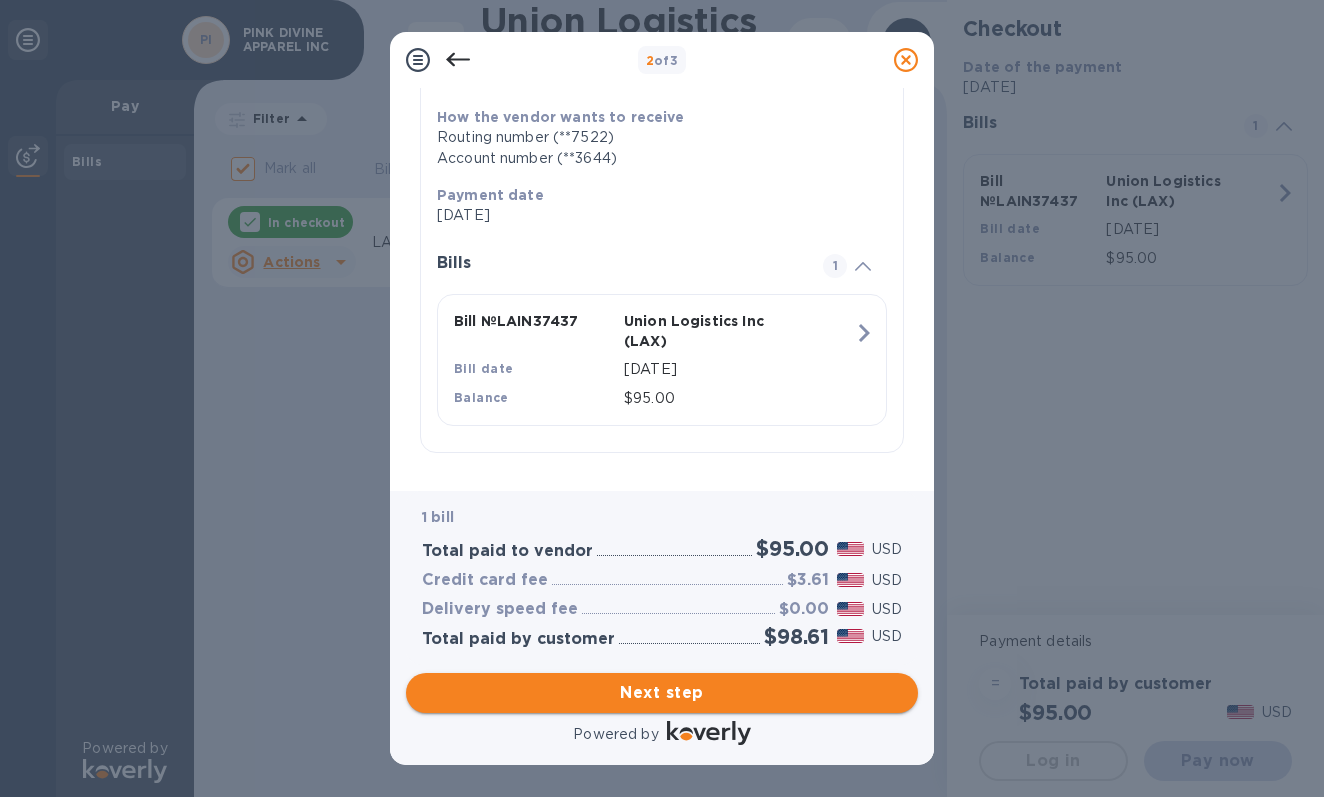click on "Next step" at bounding box center [662, 693] 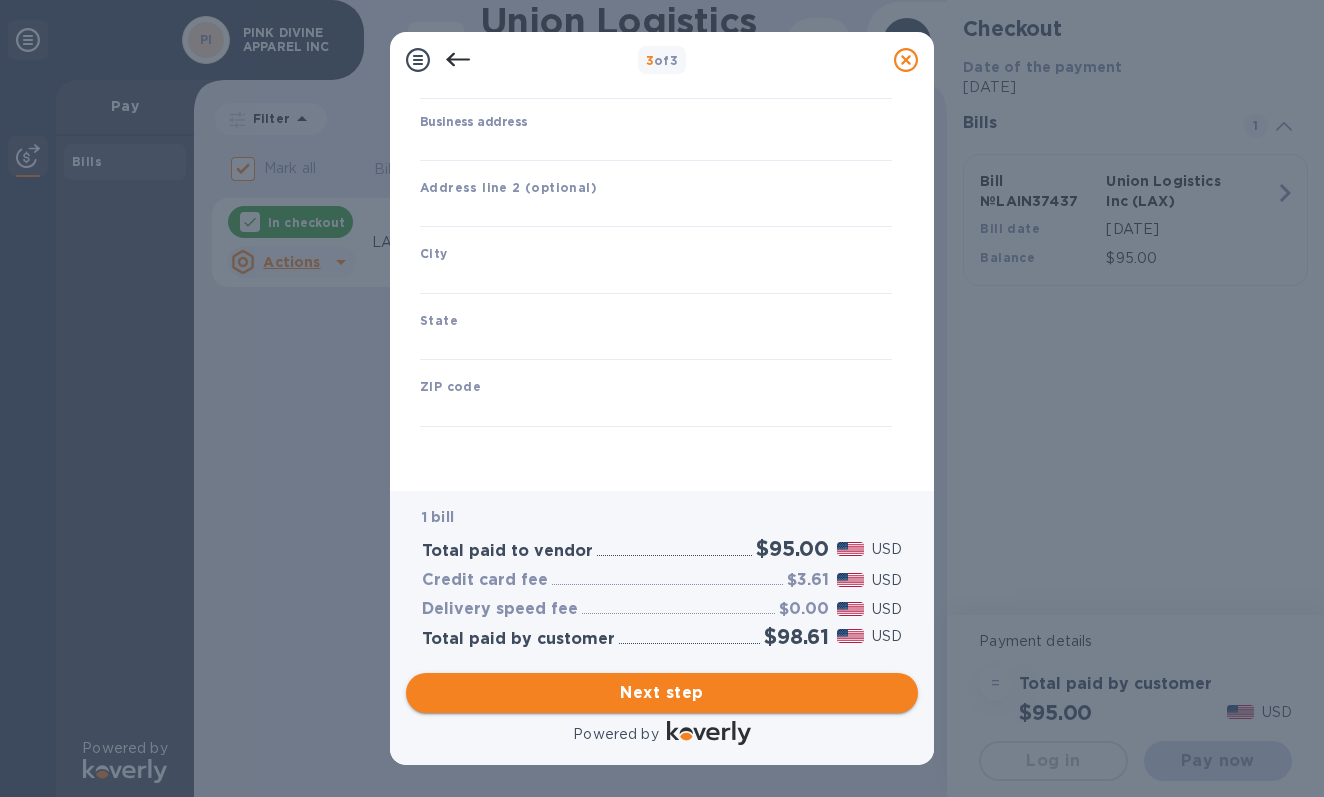 type on "United States" 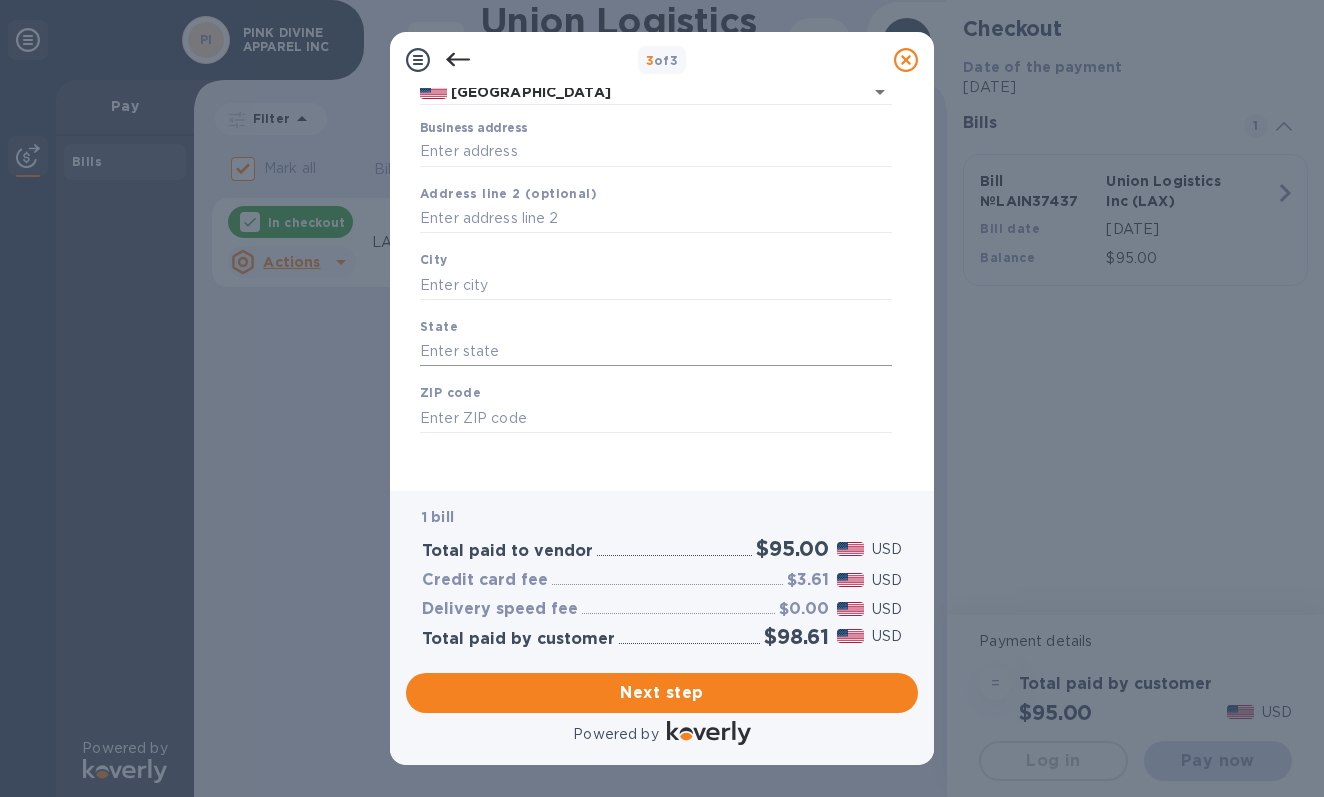 scroll, scrollTop: 0, scrollLeft: 0, axis: both 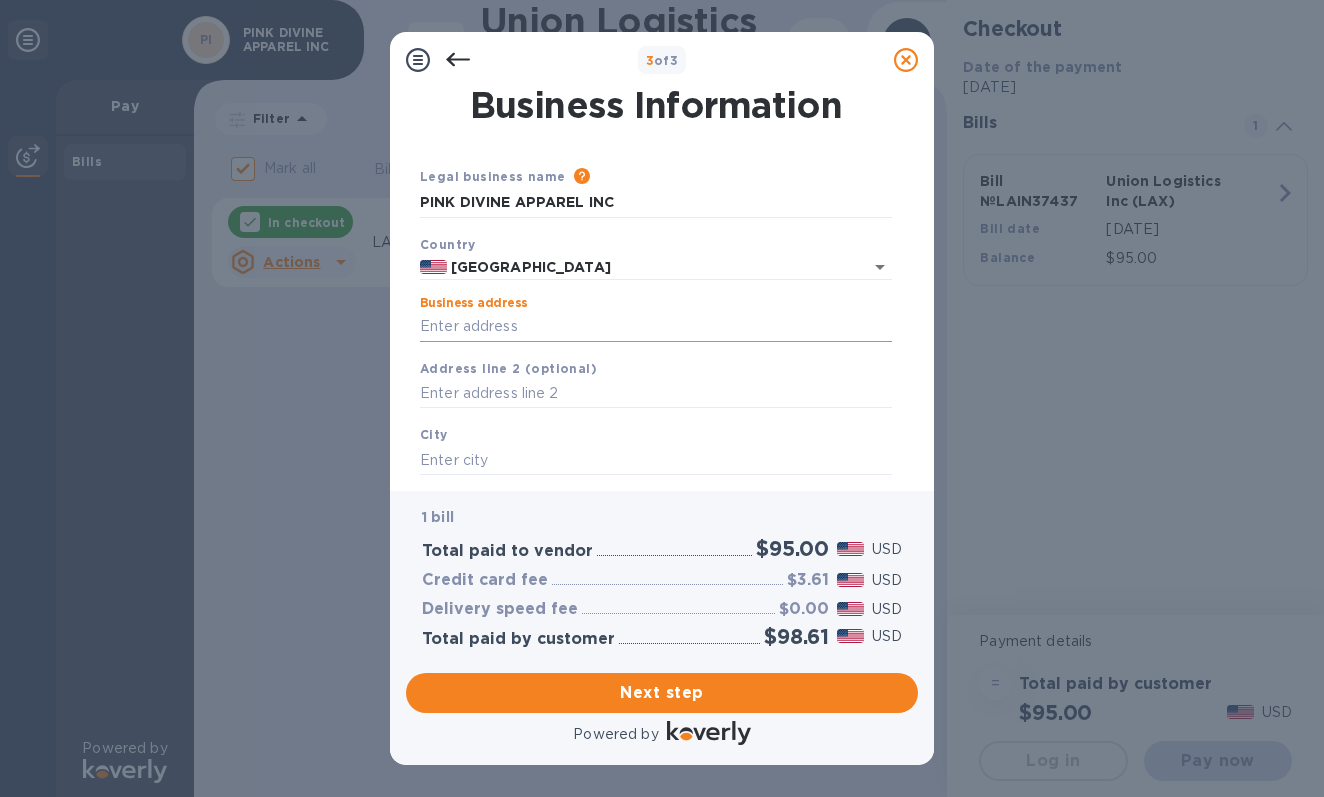 paste on "12 W 27th St," 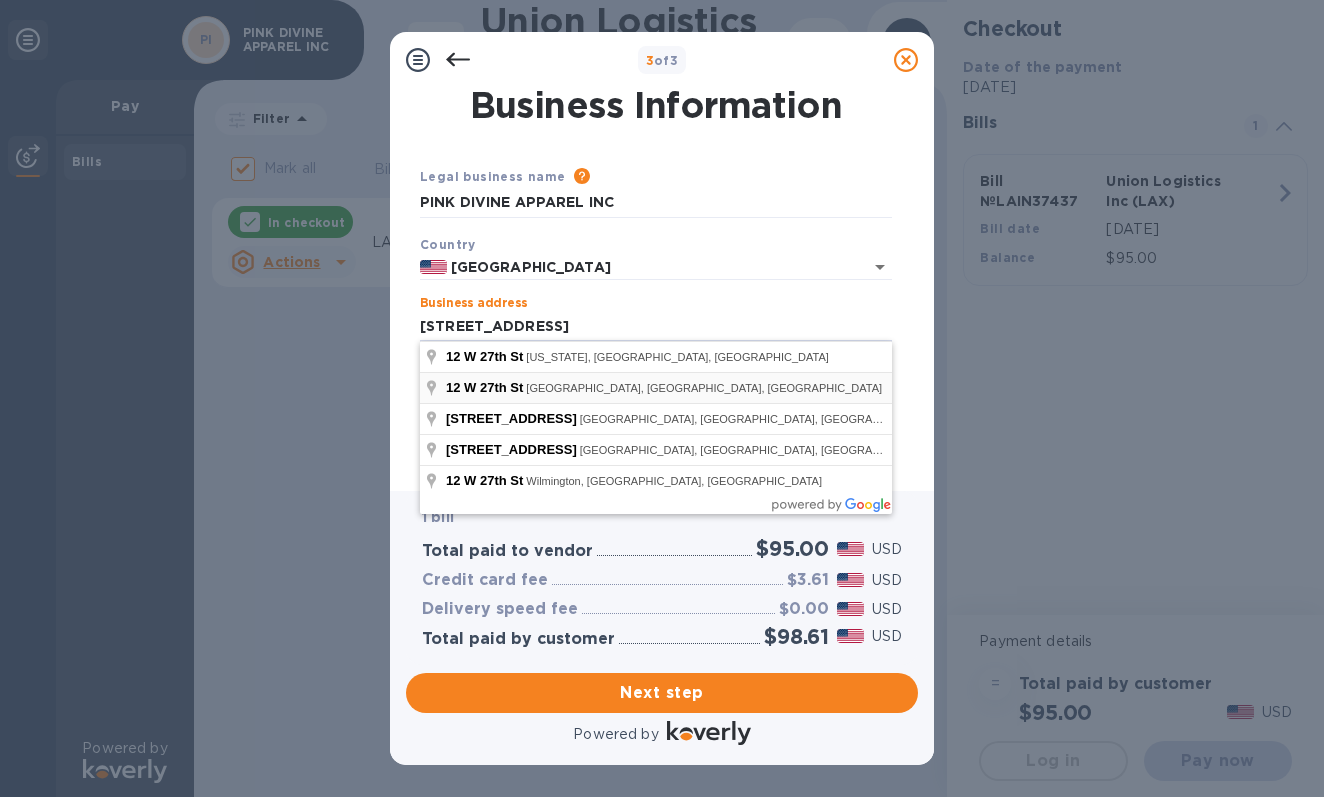 type on "12 W 27th St" 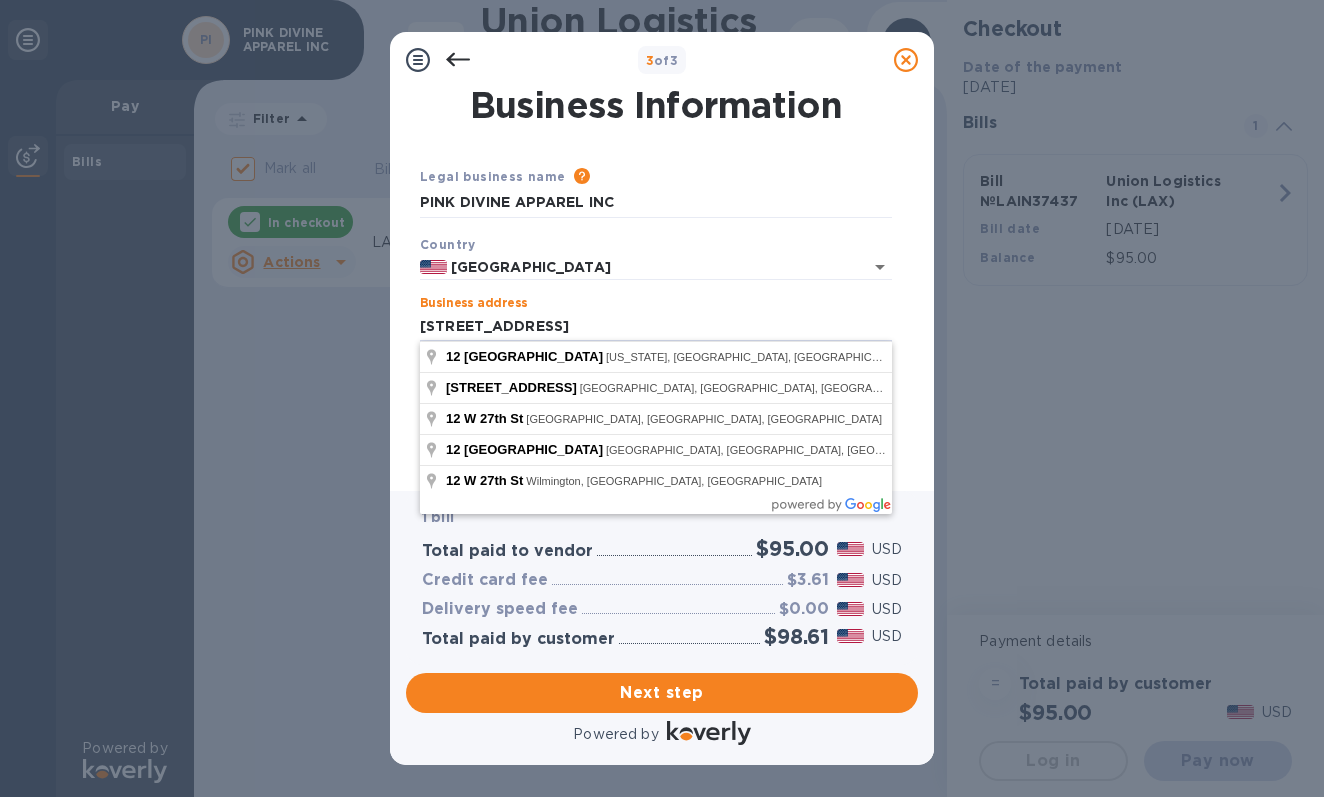 click on "Business Information Legal business name Please provide the legal name that appears on your SS-4 form issued by the IRS when the company was formed. PINK DIVINE APPAREL INC Country United States Business address 12 W 27th St Address line 2 (optional) City State ZIP code Save" at bounding box center (662, 281) 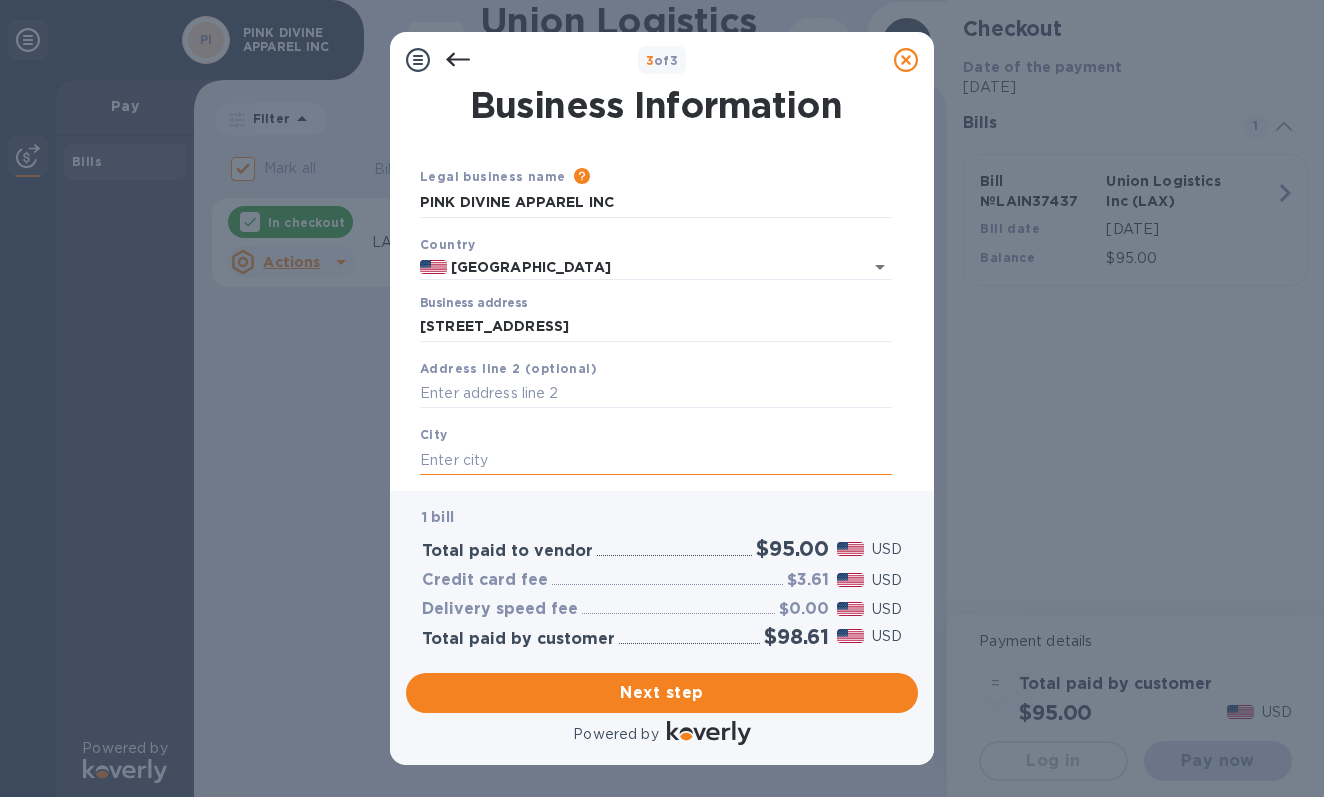 paste on "New York, NY 10001" 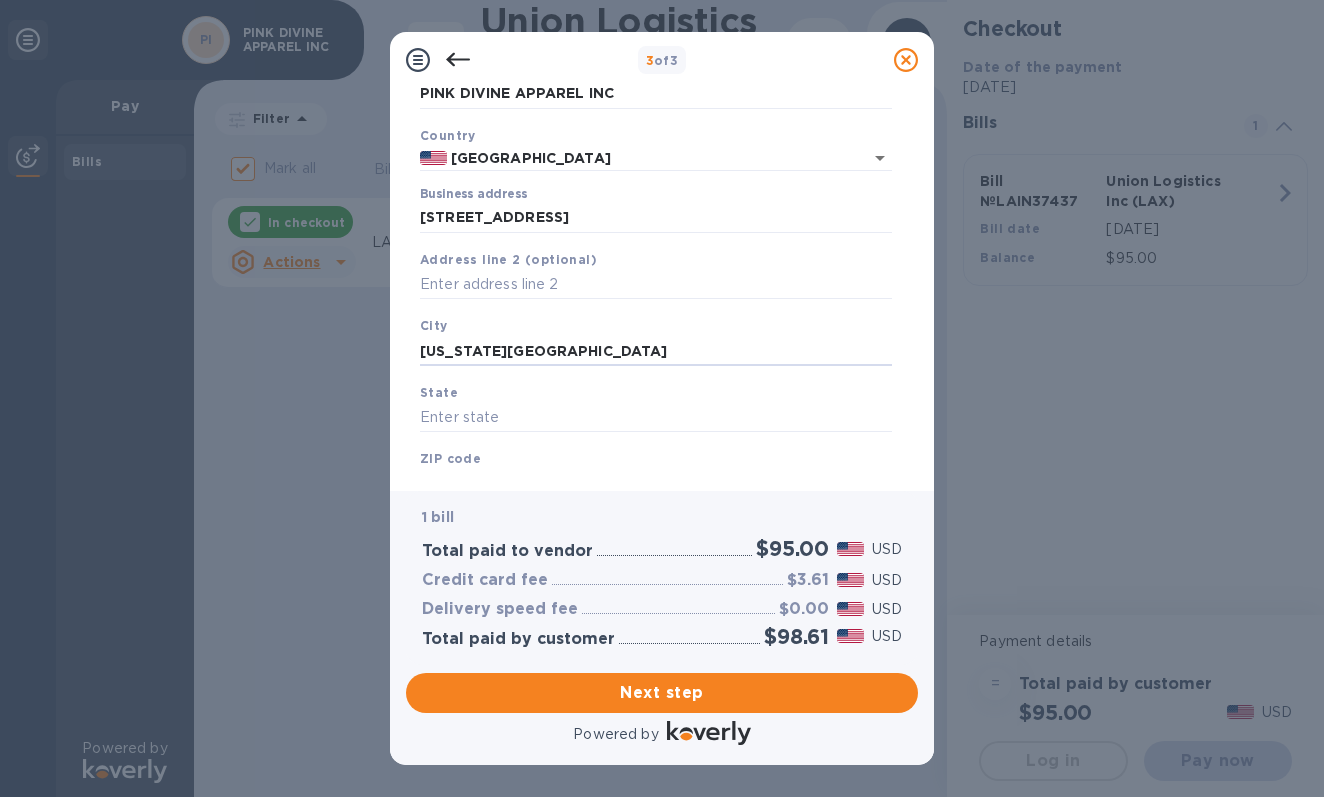 scroll, scrollTop: 121, scrollLeft: 0, axis: vertical 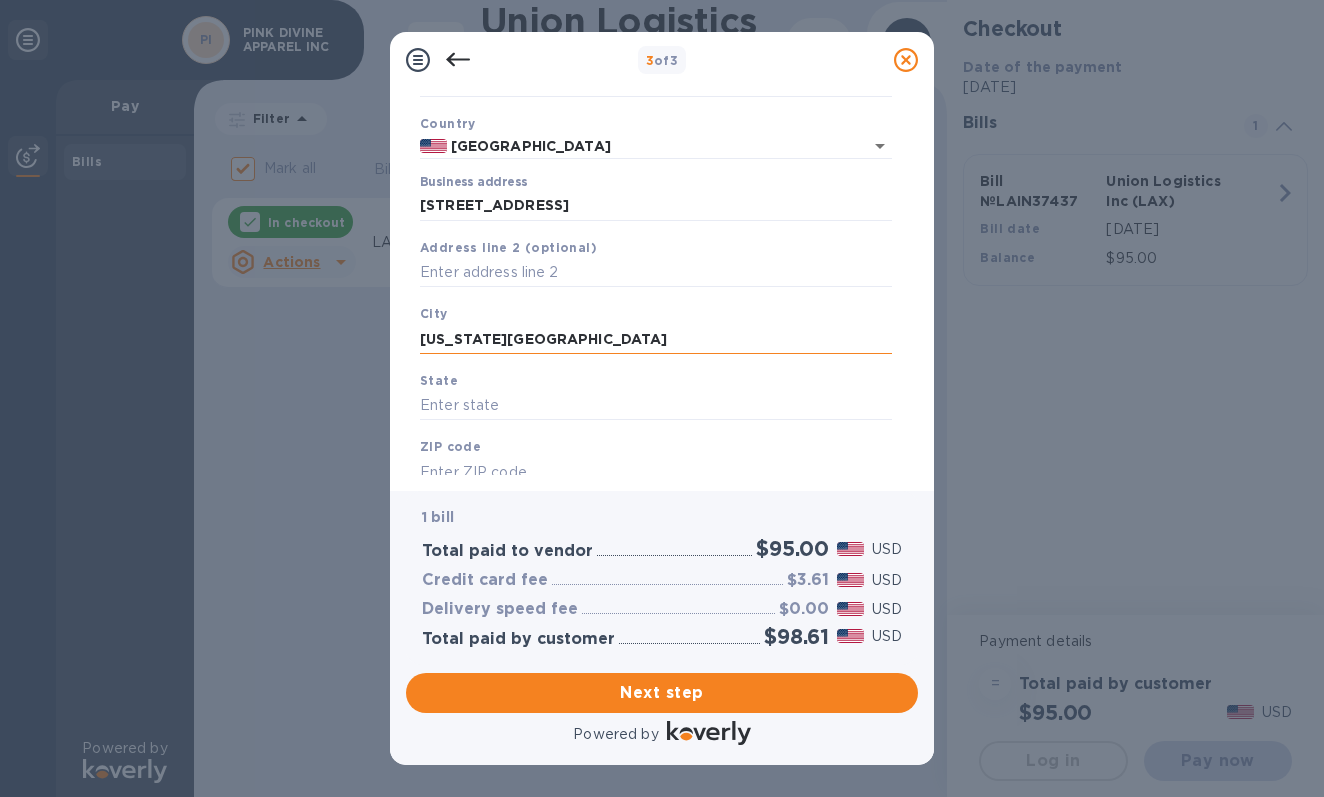 drag, startPoint x: 502, startPoint y: 335, endPoint x: 619, endPoint y: 346, distance: 117.51595 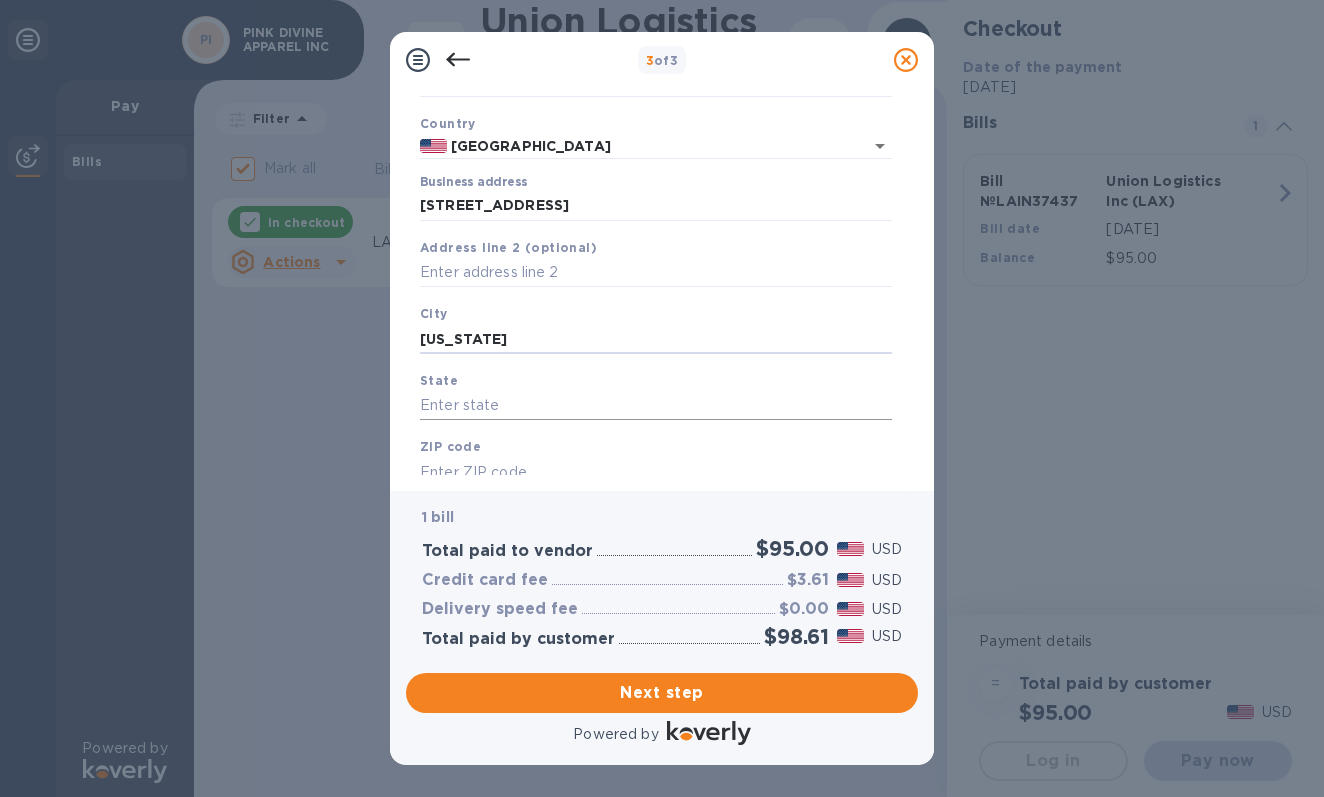 type on "New York" 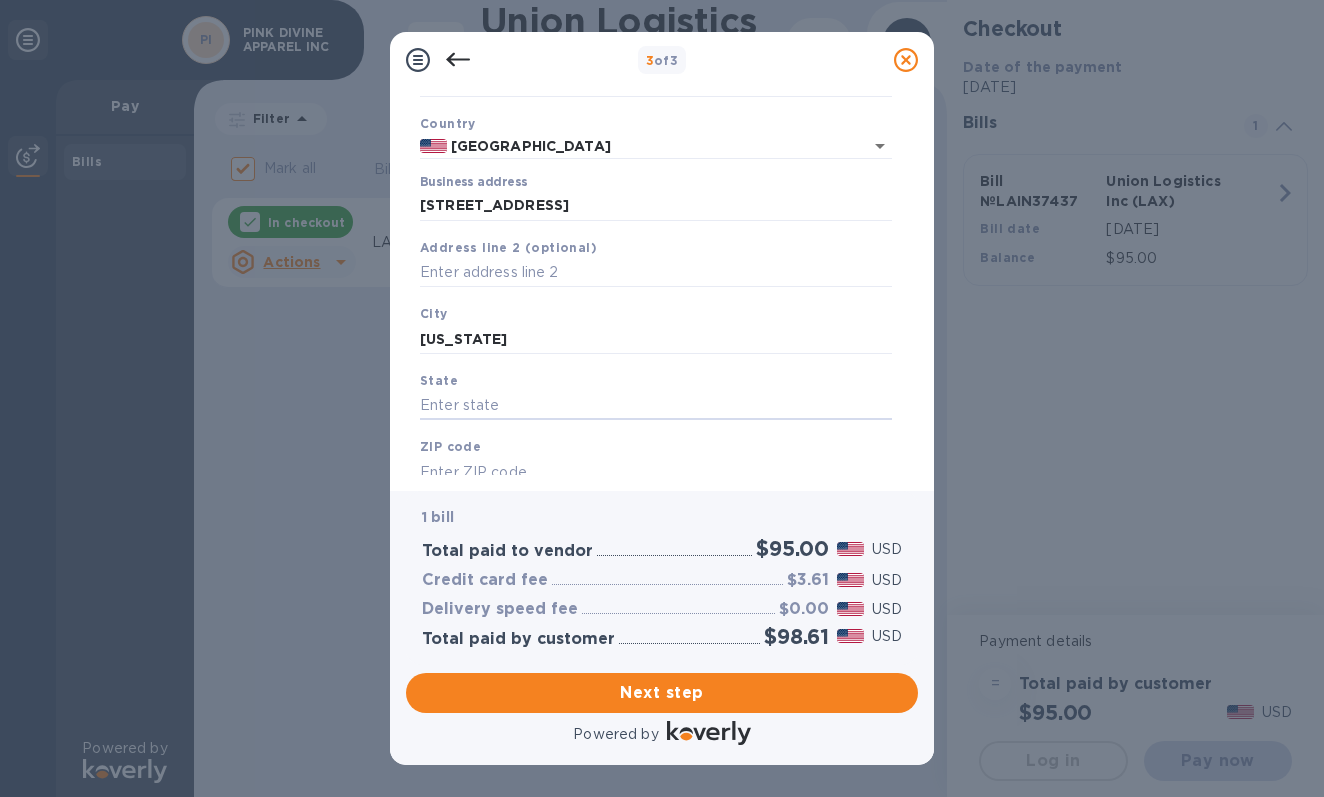 paste on "NY 10001" 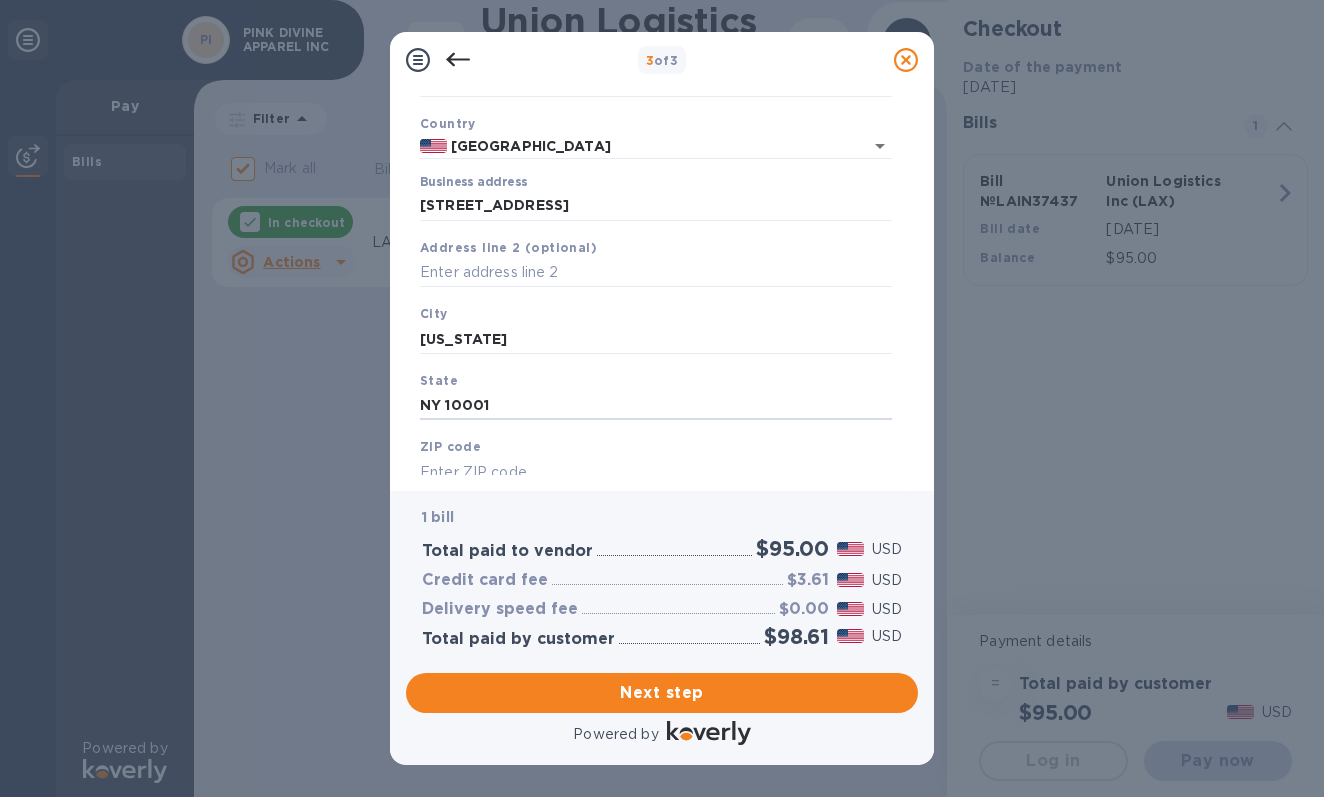 scroll, scrollTop: 175, scrollLeft: 0, axis: vertical 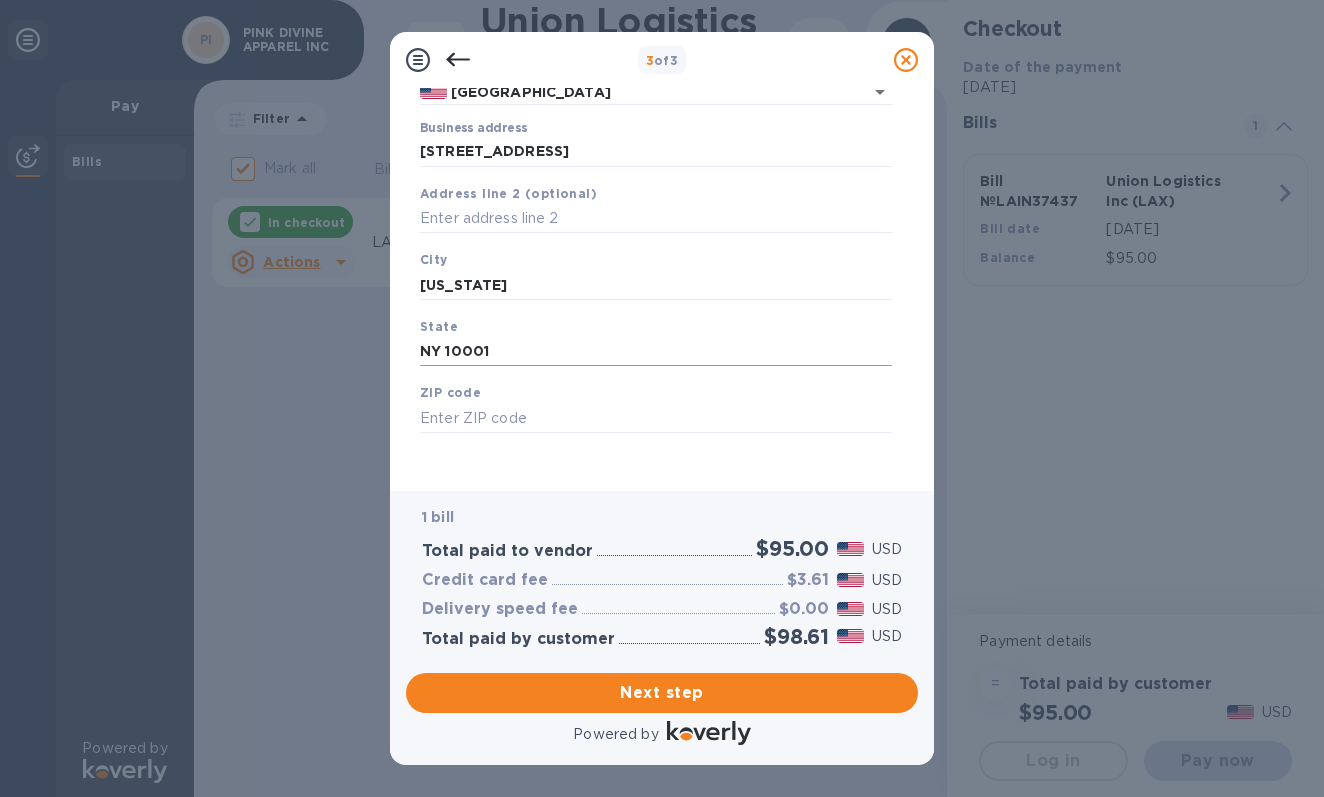 drag, startPoint x: 504, startPoint y: 340, endPoint x: 444, endPoint y: 342, distance: 60.033325 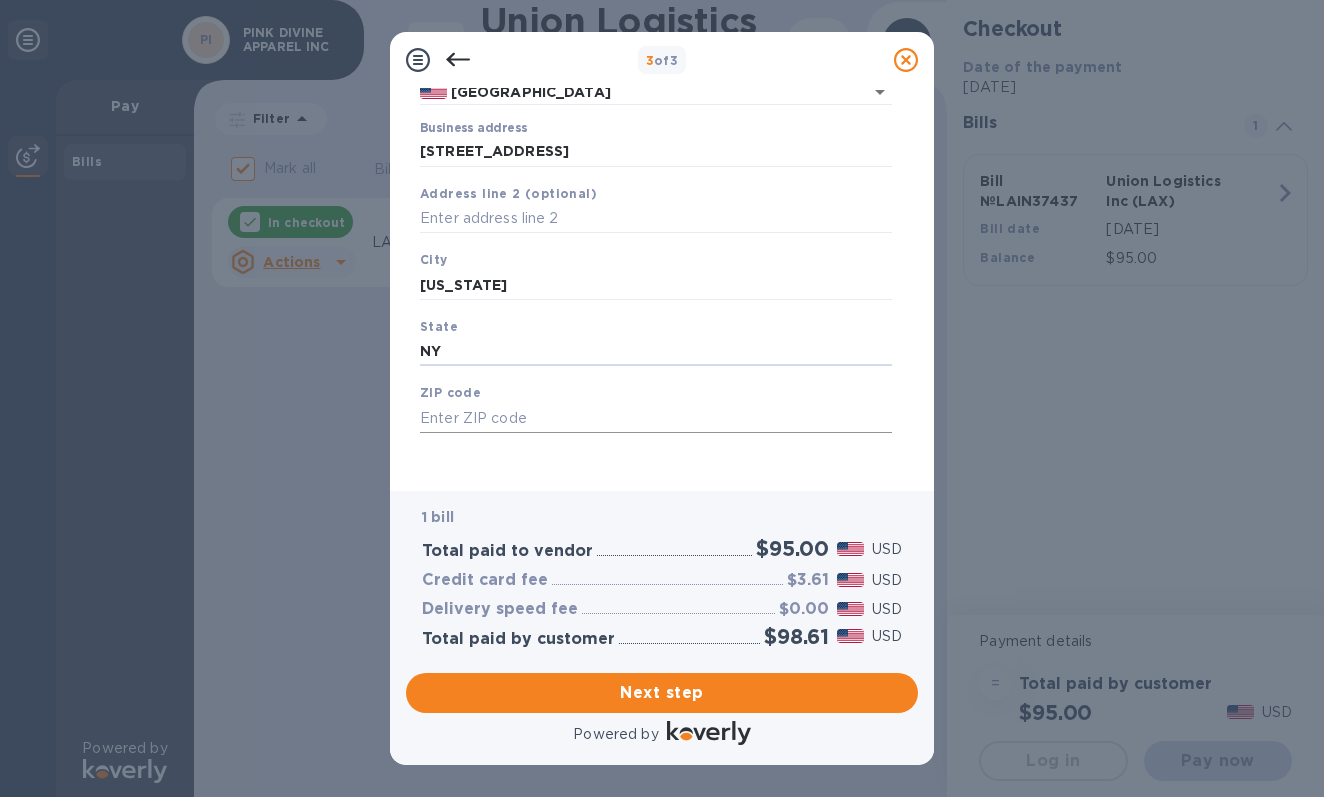 type on "NY" 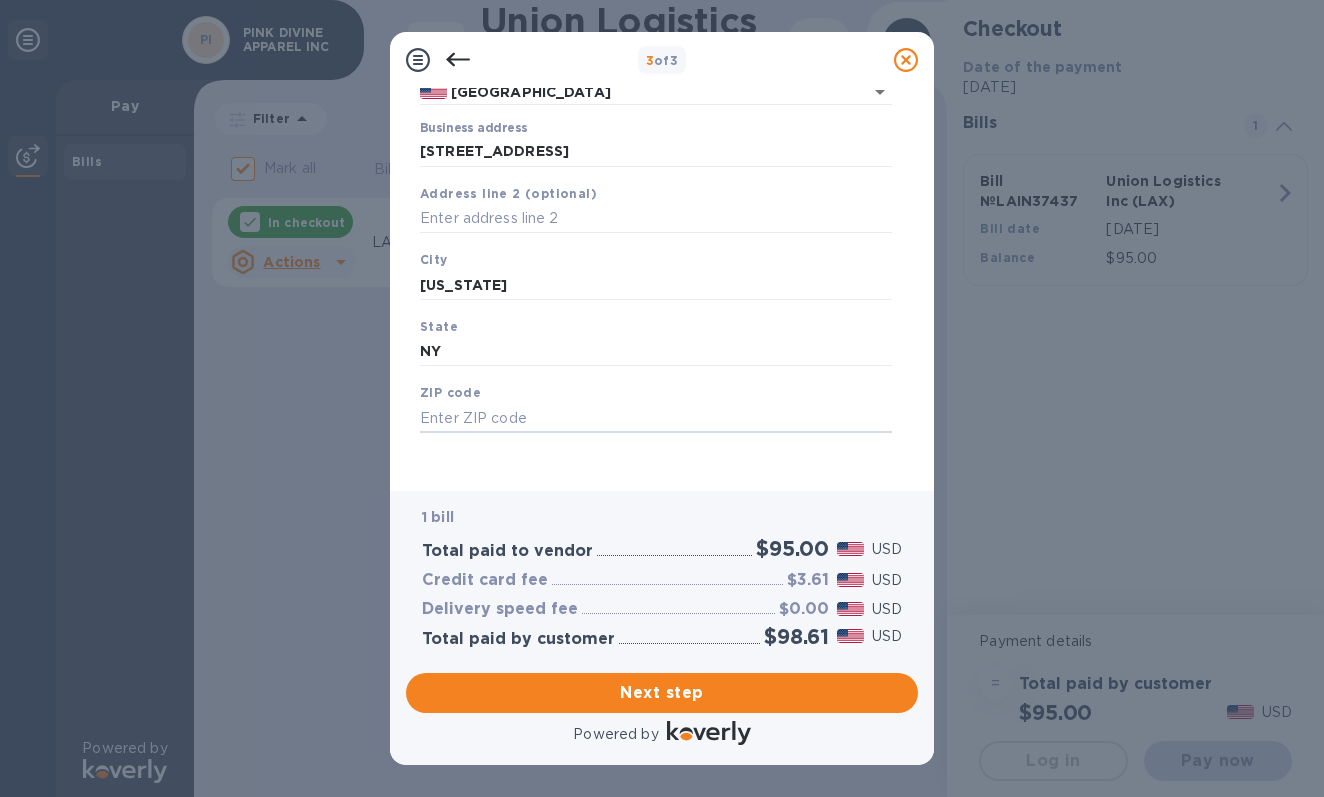 paste on "10001" 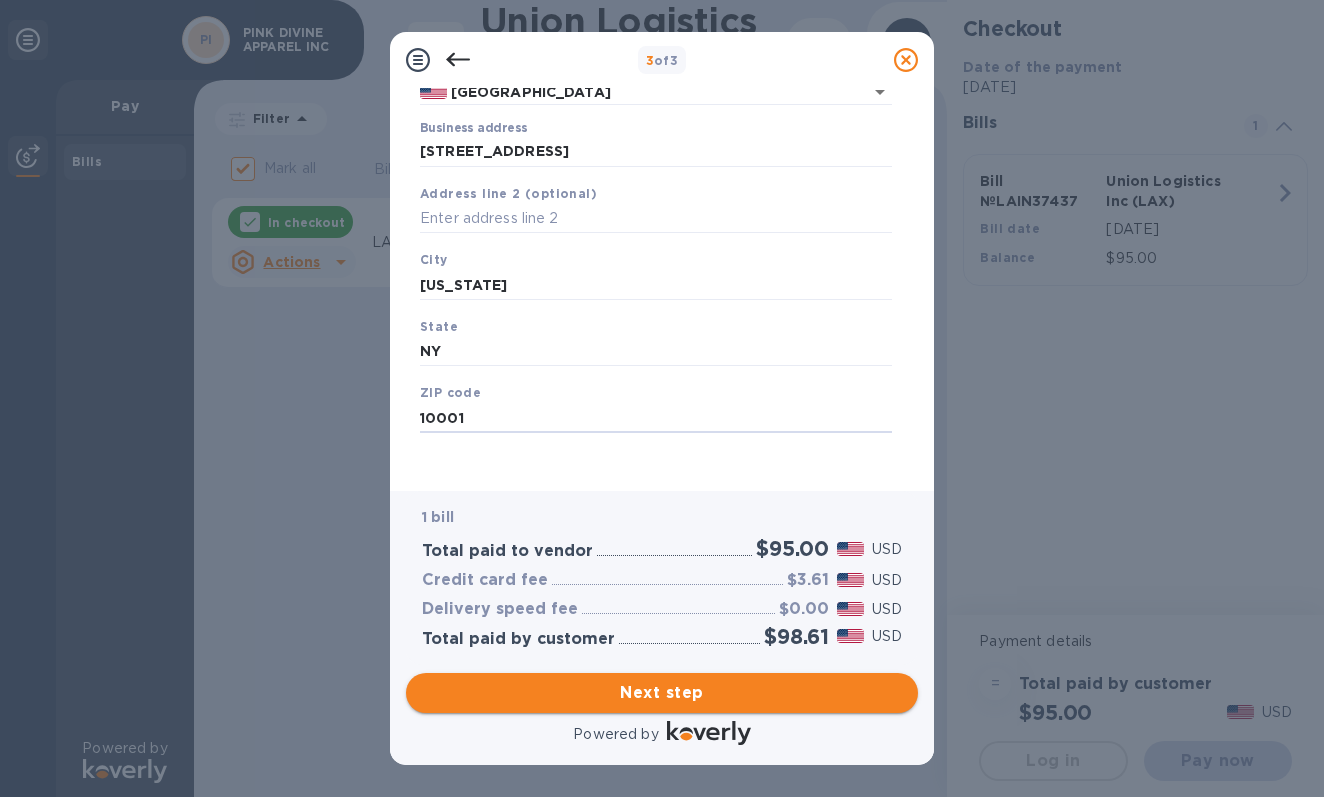 type on "10001" 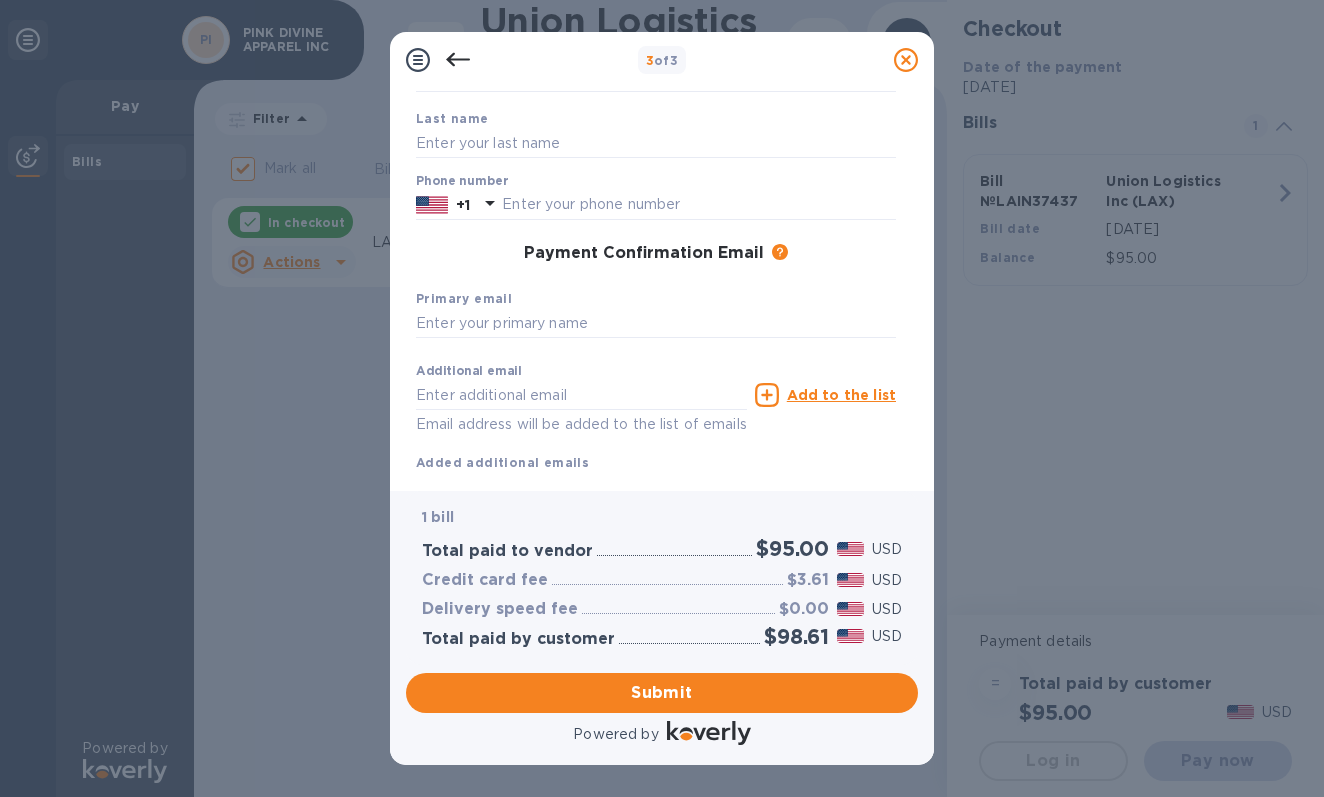 scroll, scrollTop: 0, scrollLeft: 0, axis: both 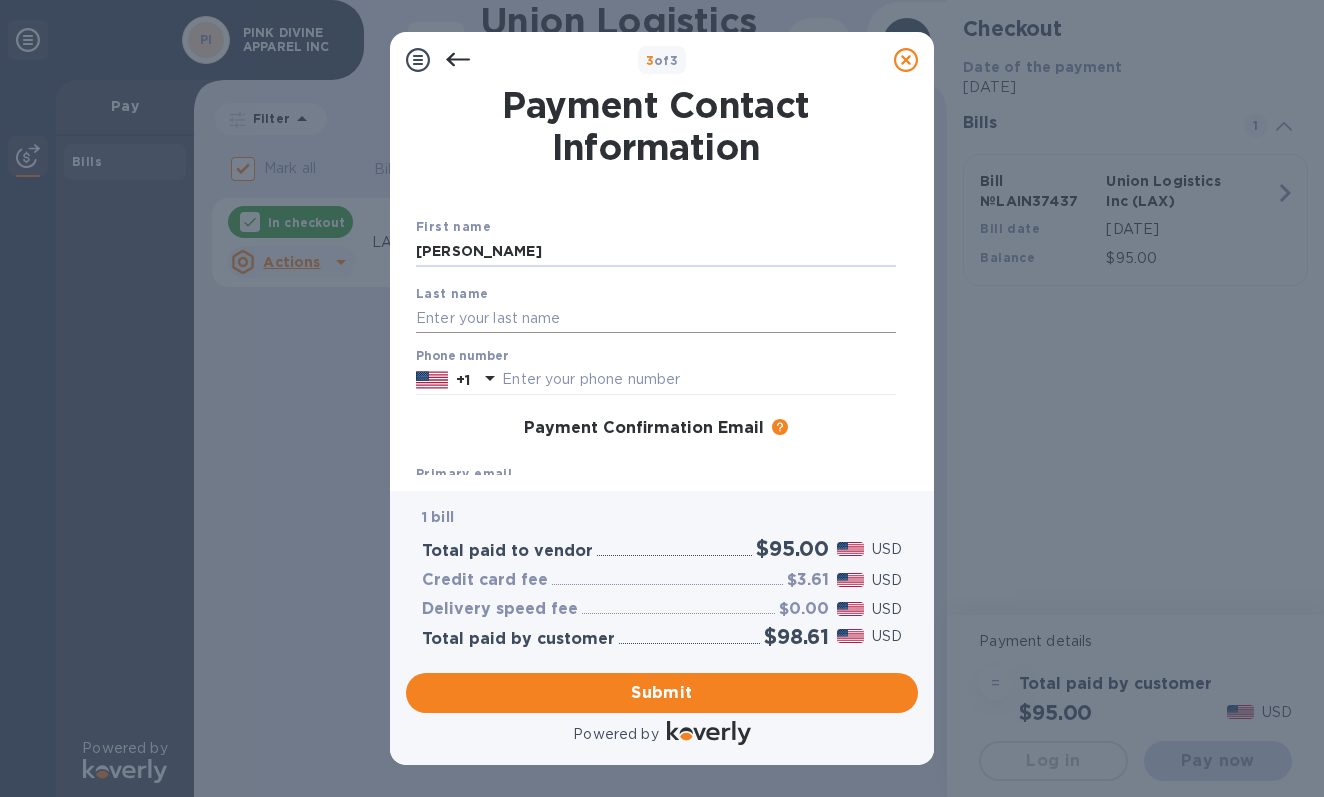 type on "Valerie" 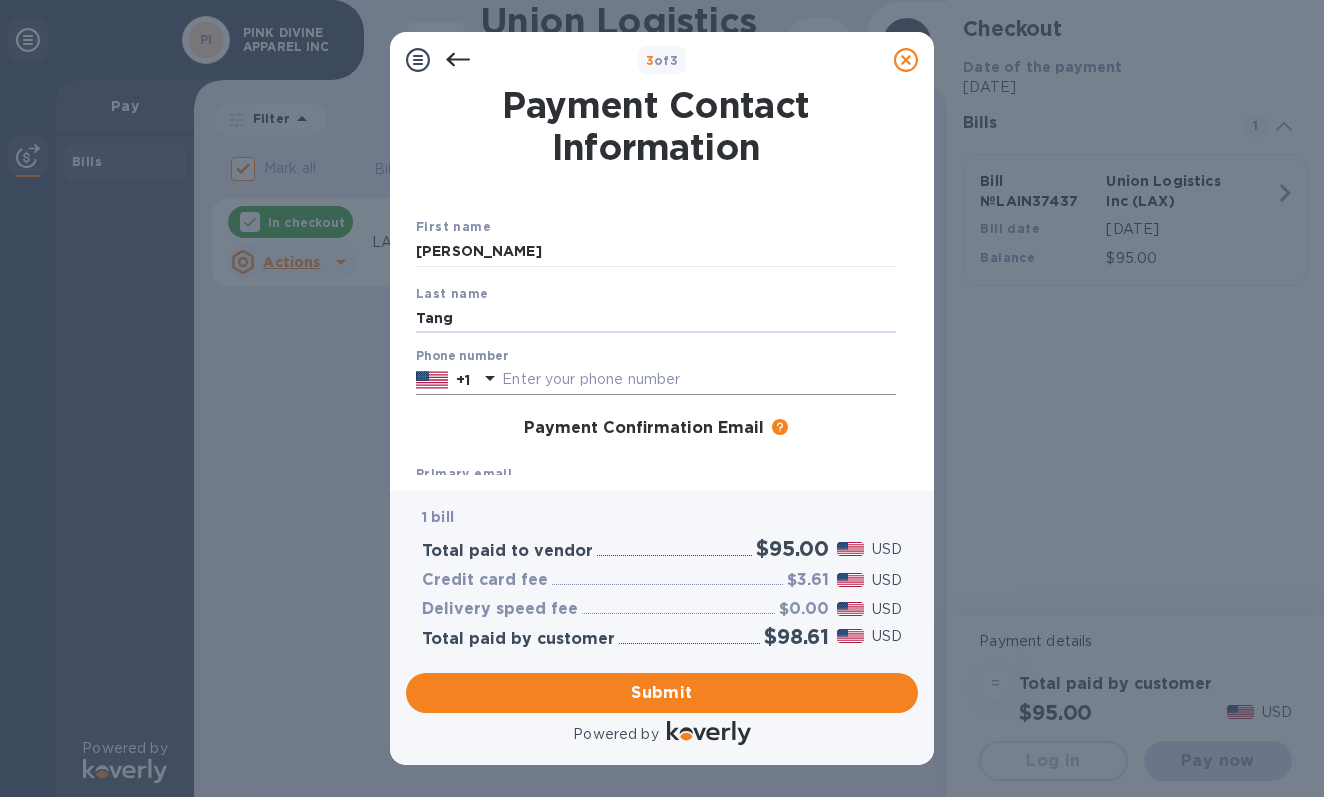 type on "Tang" 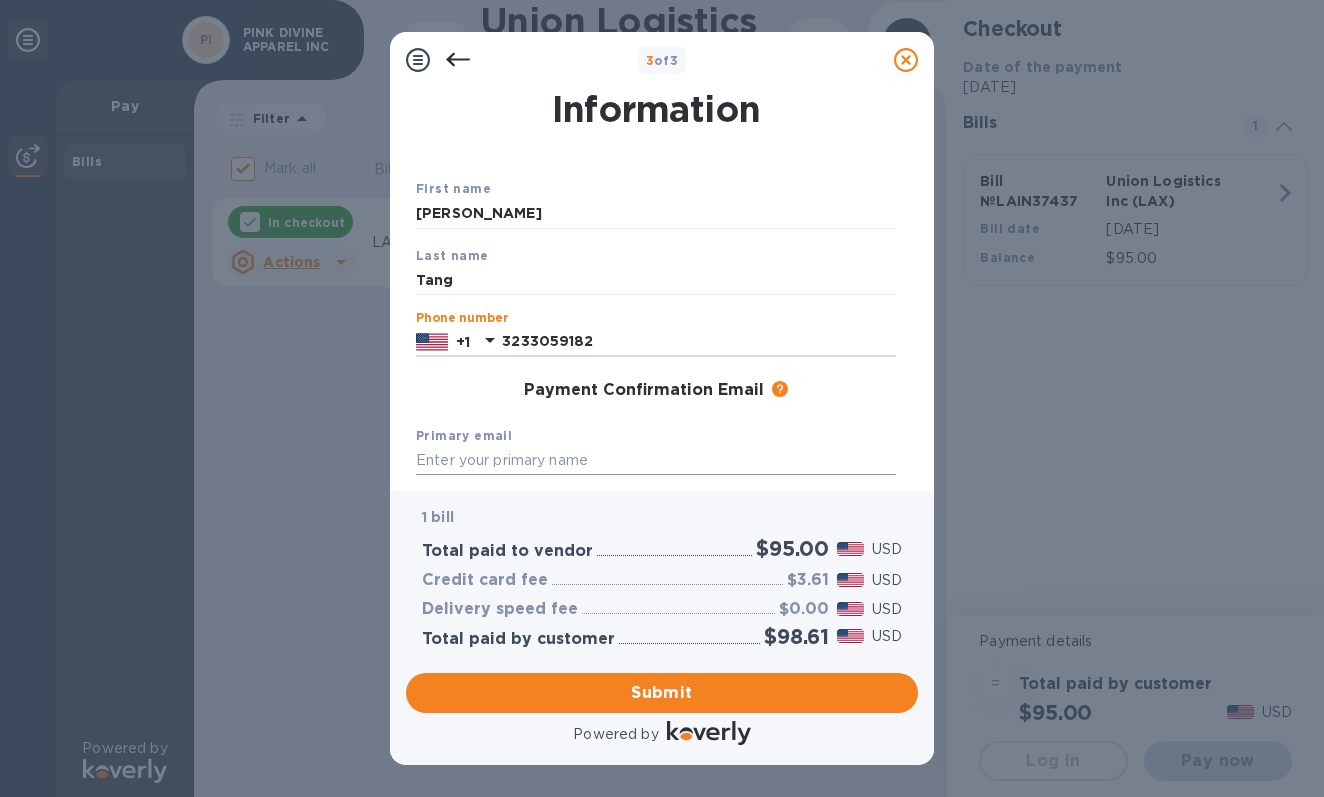 scroll, scrollTop: 76, scrollLeft: 0, axis: vertical 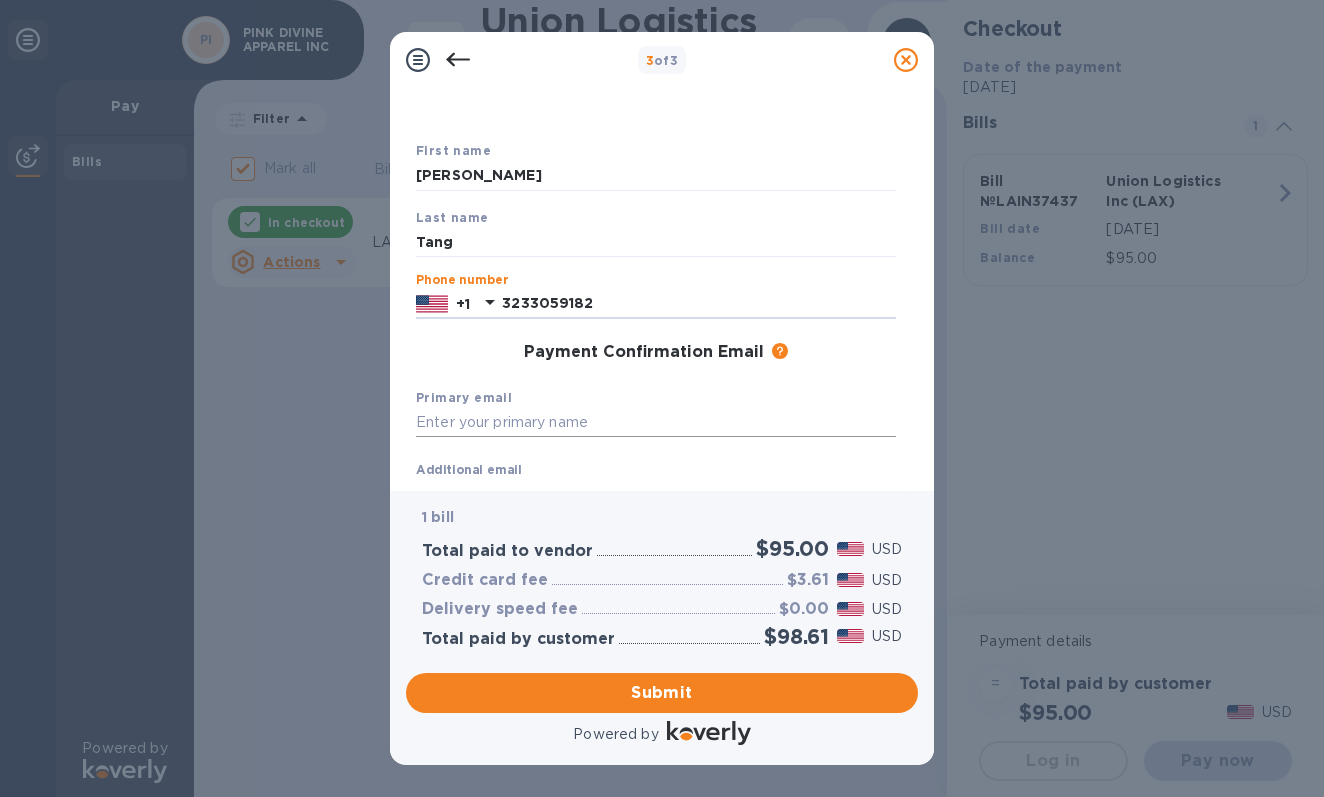 type on "3233059182" 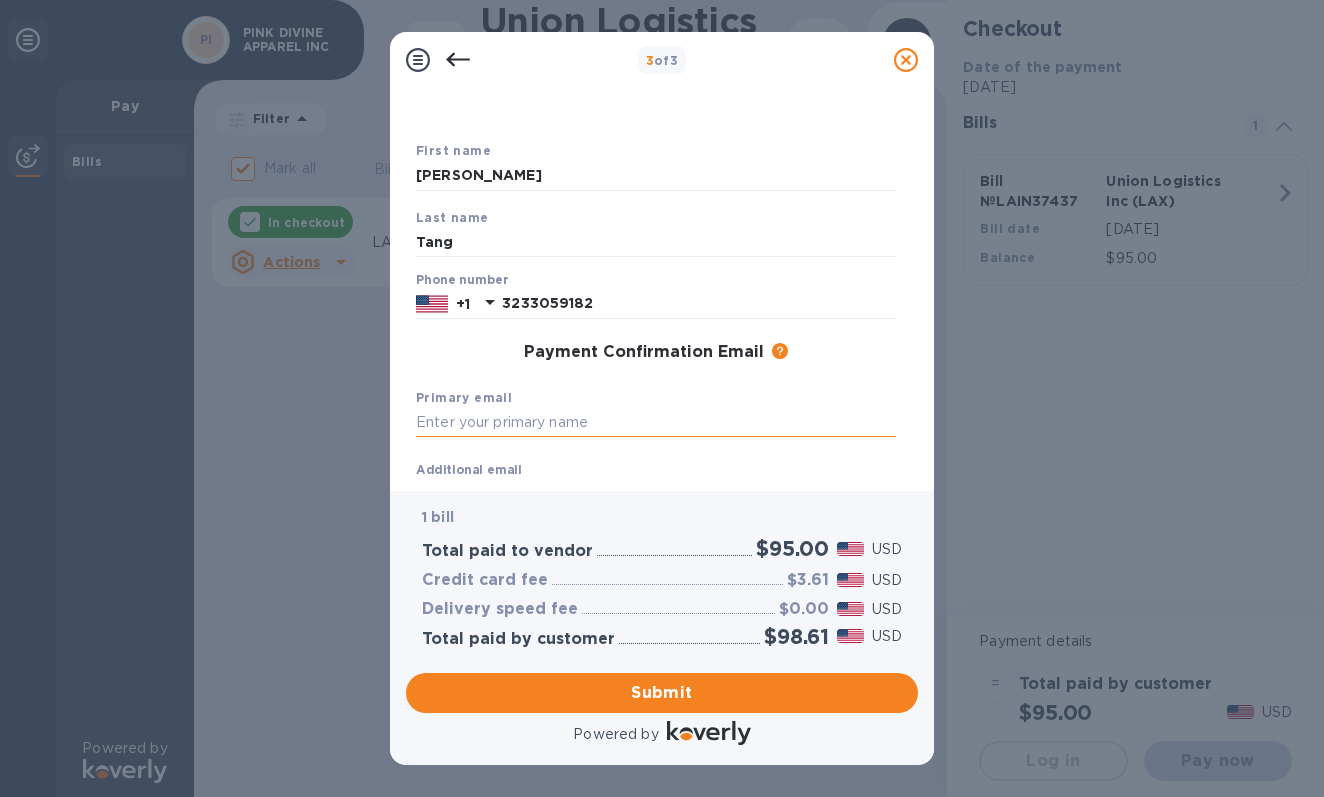 paste on "valerieusa01@gmail.com" 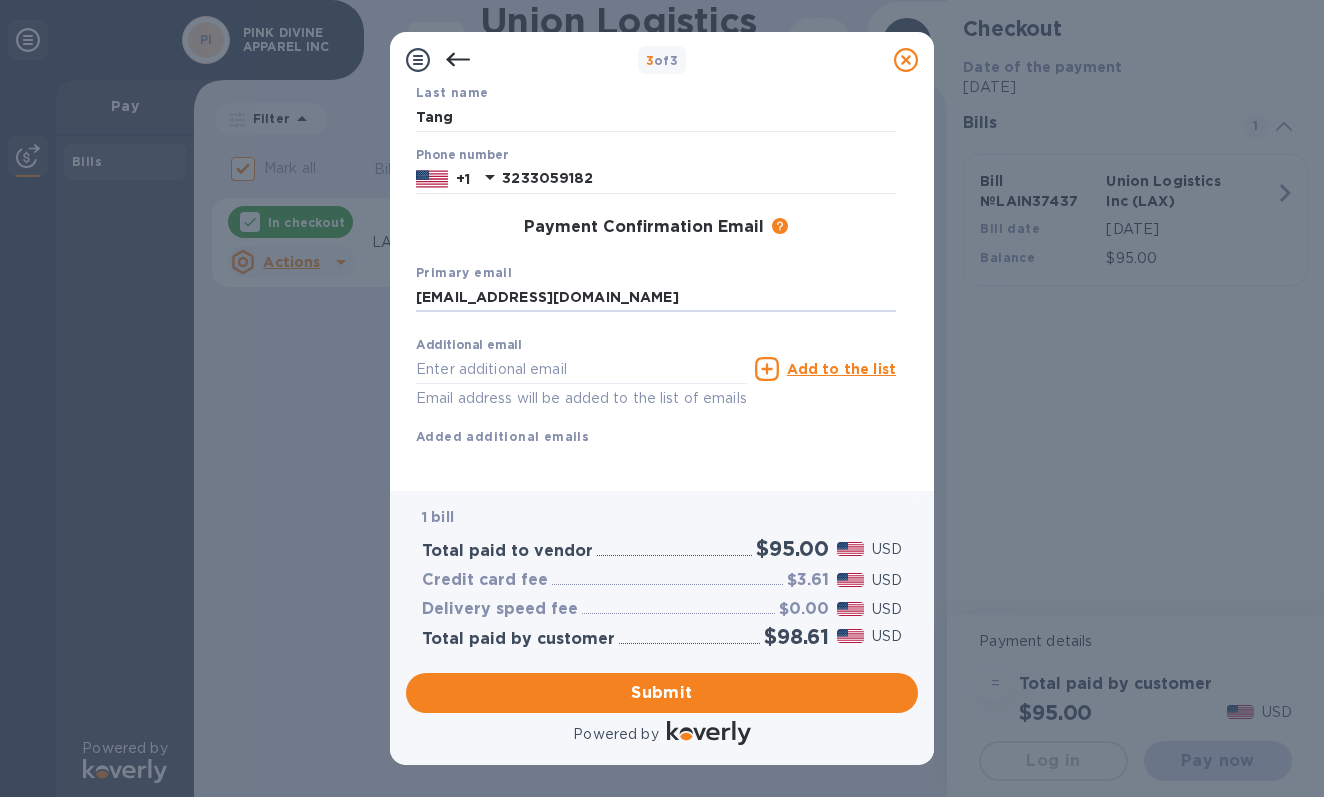 scroll, scrollTop: 200, scrollLeft: 0, axis: vertical 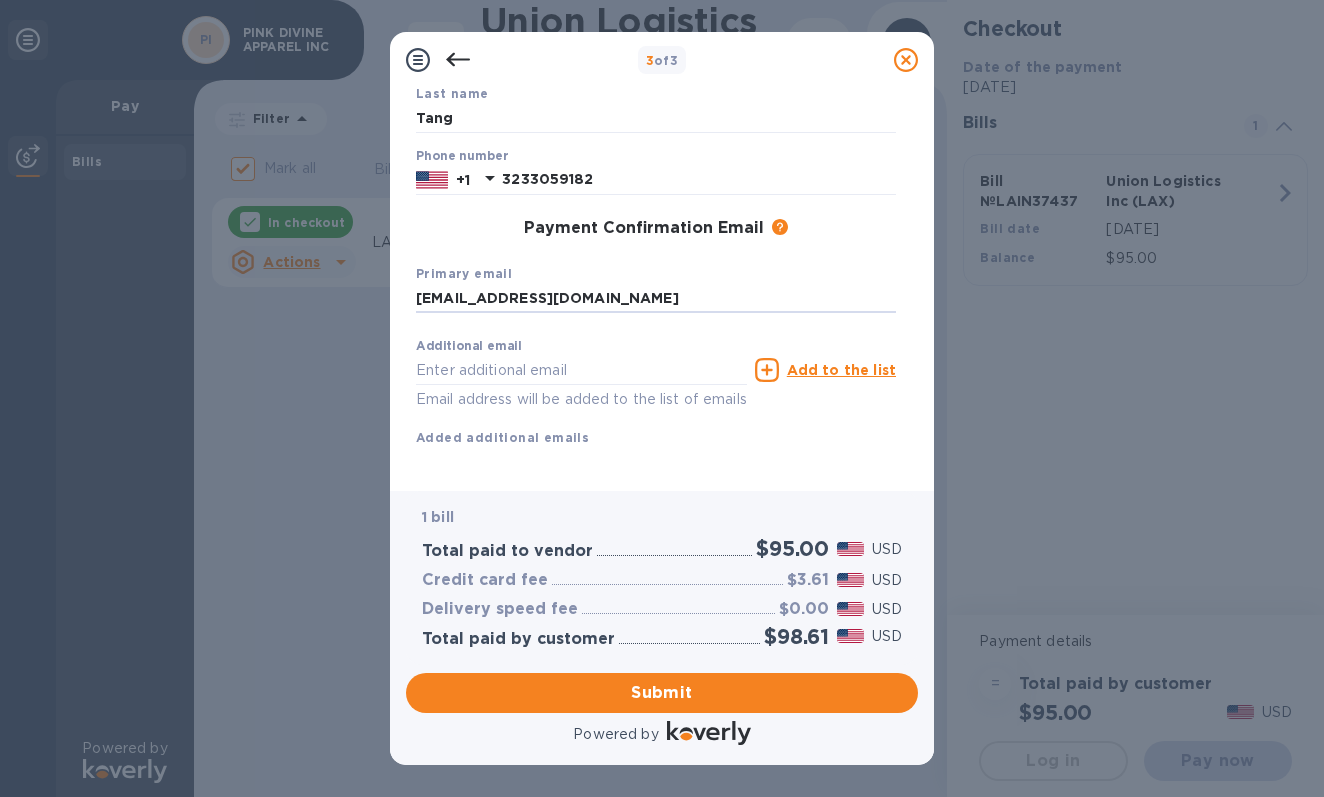type on "valerieusa01@gmail.com" 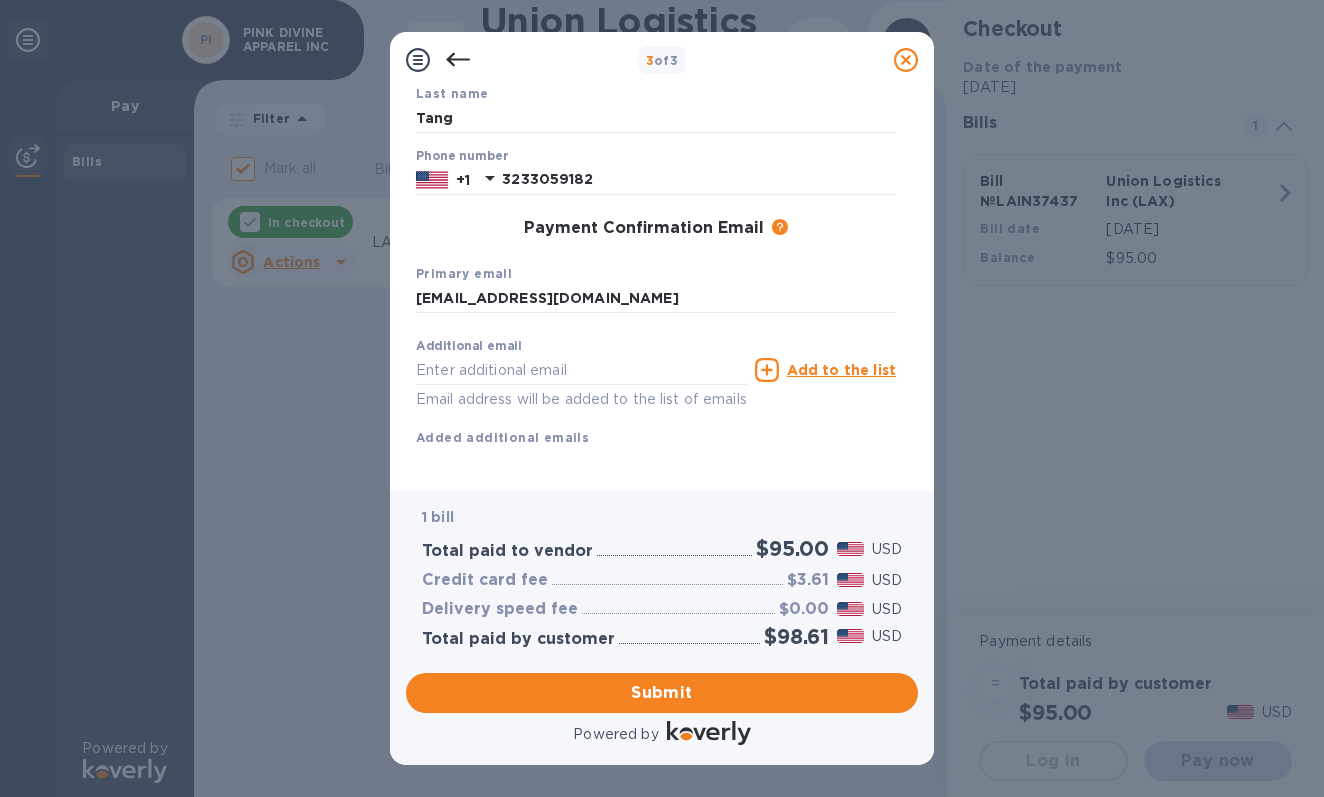 click on "Additional email Email address will be added to the list of emails Add to the list Added additional emails" at bounding box center (656, 388) 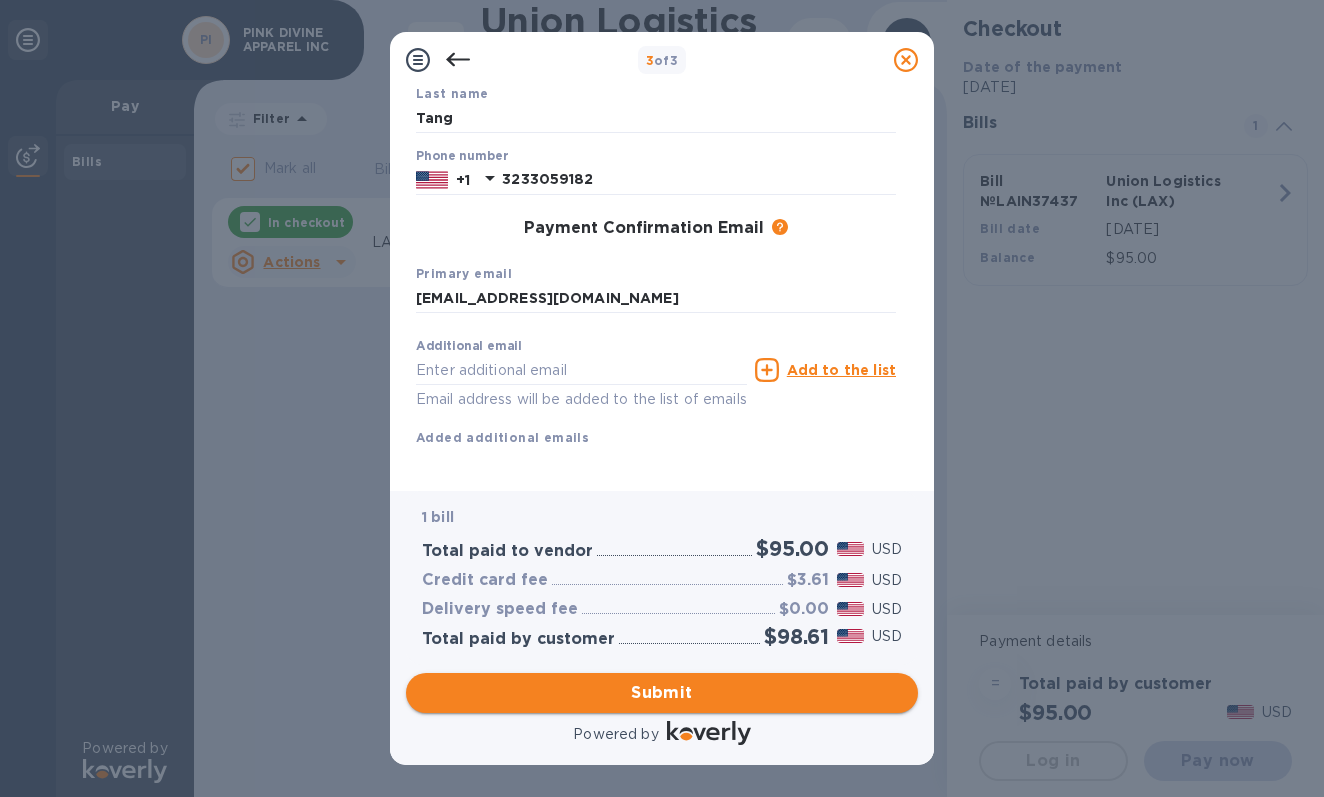 click on "Submit" at bounding box center (662, 693) 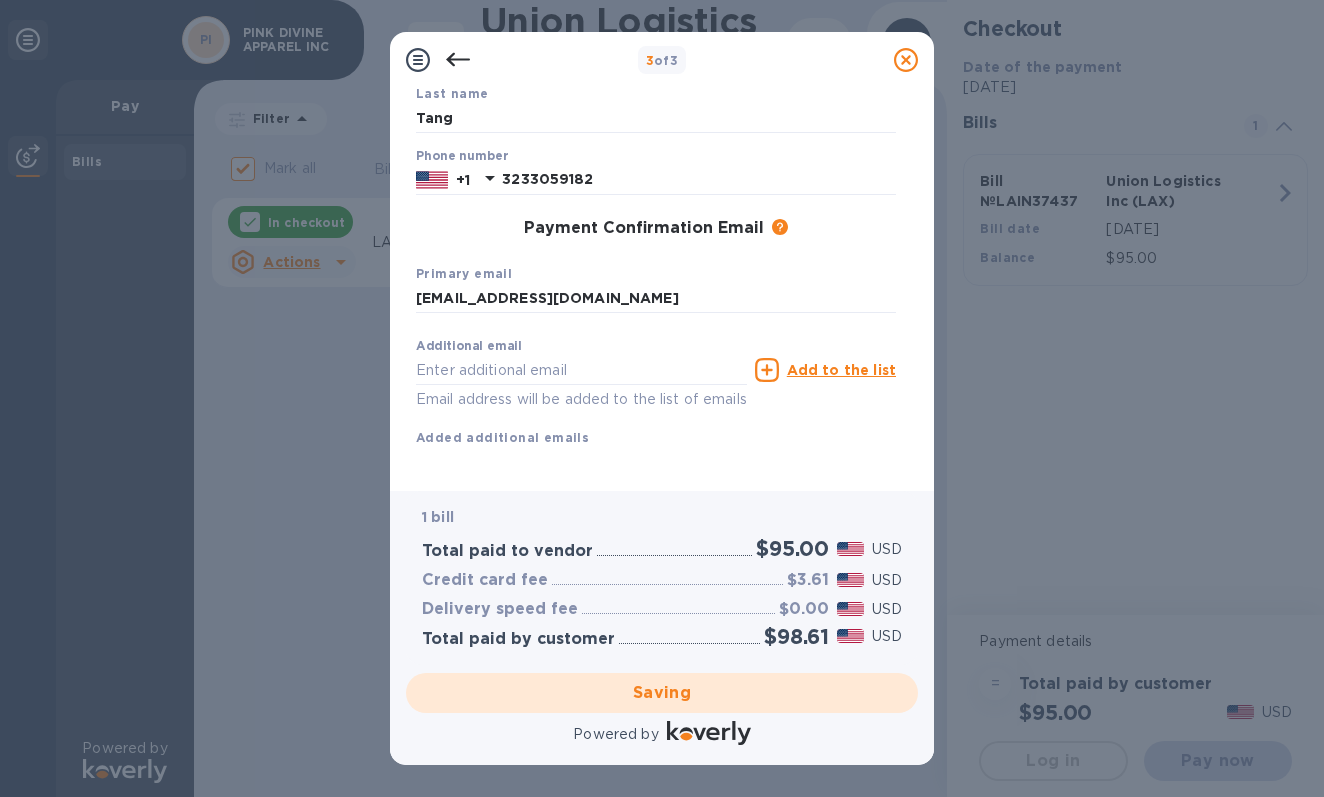 checkbox on "false" 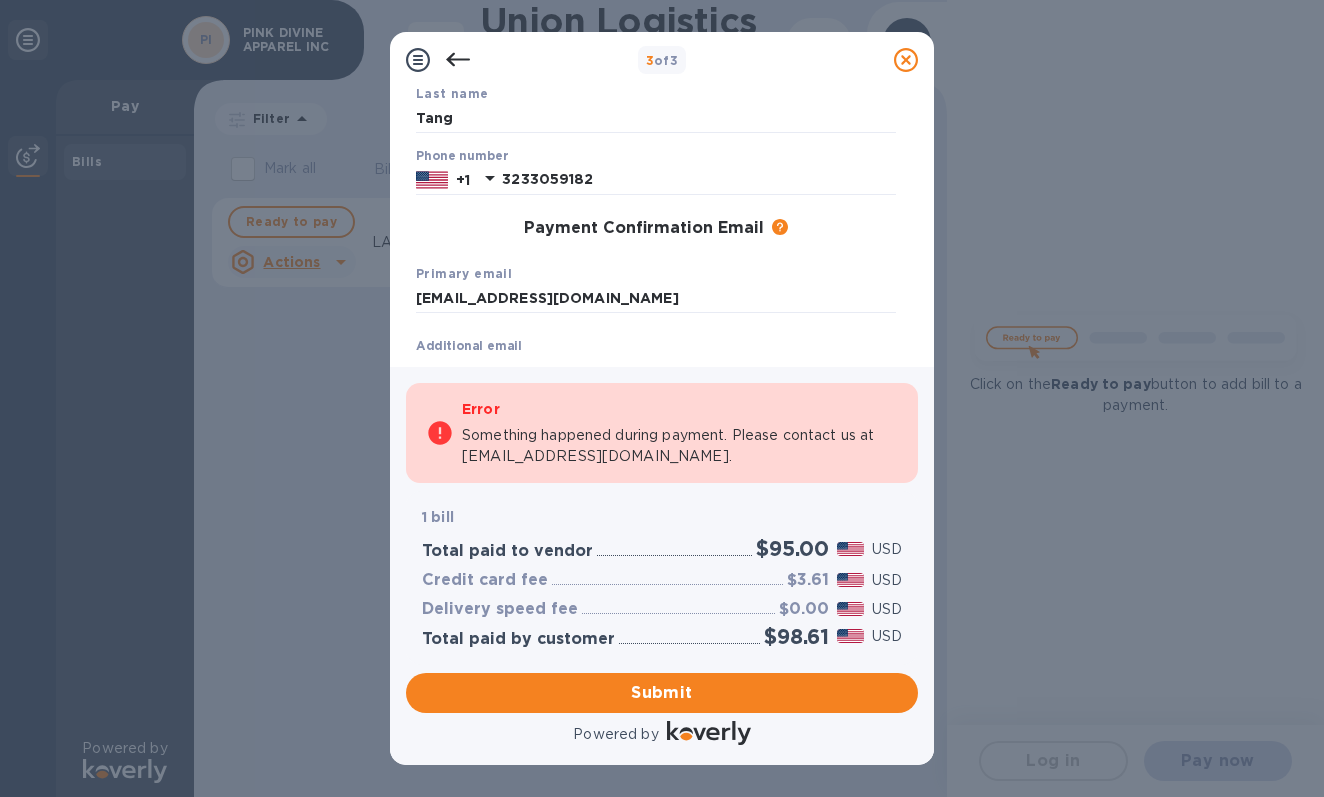 click 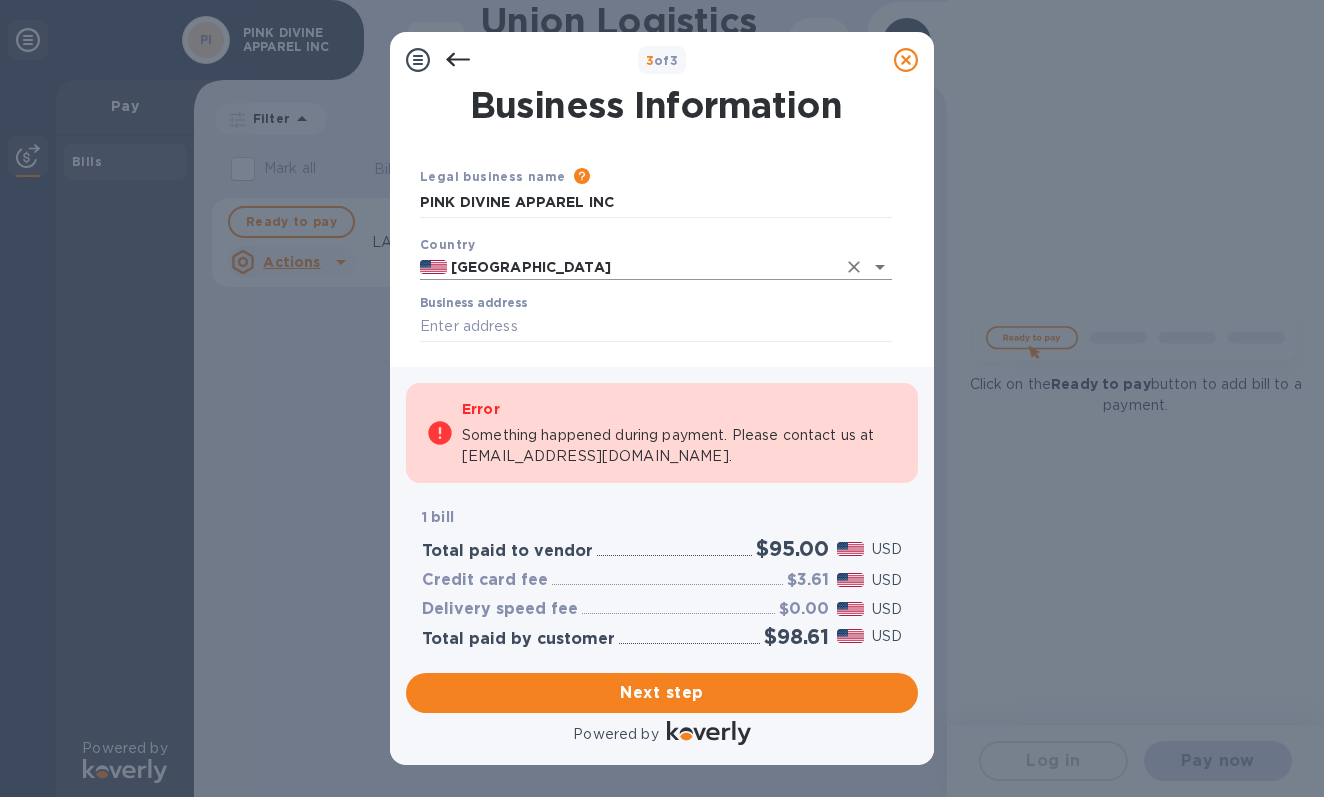 scroll, scrollTop: 38, scrollLeft: 0, axis: vertical 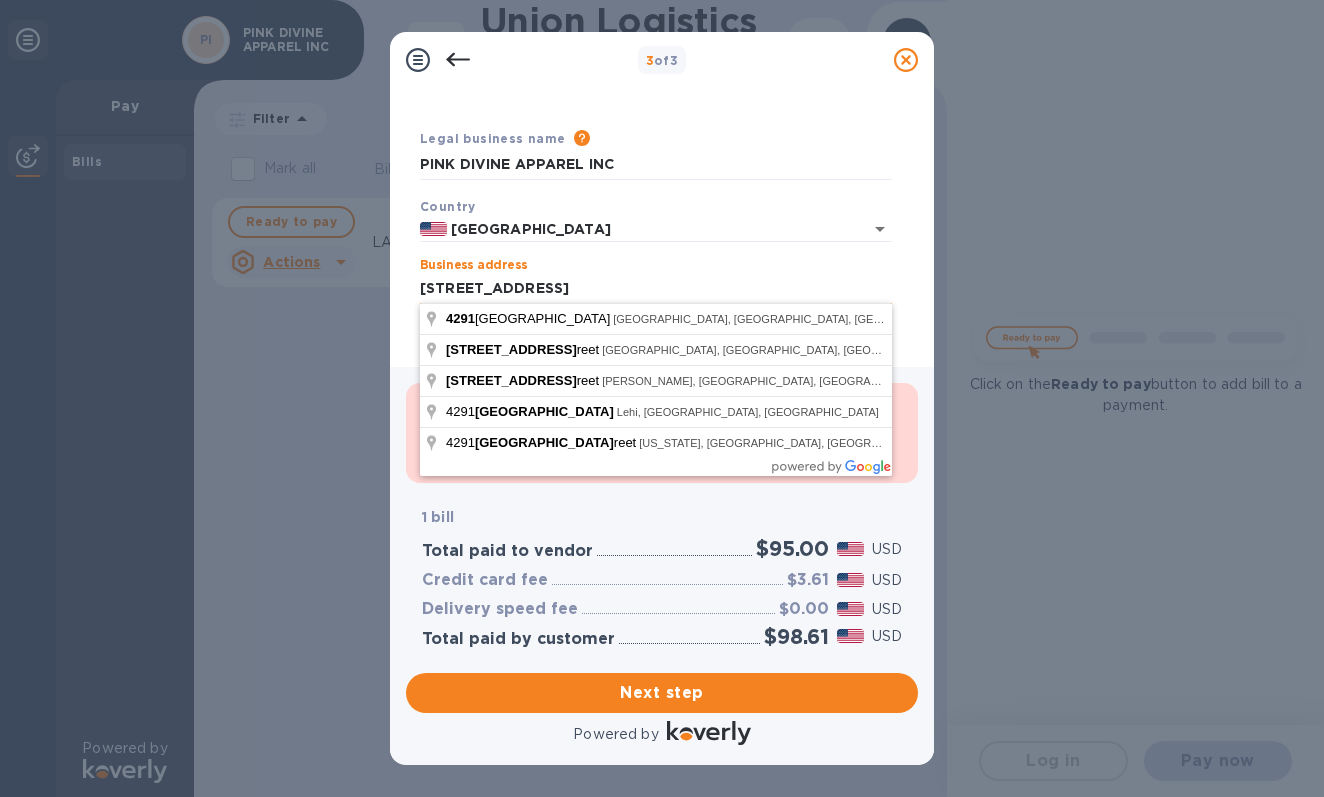 type on "4291 West 190th Street" 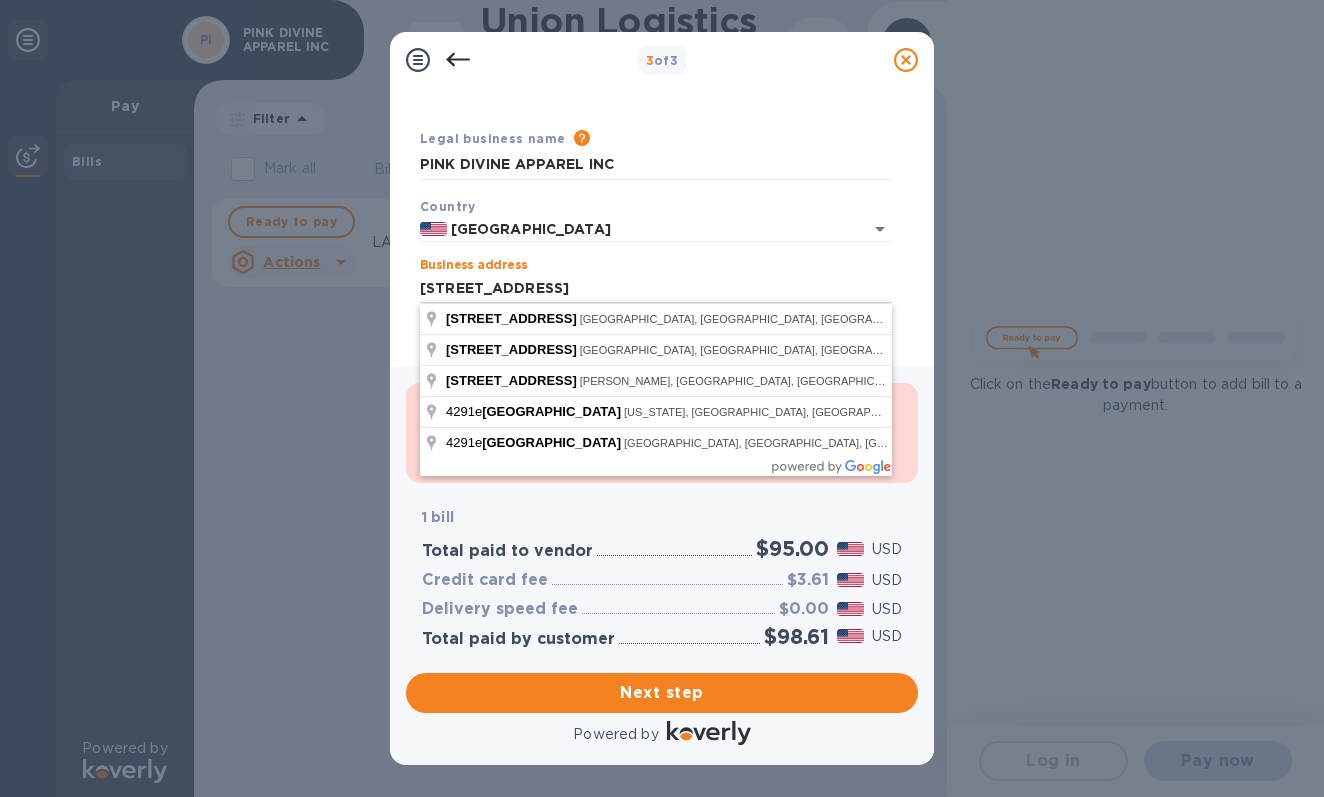 drag, startPoint x: 537, startPoint y: 283, endPoint x: 908, endPoint y: 259, distance: 371.77548 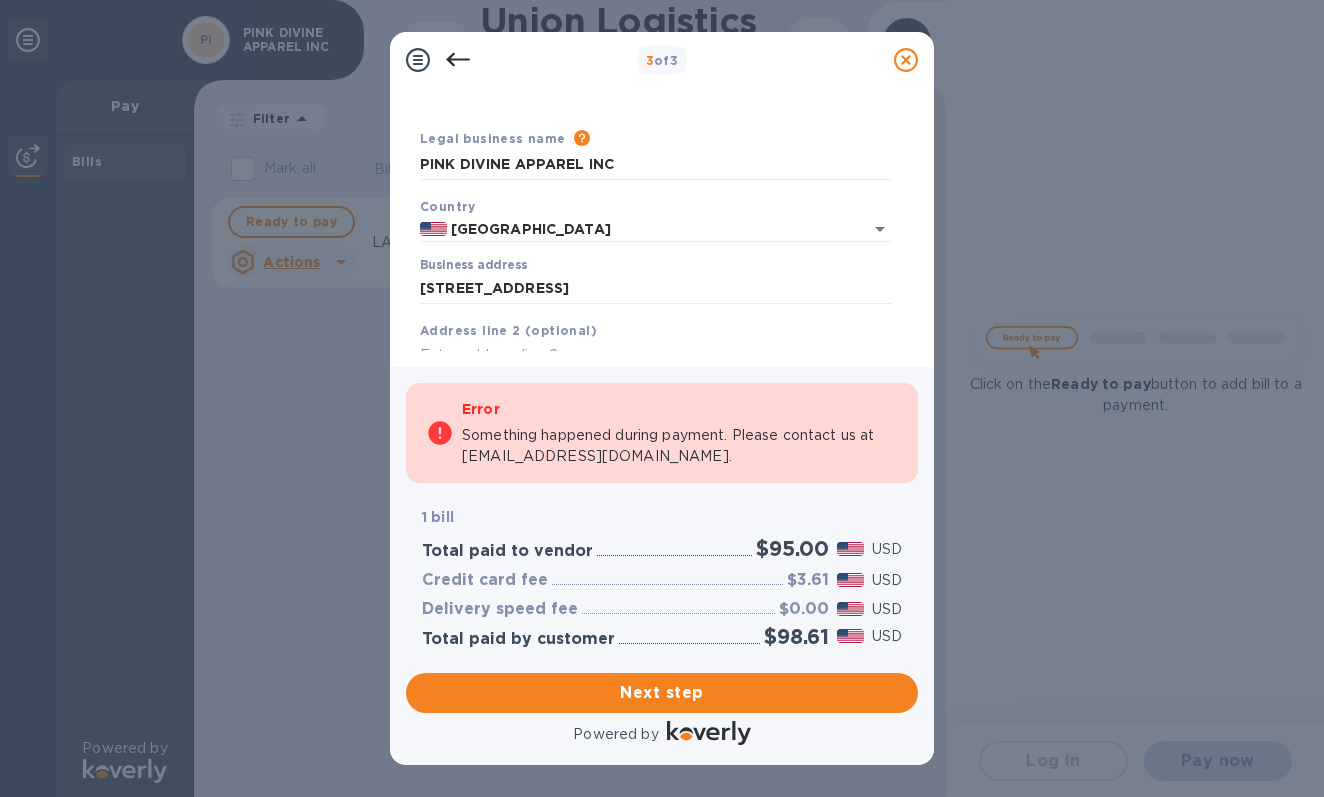 scroll, scrollTop: 0, scrollLeft: 0, axis: both 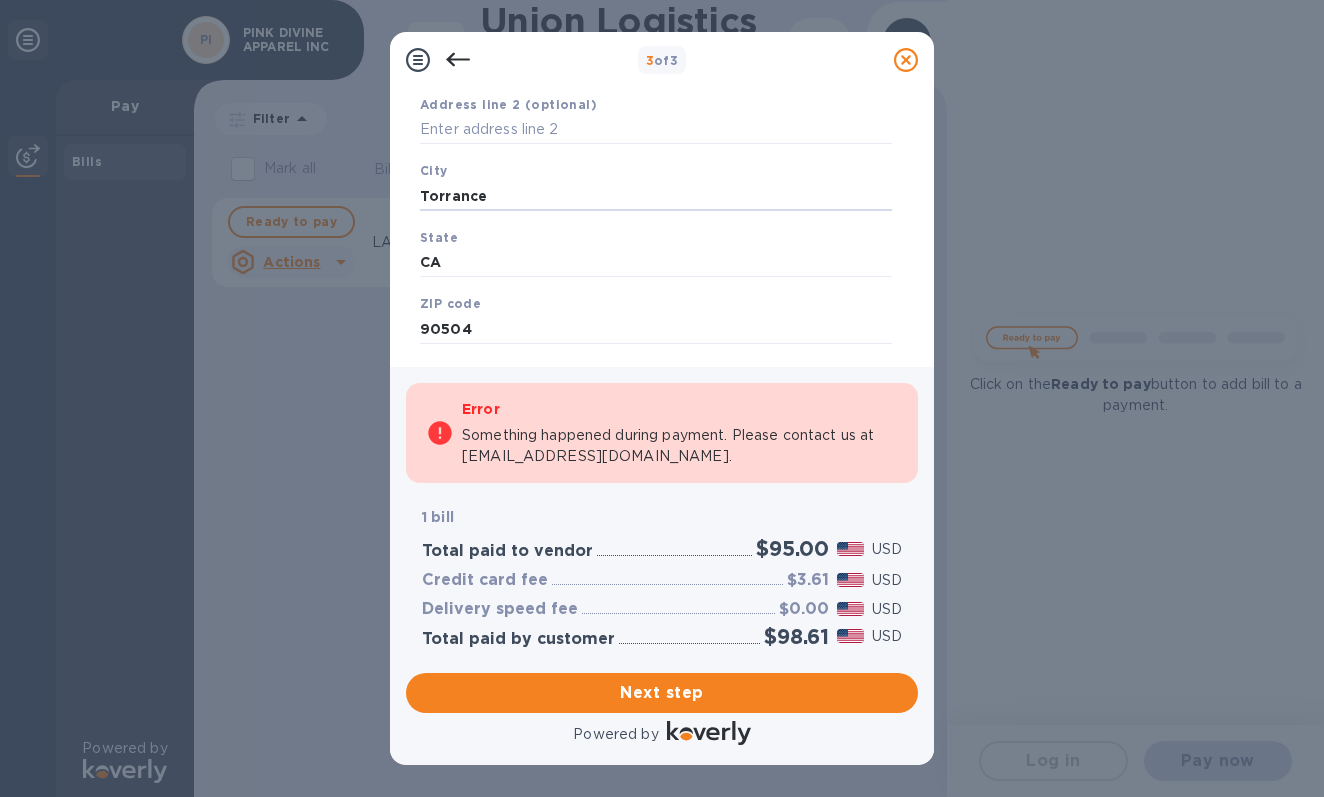 drag, startPoint x: 502, startPoint y: 189, endPoint x: 353, endPoint y: 188, distance: 149.00336 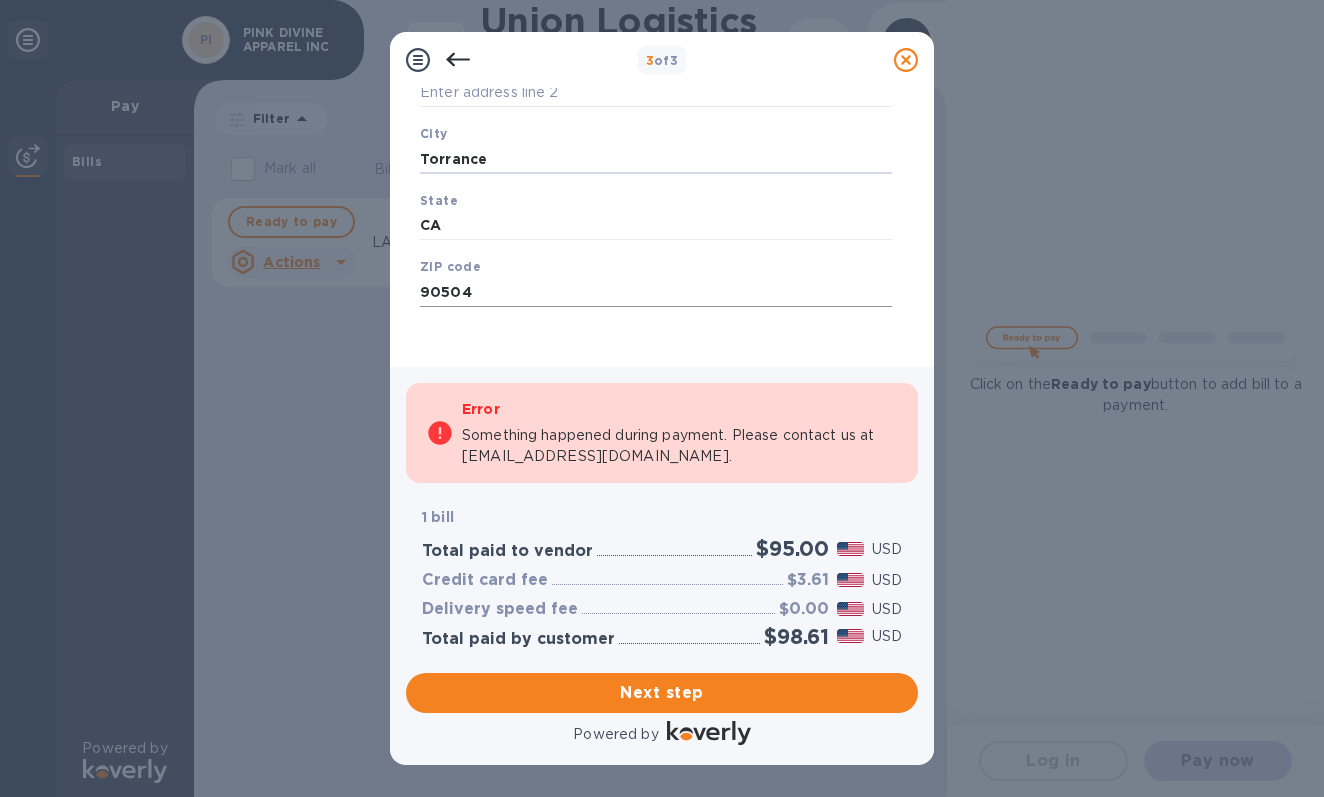 scroll, scrollTop: 300, scrollLeft: 0, axis: vertical 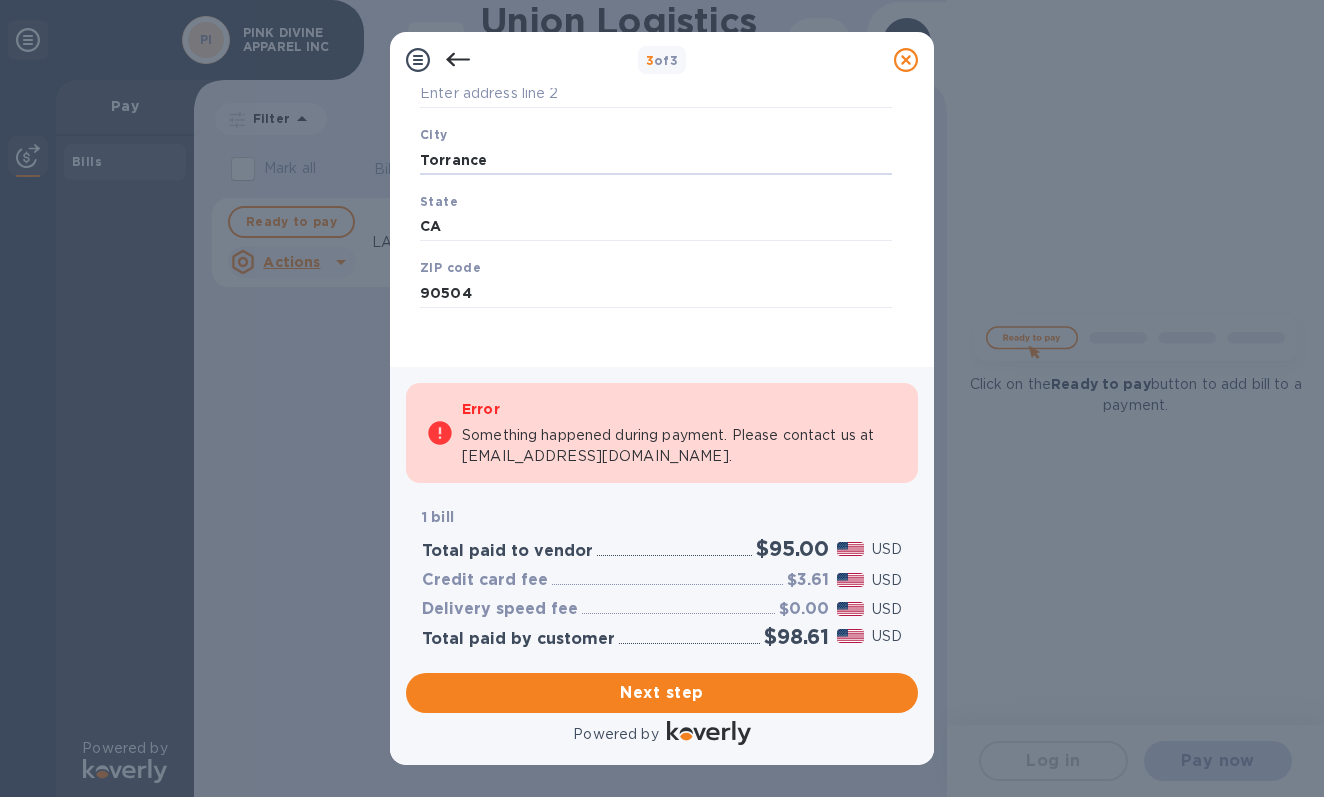 click on "Save" at bounding box center [656, 324] 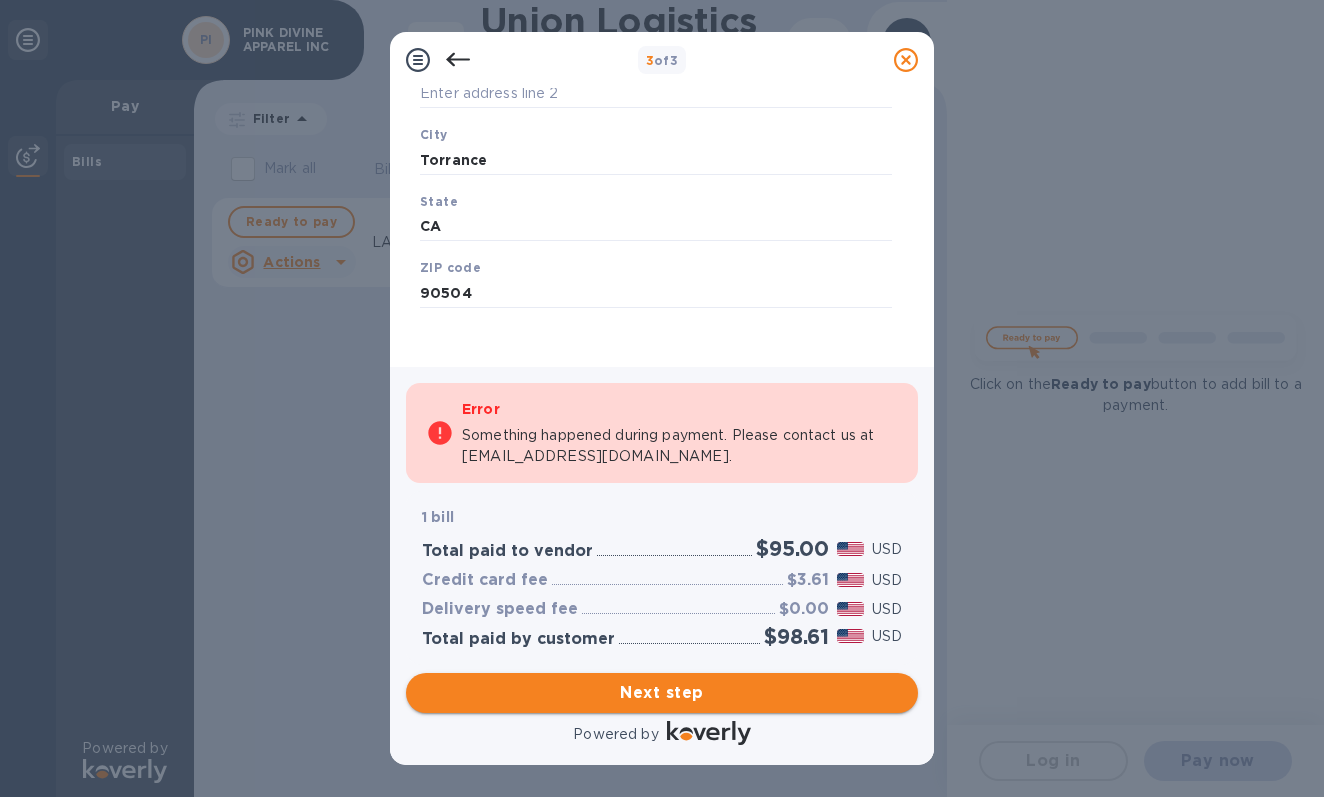click on "Next step" at bounding box center (662, 693) 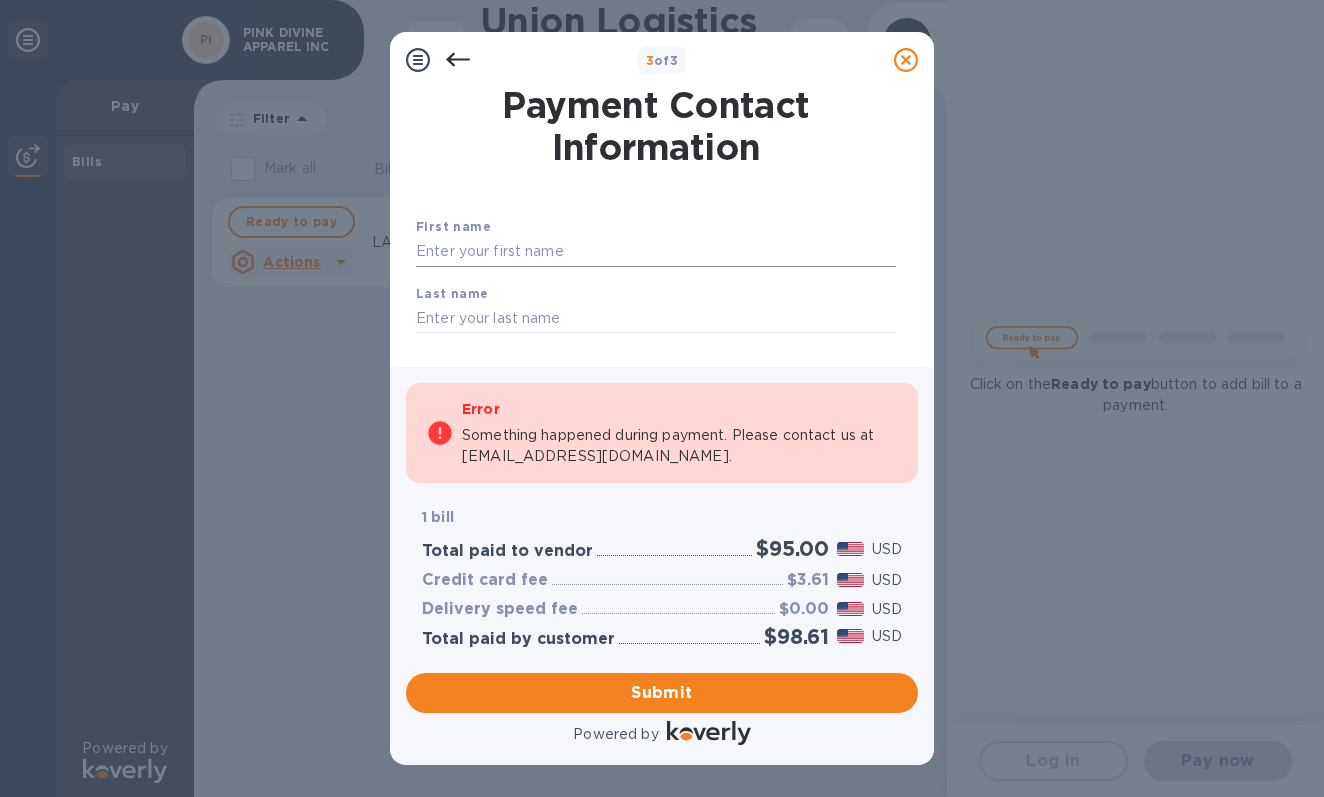 scroll, scrollTop: 0, scrollLeft: 0, axis: both 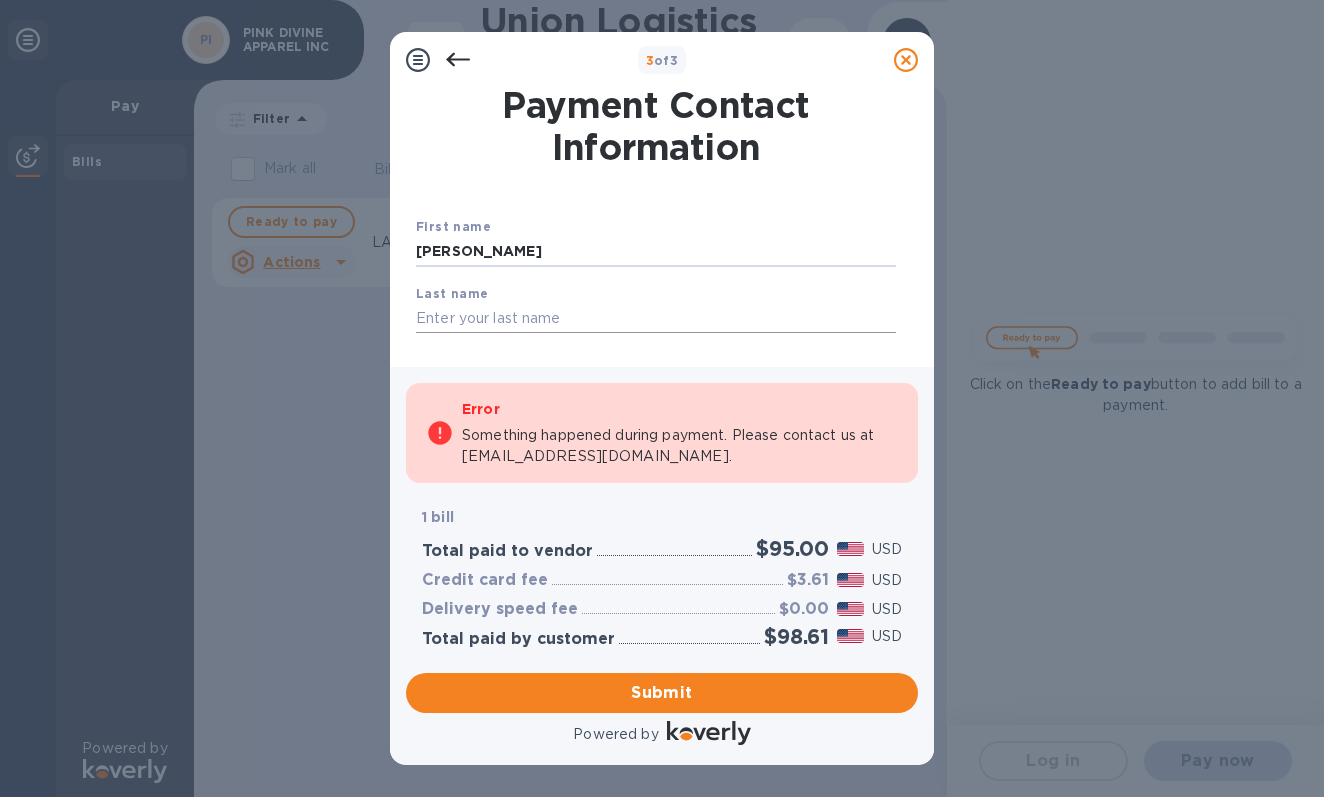 type on "Valerie" 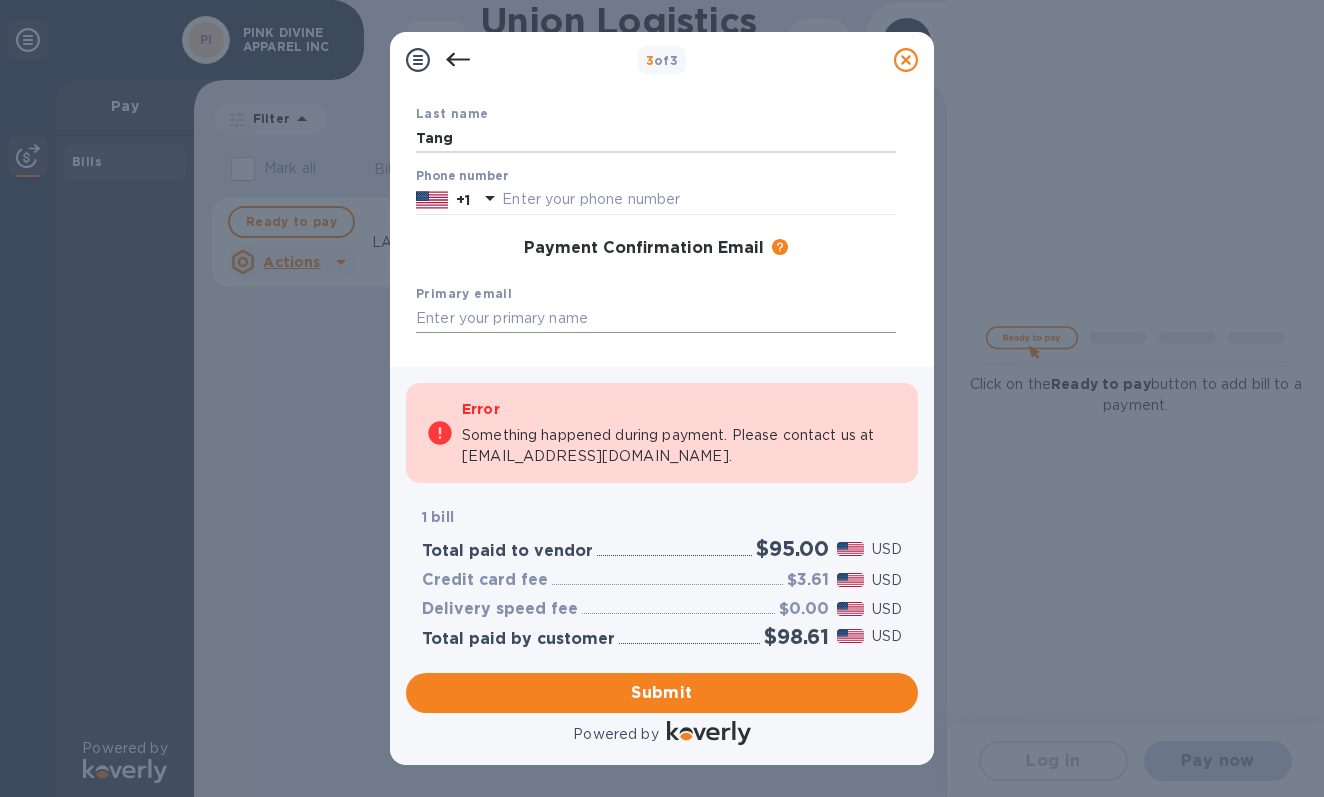 scroll, scrollTop: 181, scrollLeft: 0, axis: vertical 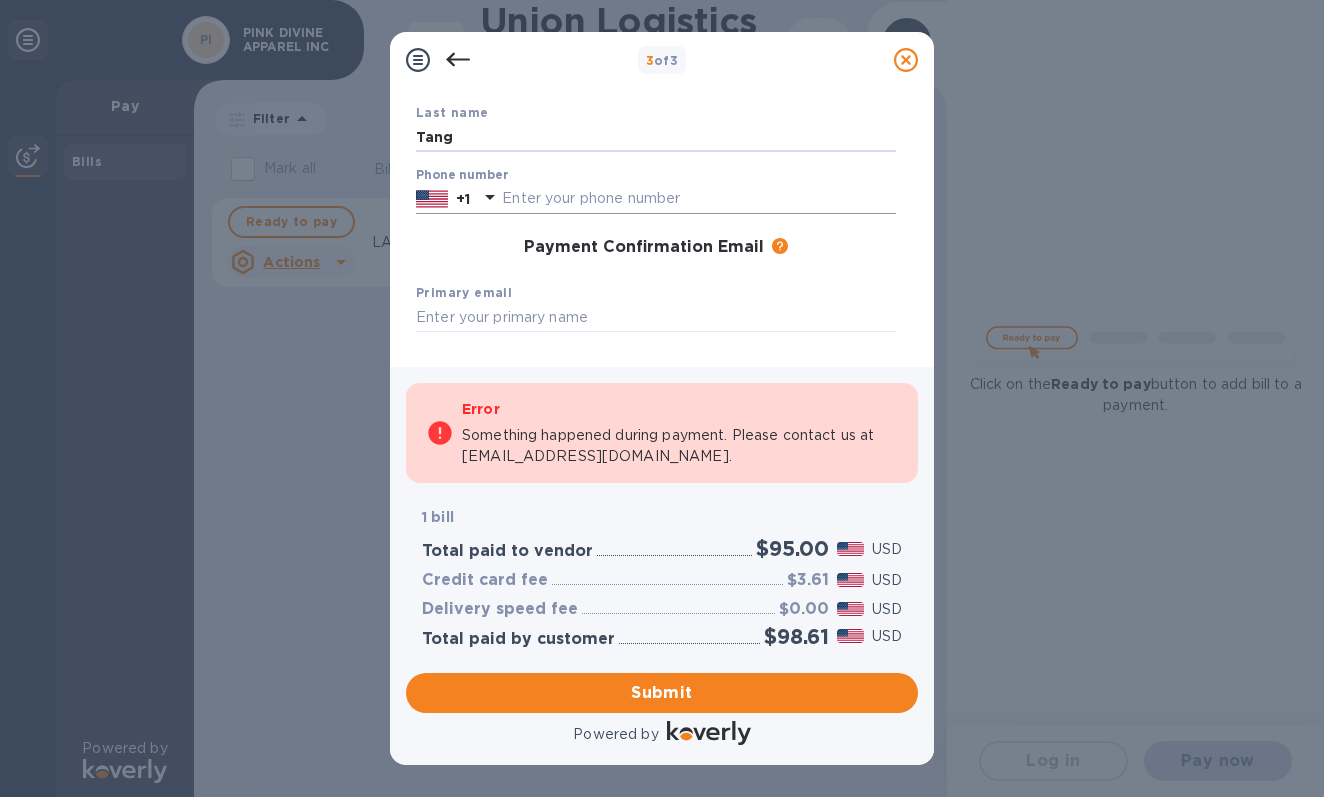 type on "Tang" 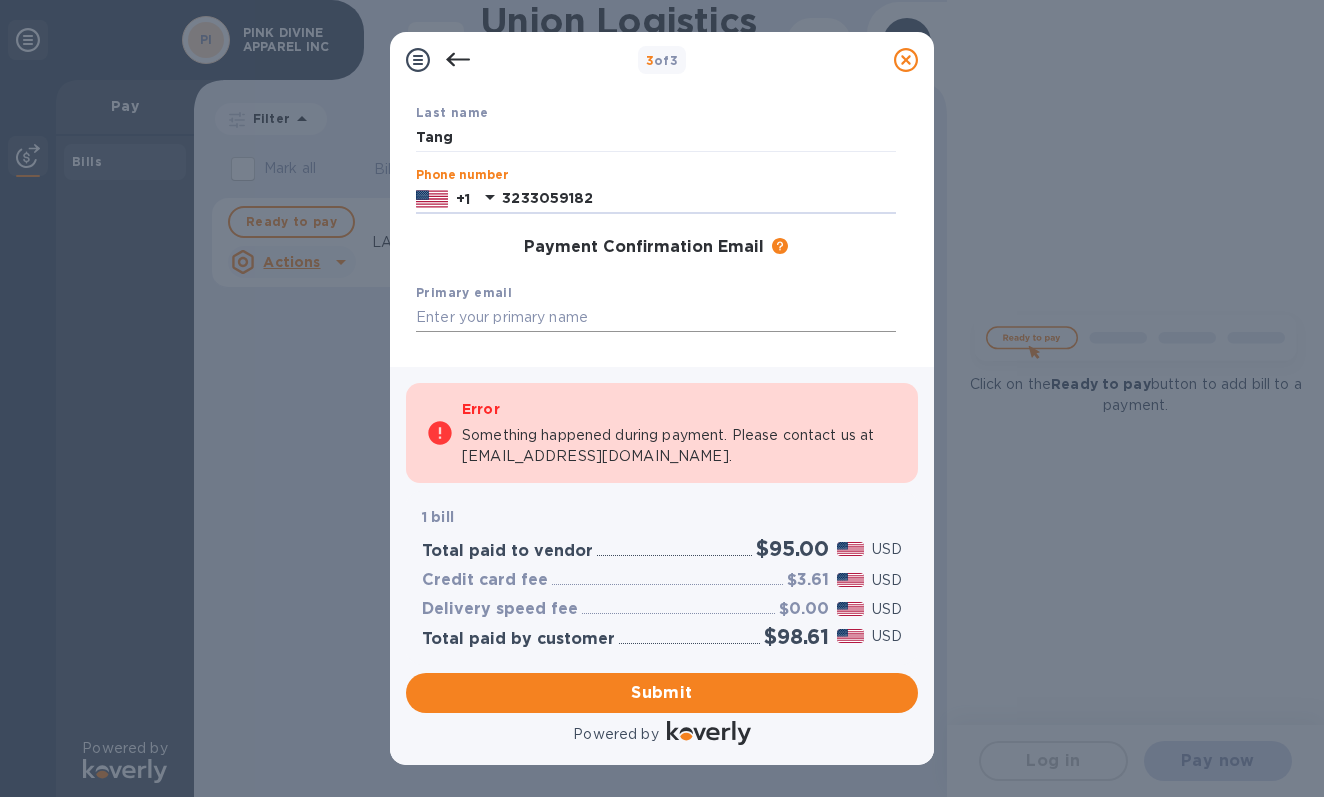 type on "3233059182" 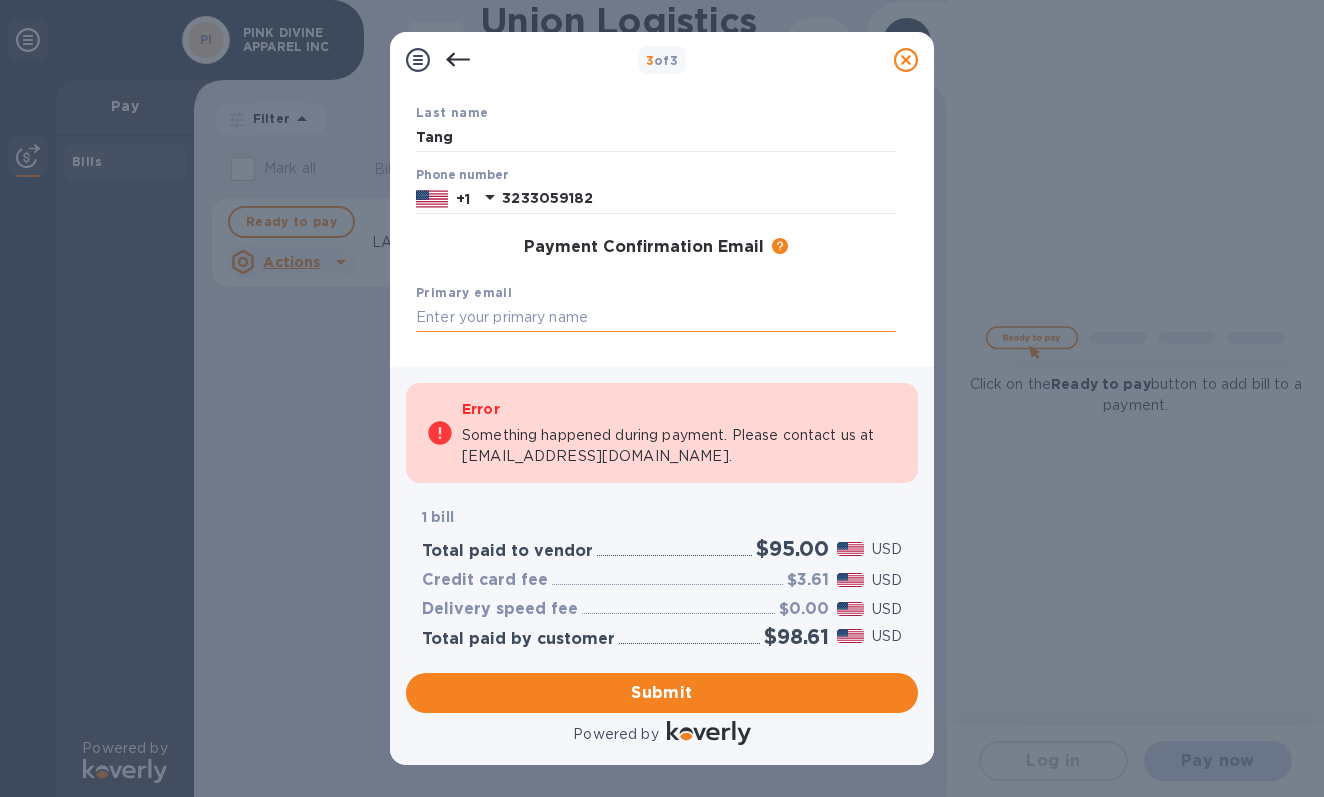 paste on "valerieusa01@gmail.com" 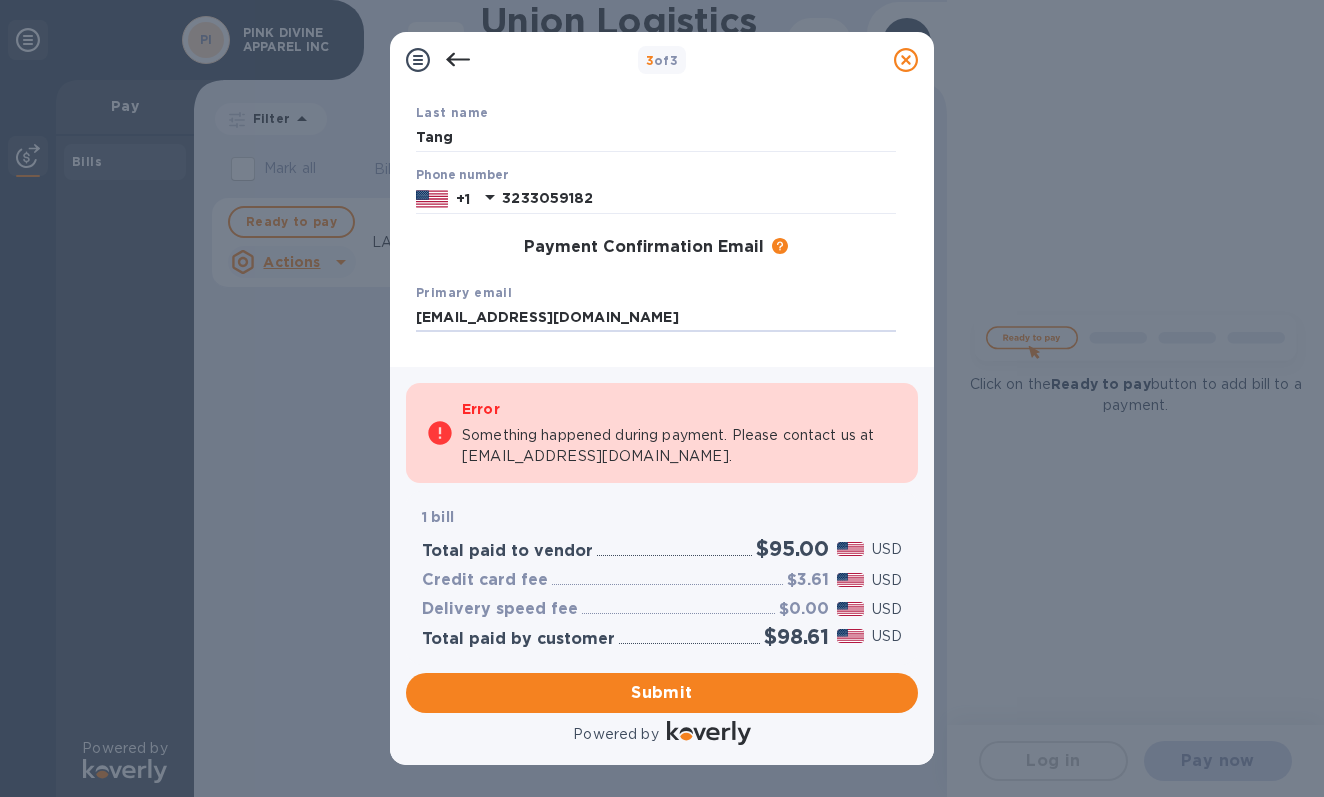 scroll, scrollTop: 0, scrollLeft: 0, axis: both 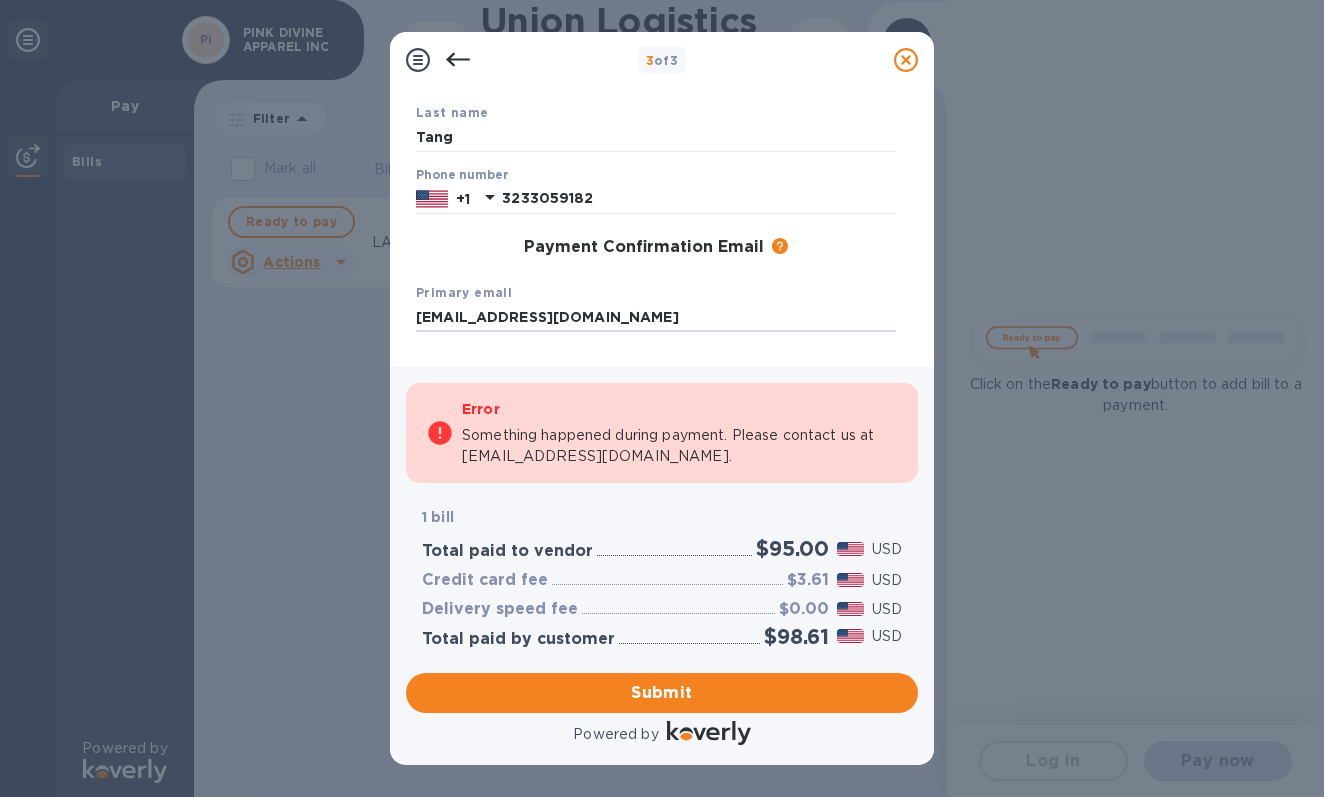 type on "valerieusa01@gmail.com" 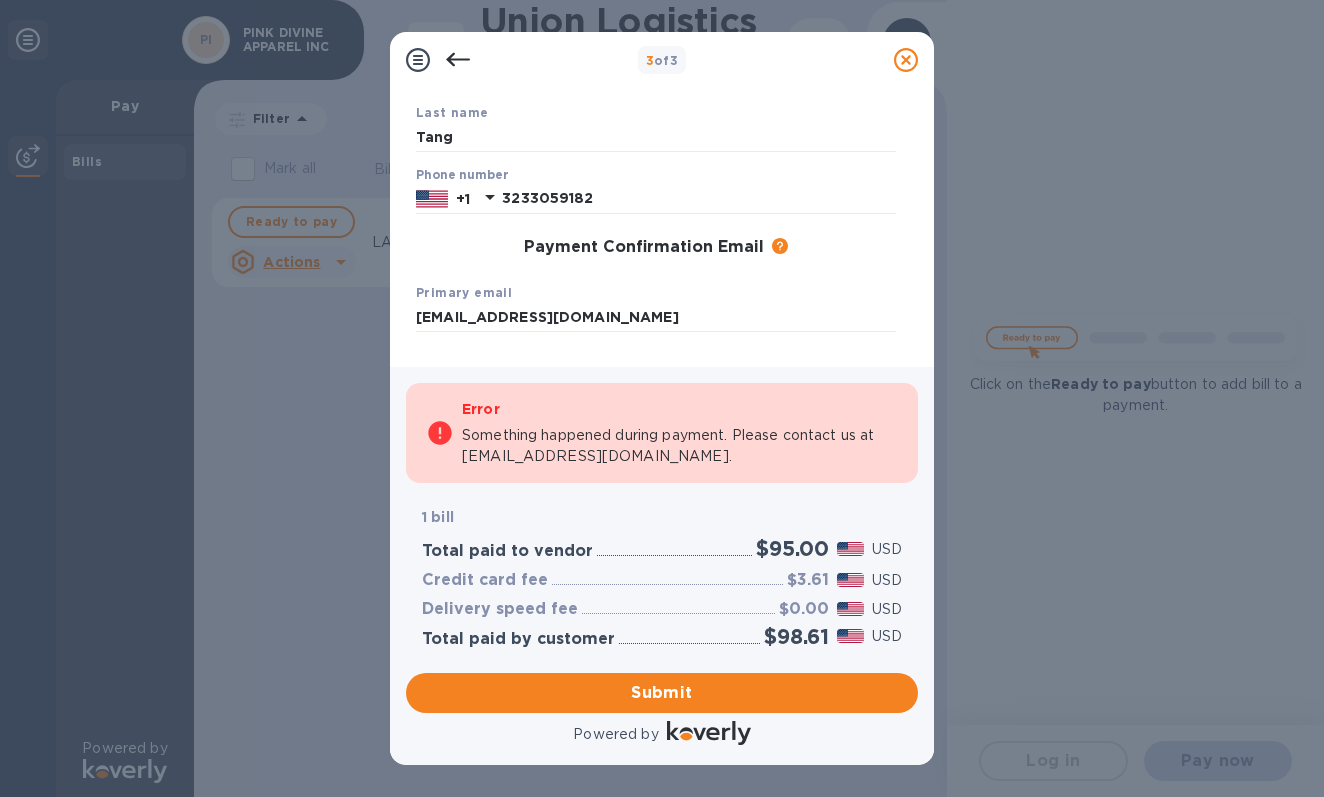click on "Payment Contact Information First name Valerie Last name Tang Phone number +1 3233059182 Payment Confirmation Email The added email addresses will be used to send the payment confirmation. Primary email valerieusa01@gmail.com Additional email Email address will be added to the list of emails Add to the list Added additional emails Submit" at bounding box center [662, 227] 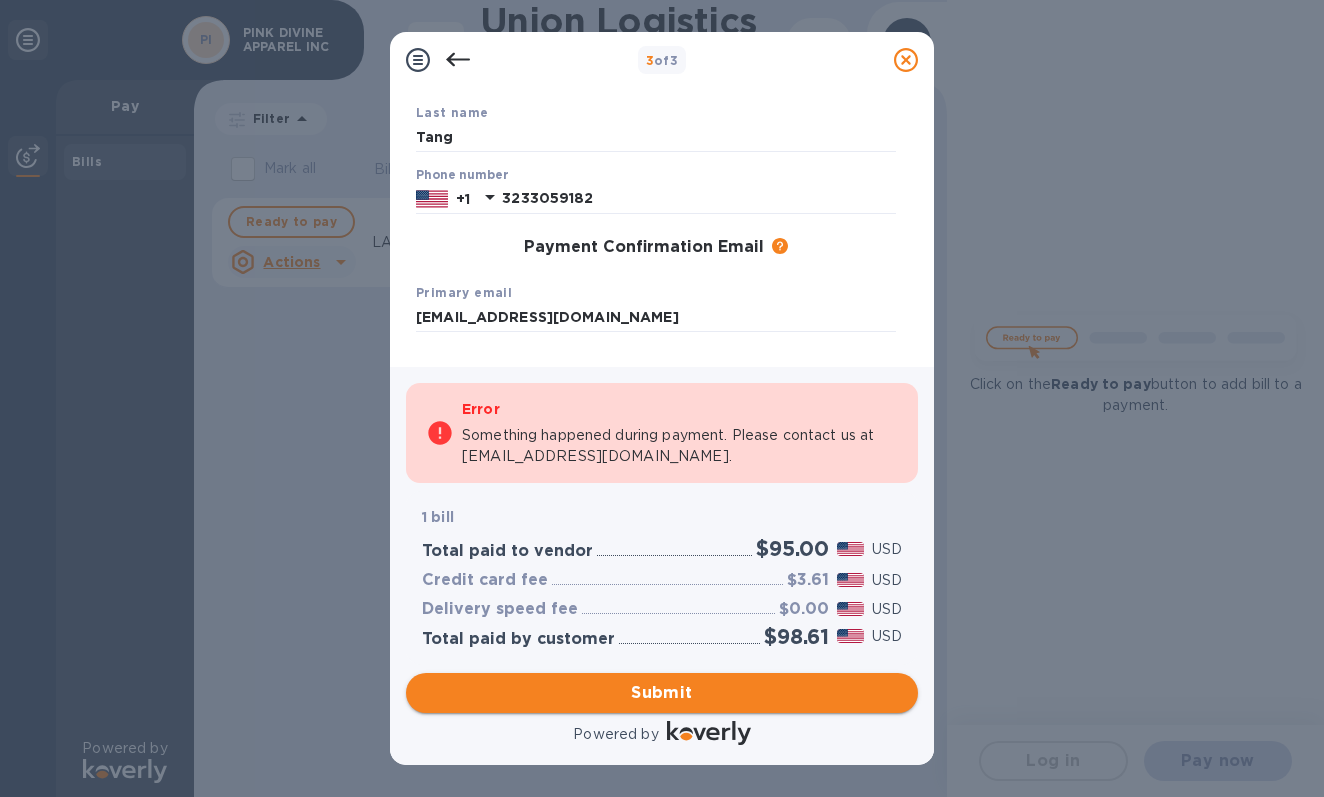 click on "Submit" at bounding box center (662, 693) 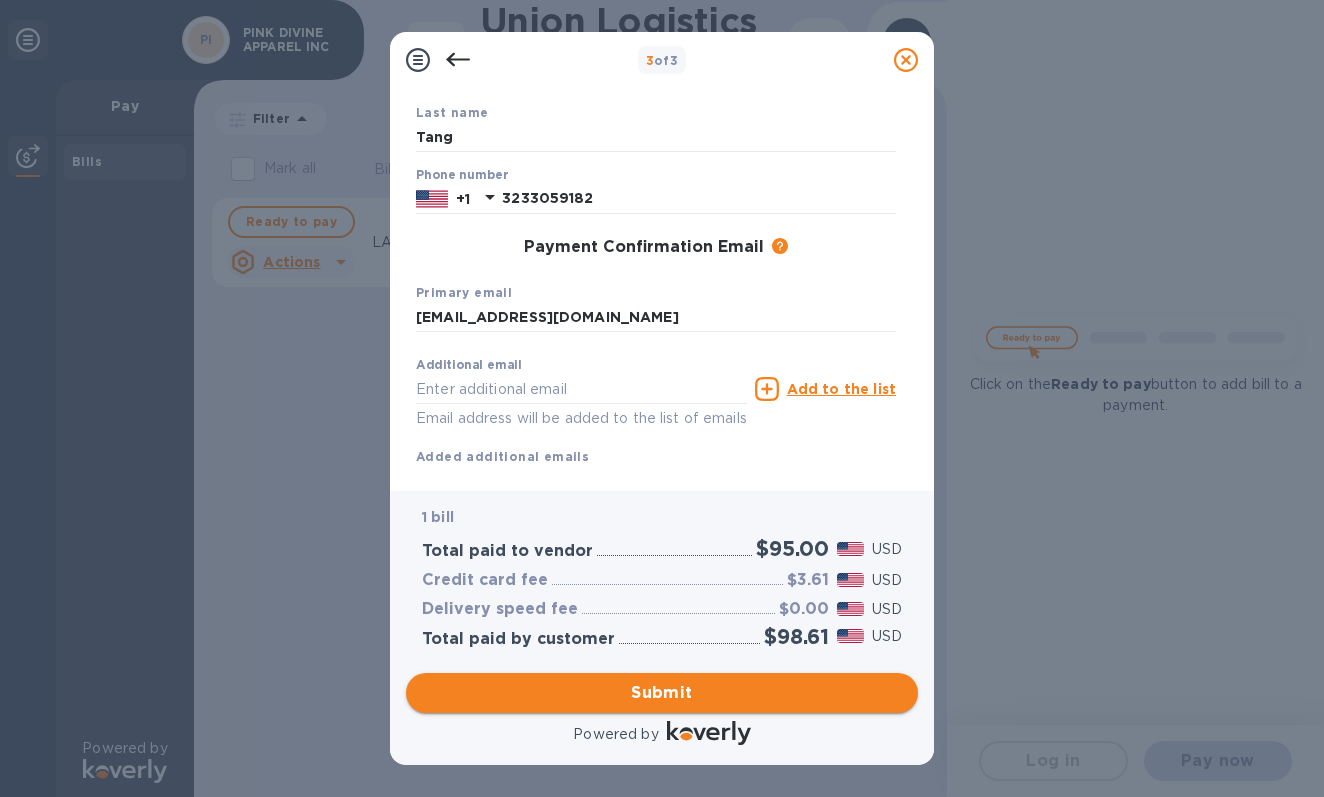 click on "Submit" at bounding box center [662, 693] 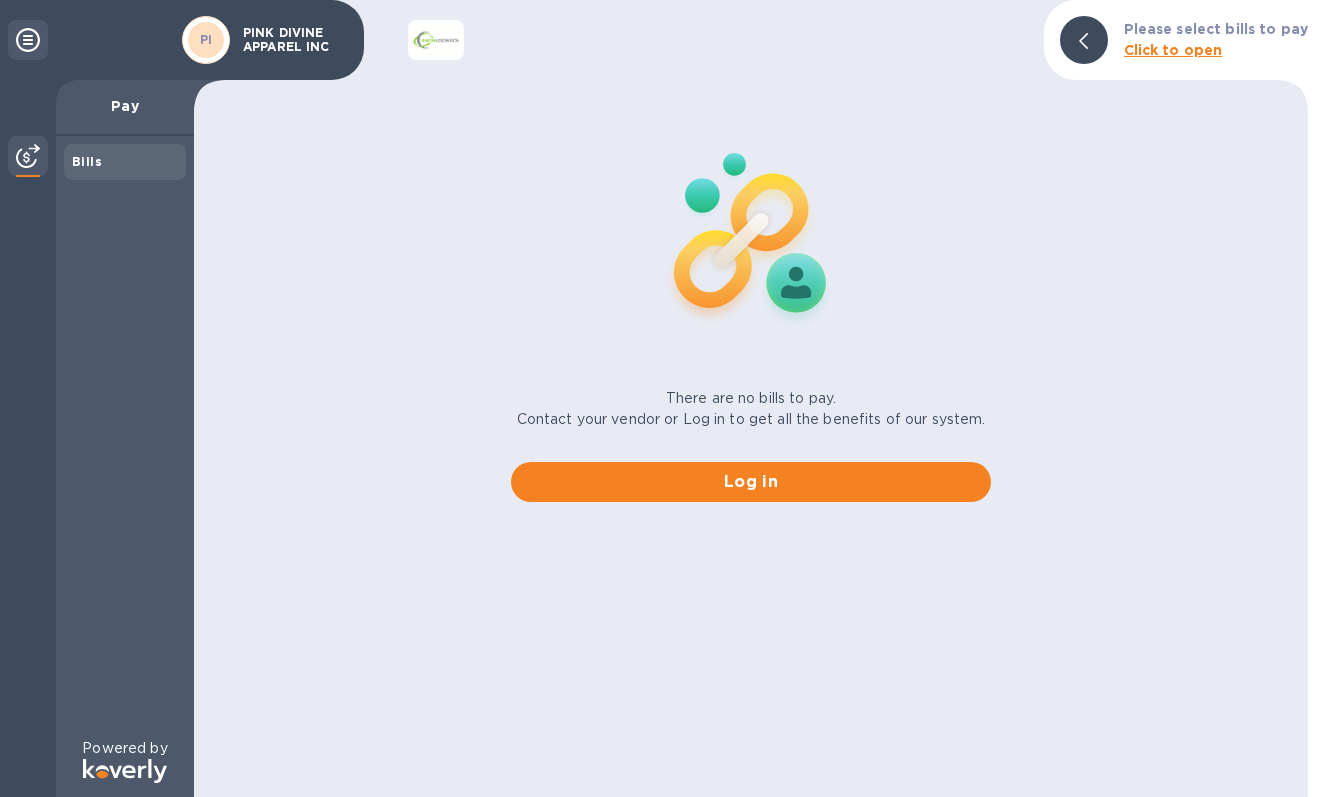 scroll, scrollTop: 0, scrollLeft: 0, axis: both 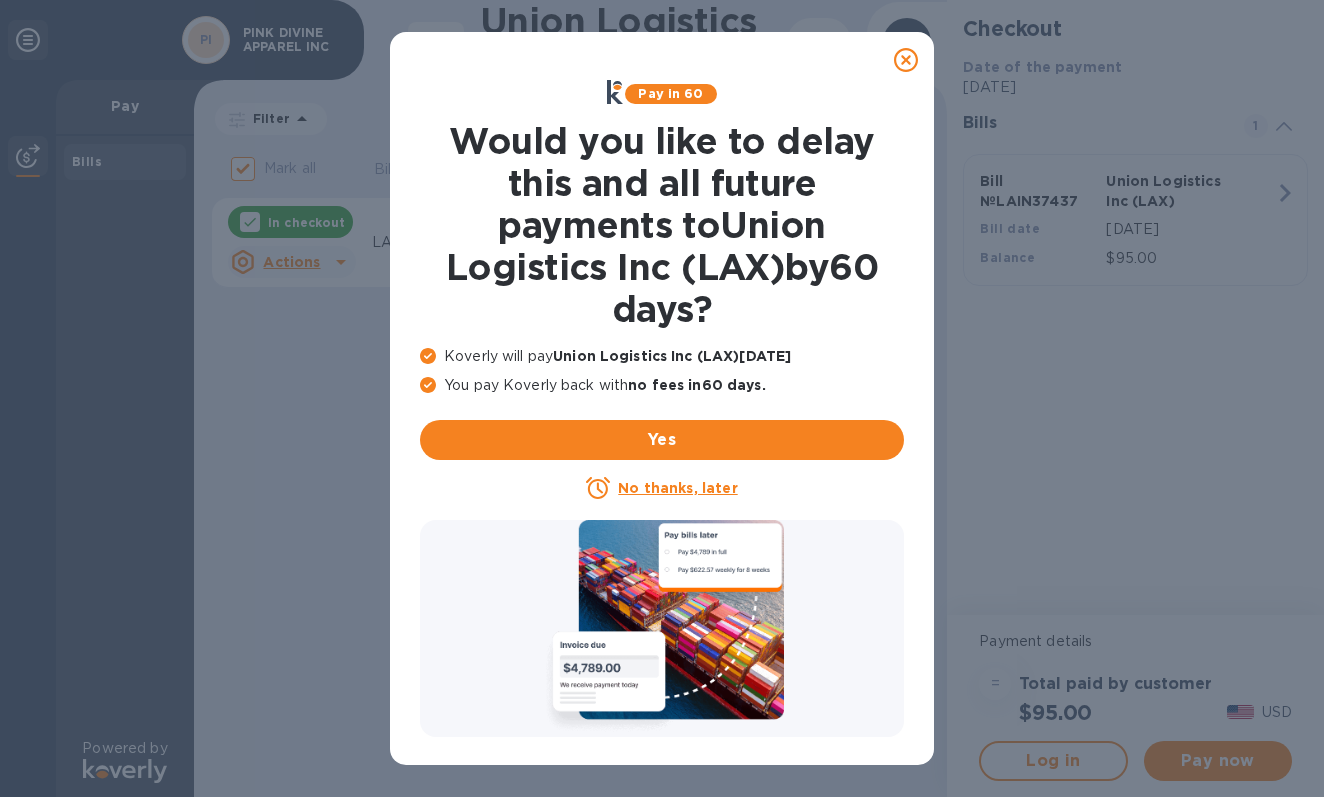 click 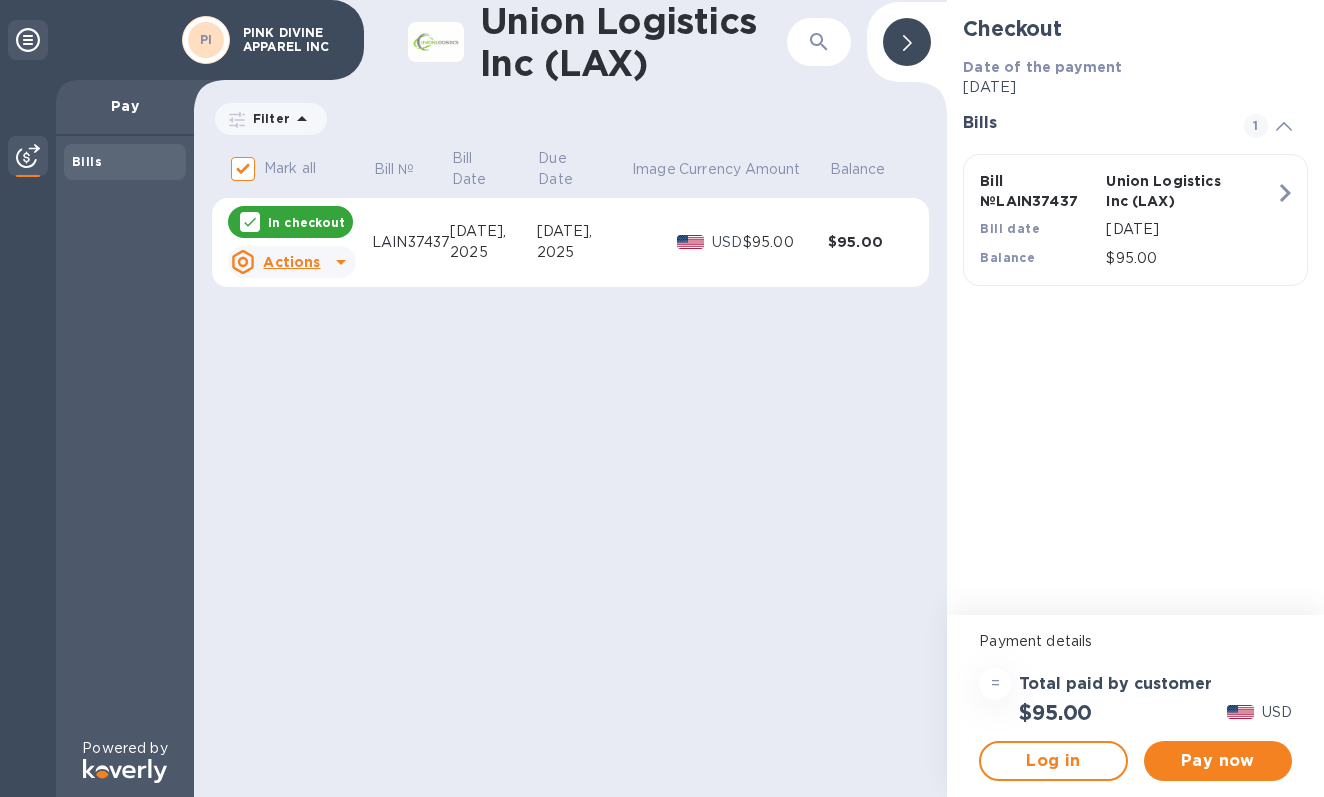click on "In checkout" at bounding box center [306, 222] 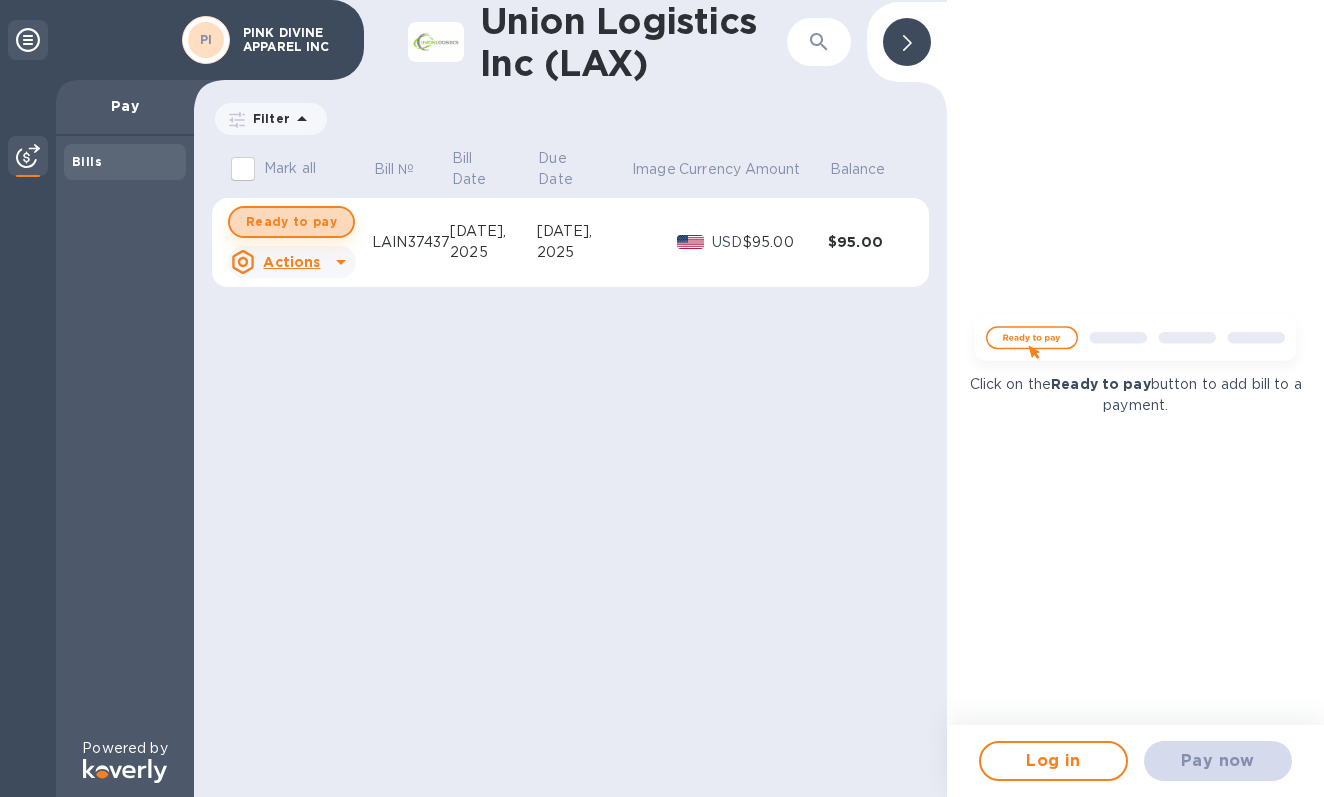 click on "Ready to pay" at bounding box center [291, 222] 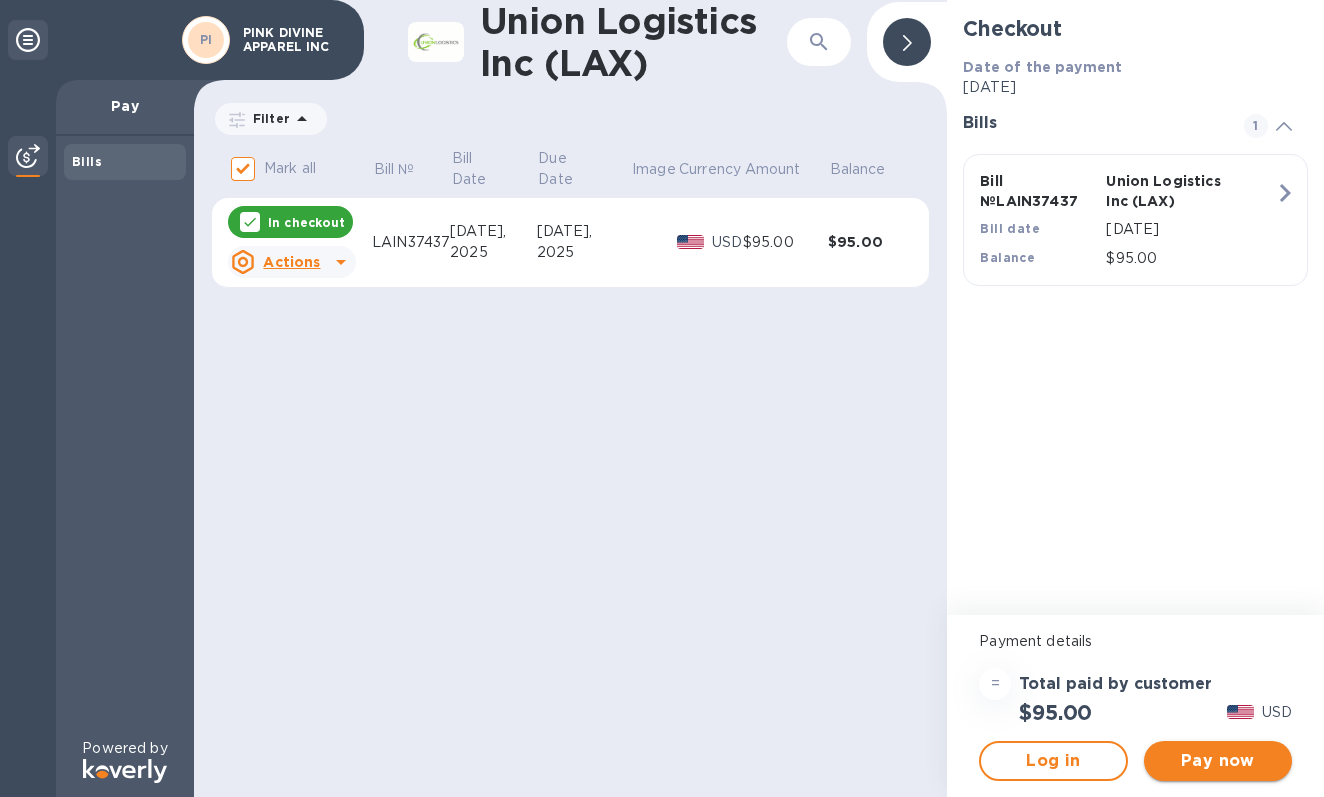click on "Pay now" at bounding box center (1218, 761) 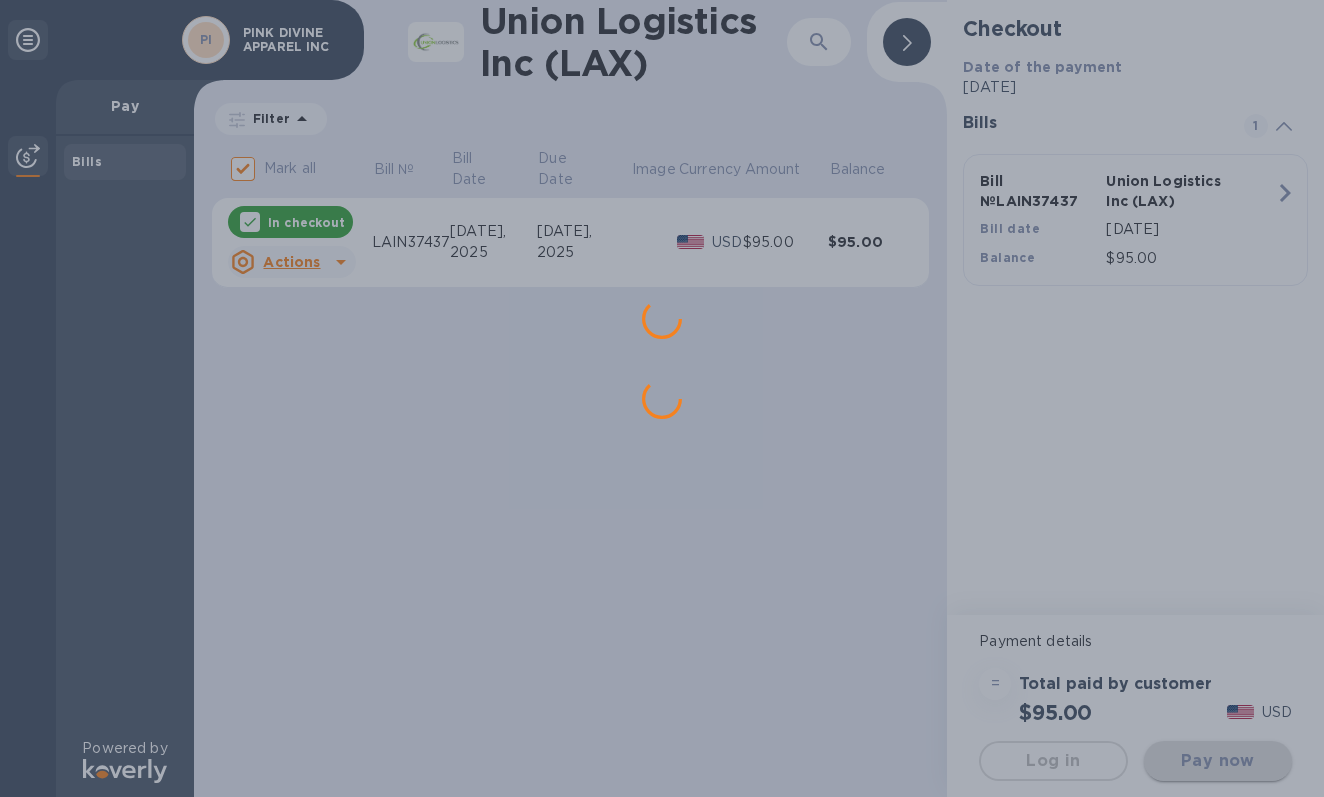 scroll, scrollTop: 0, scrollLeft: 0, axis: both 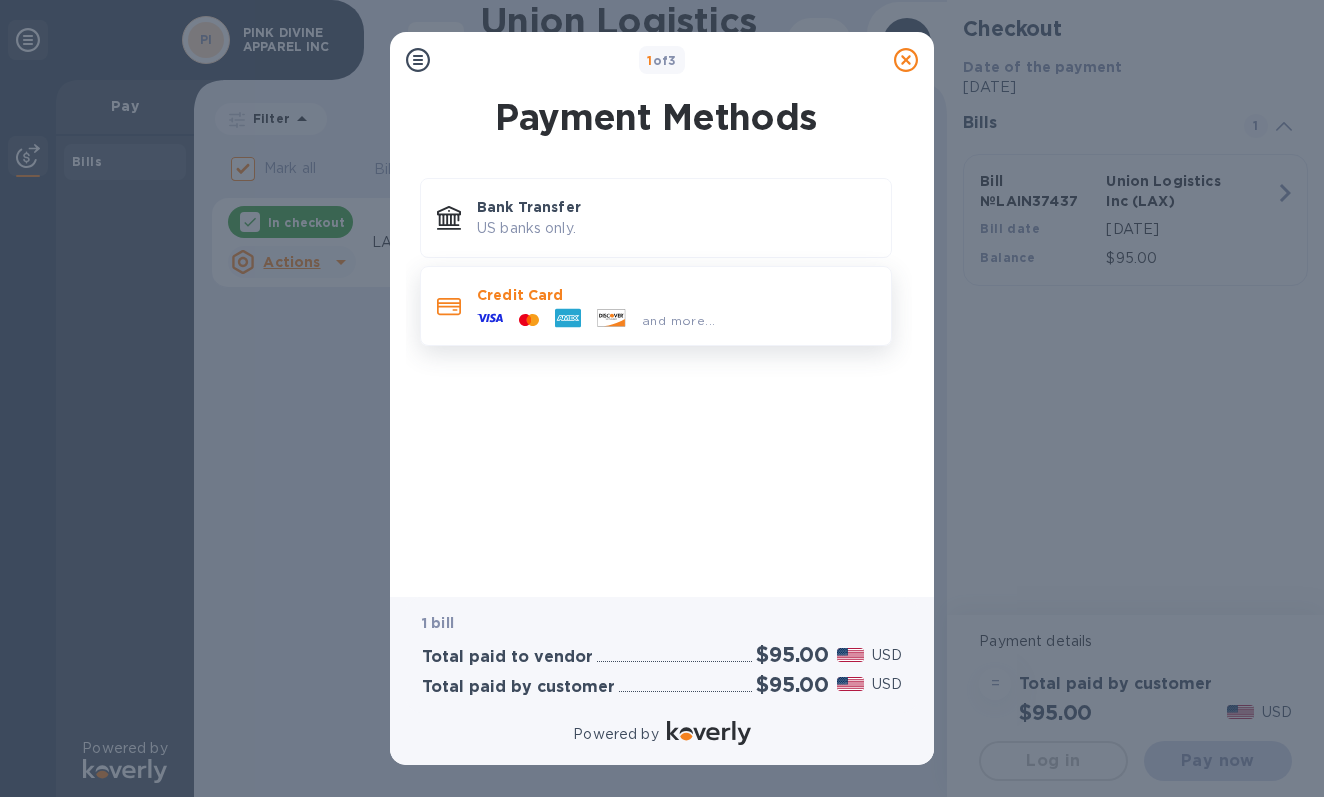 click on "Credit Card and more..." at bounding box center (676, 306) 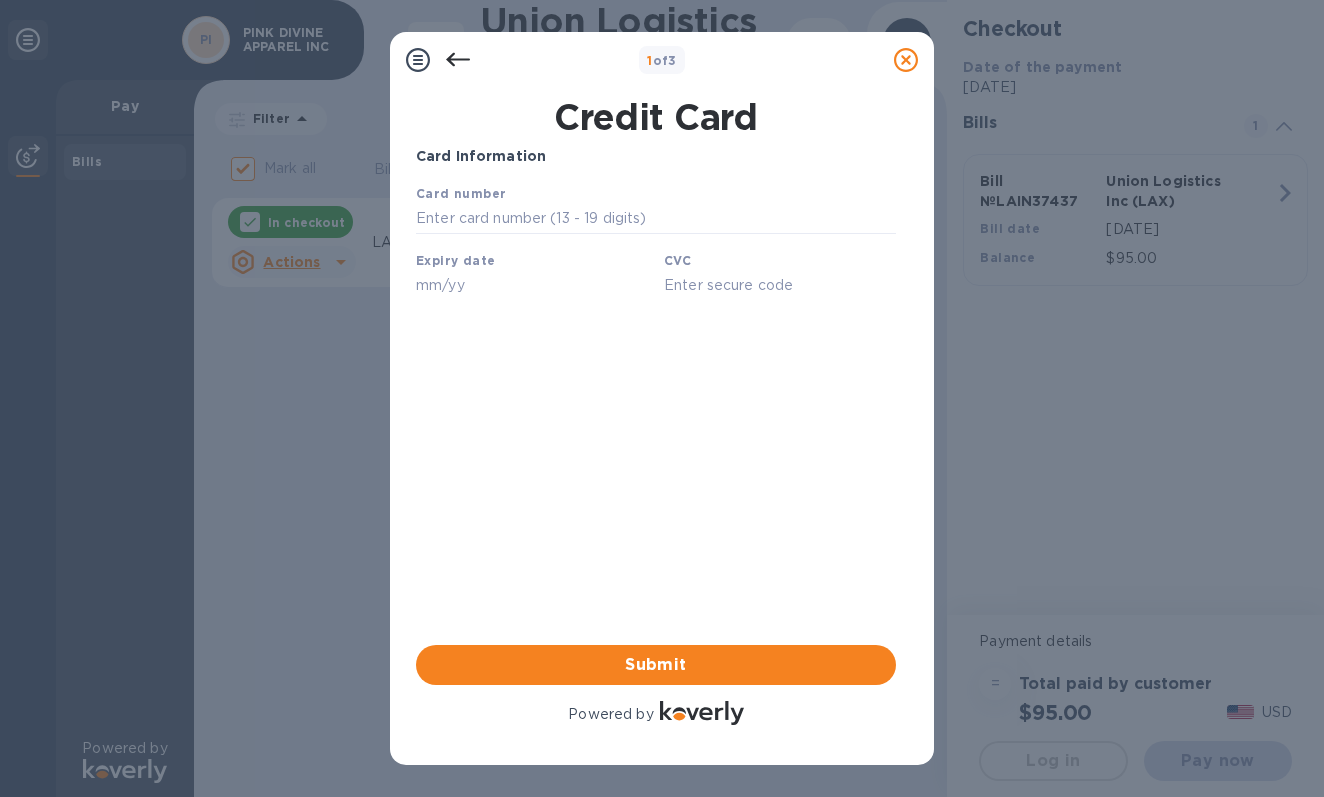 scroll, scrollTop: 0, scrollLeft: 0, axis: both 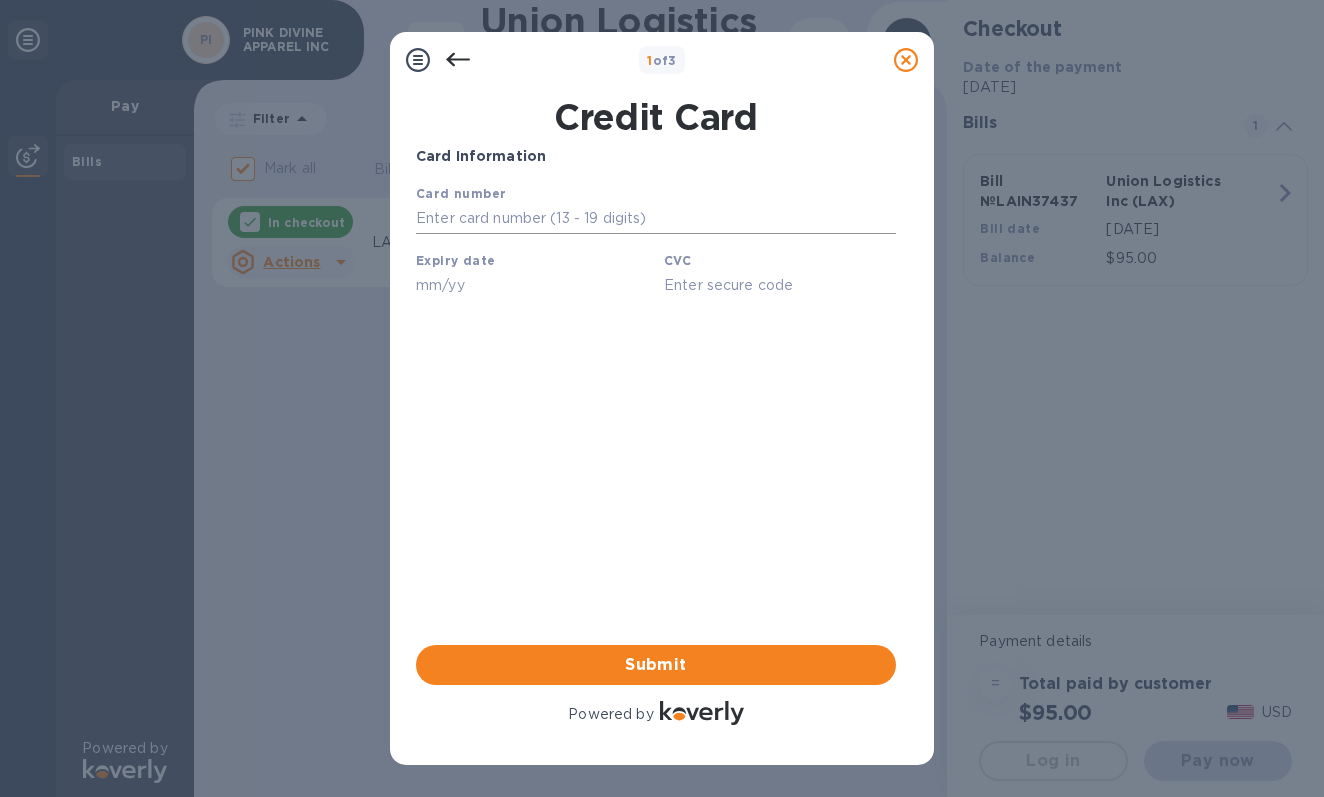 click at bounding box center (656, 219) 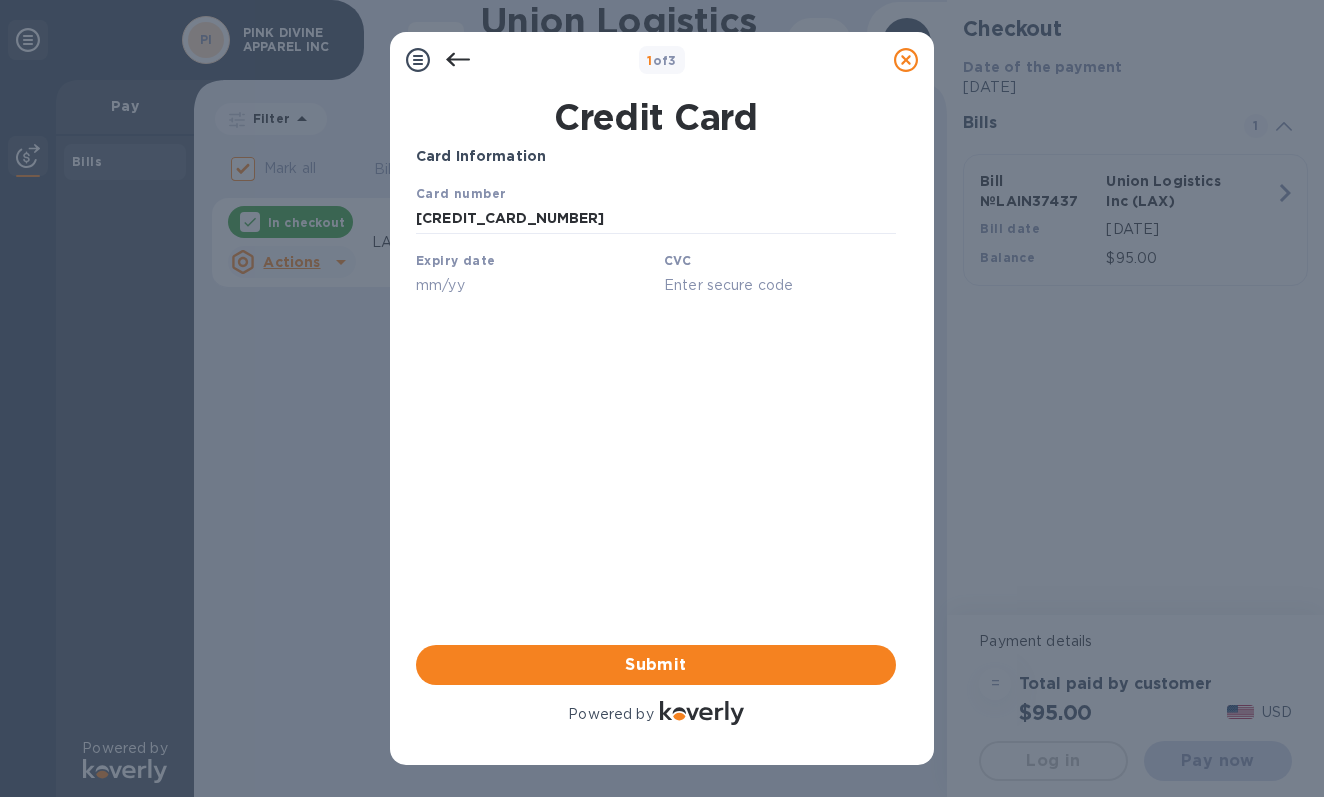 type on "5474 1514 4311 6840" 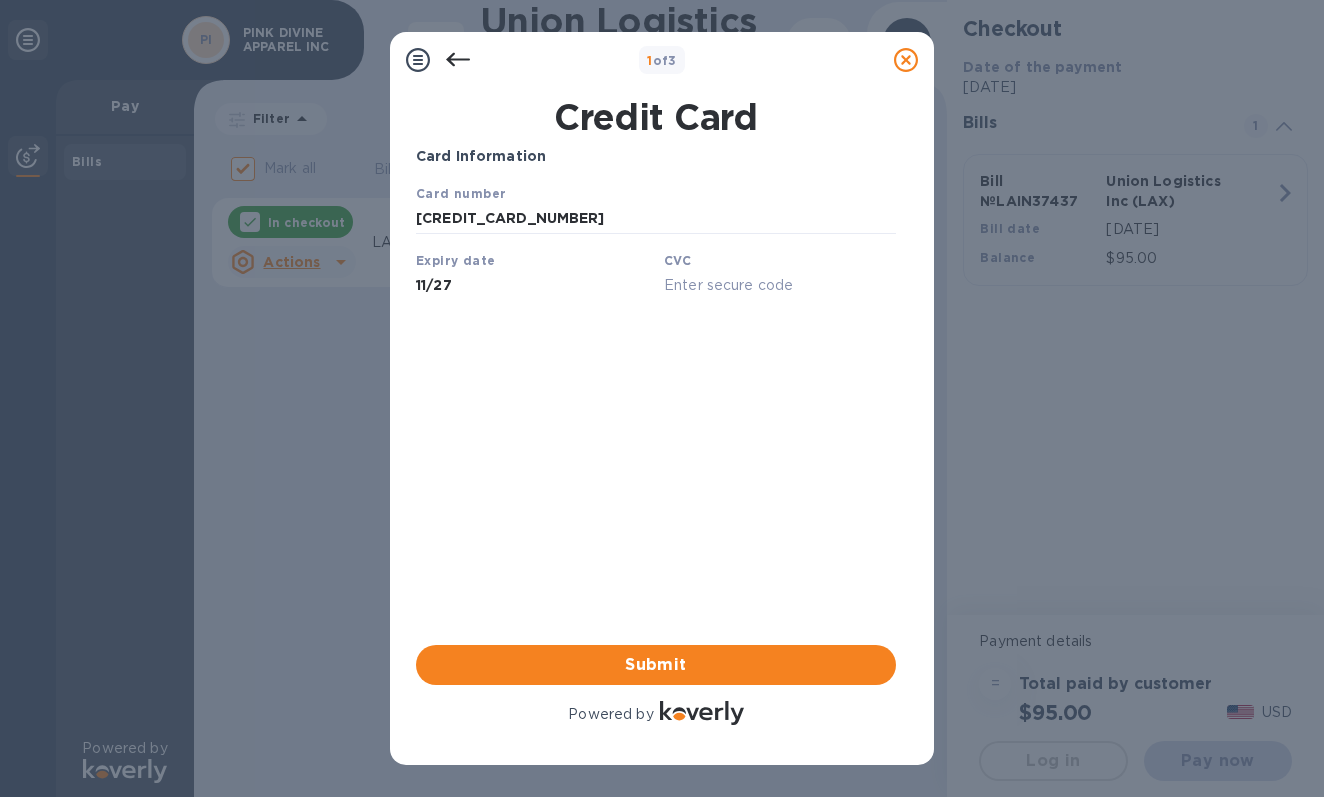 type on "11/27" 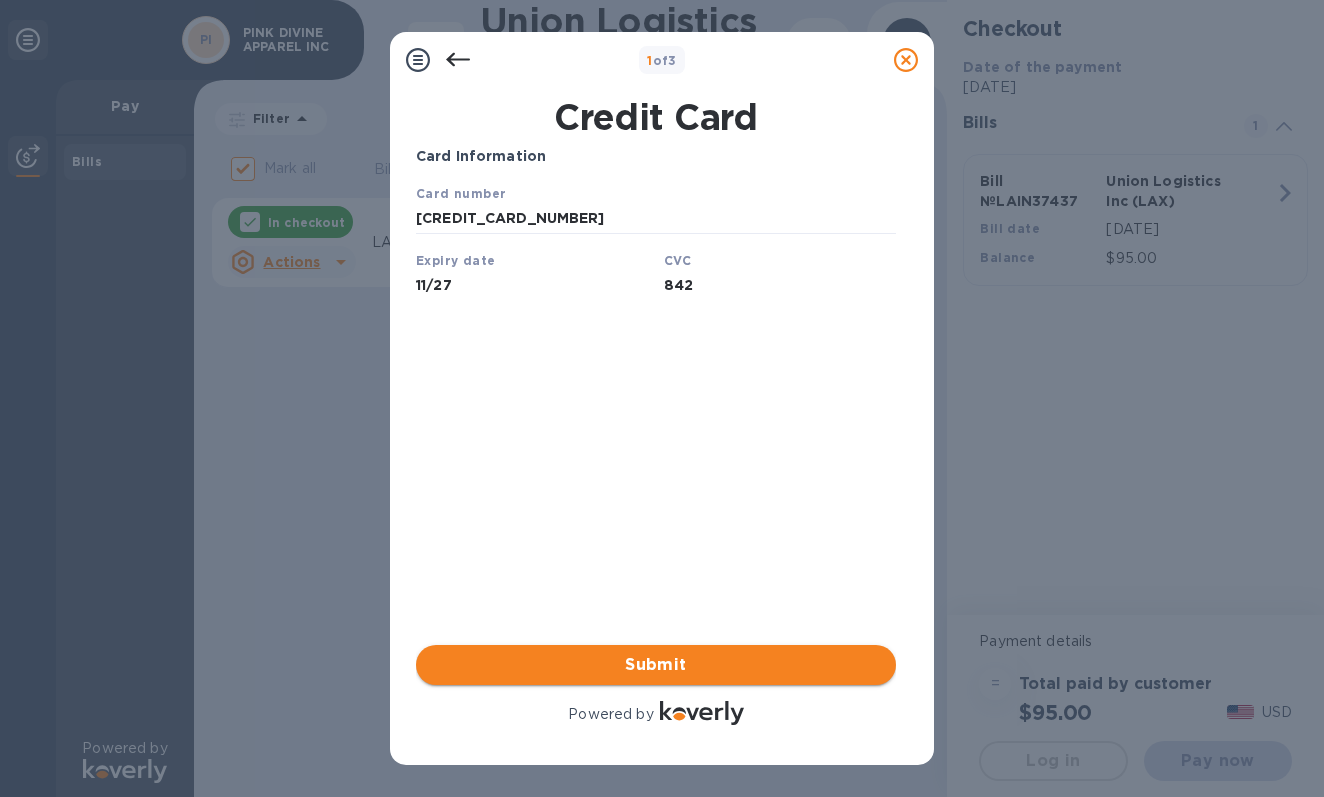 type on "842" 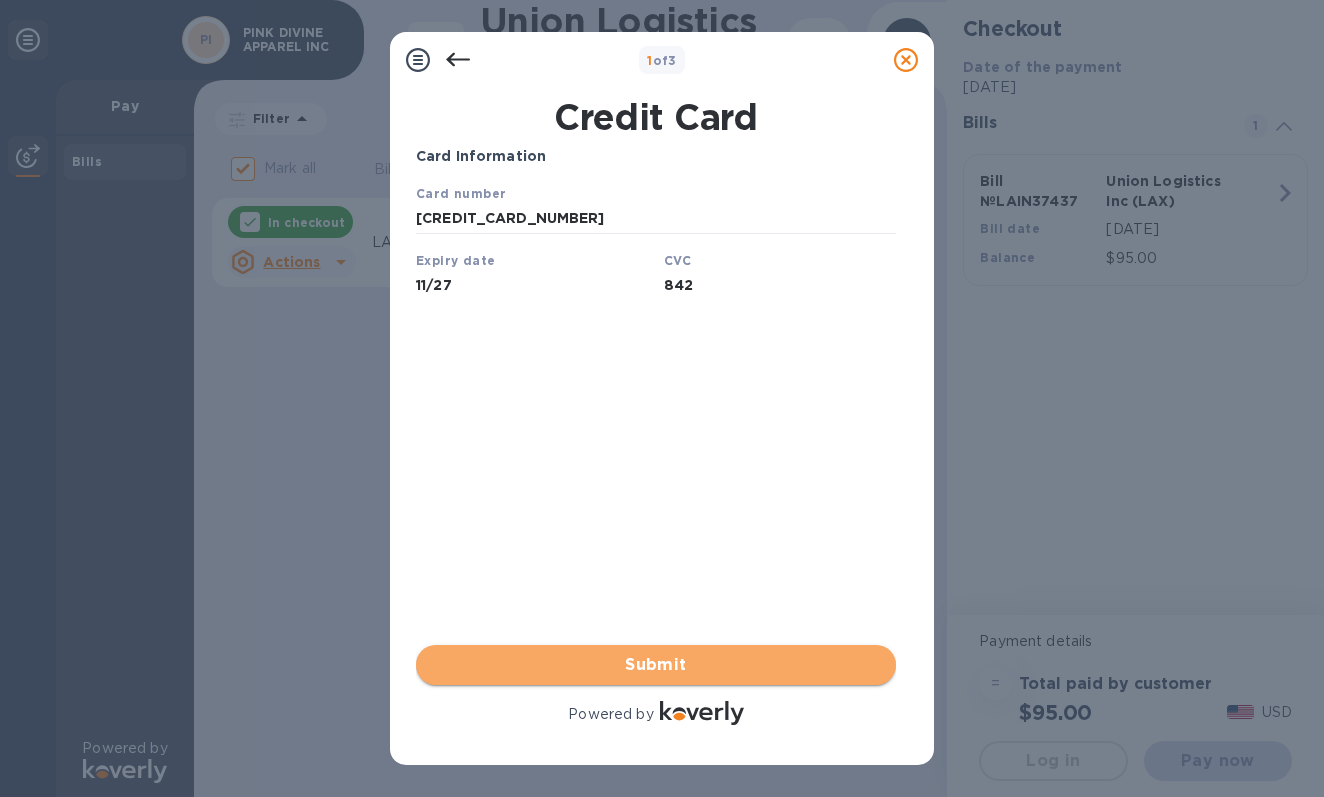 click on "Submit" at bounding box center (656, 665) 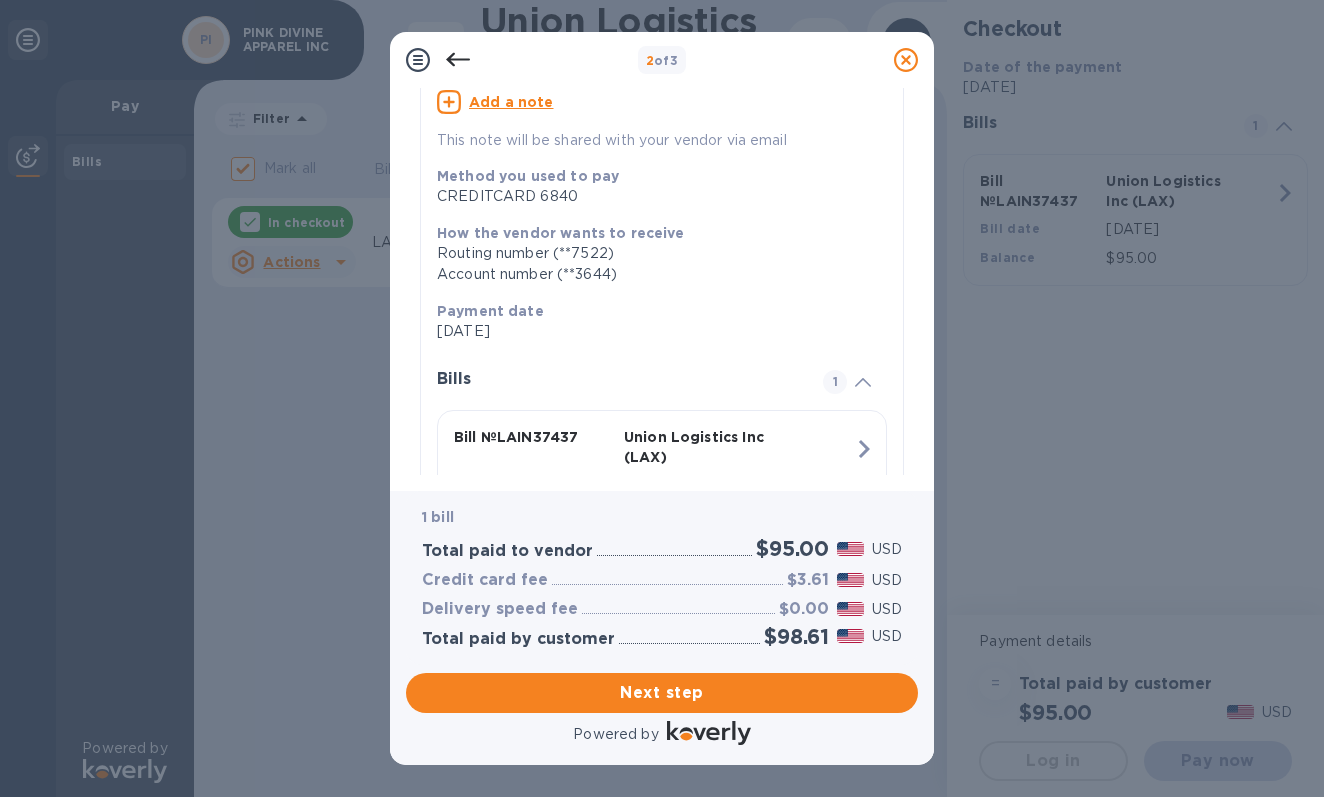 scroll, scrollTop: 295, scrollLeft: 0, axis: vertical 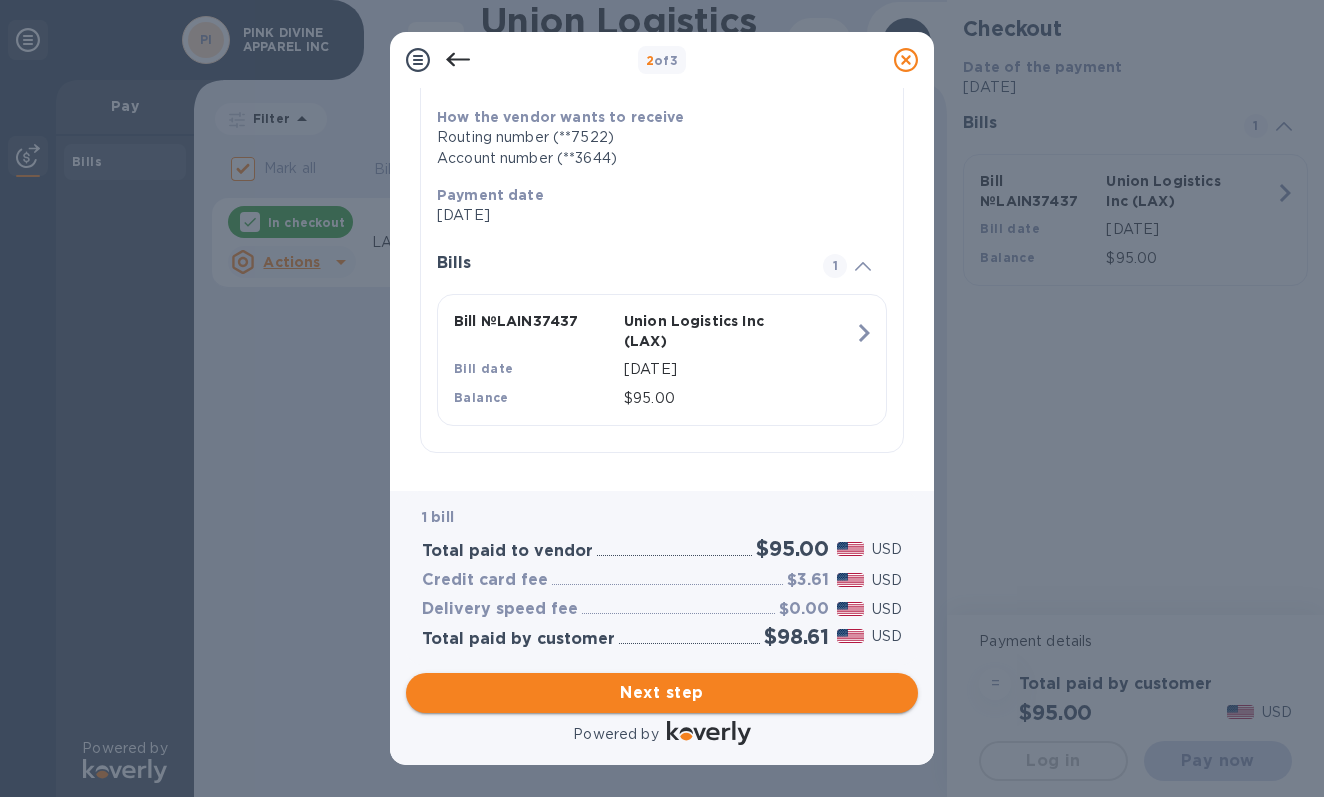 click on "Next step" at bounding box center (662, 693) 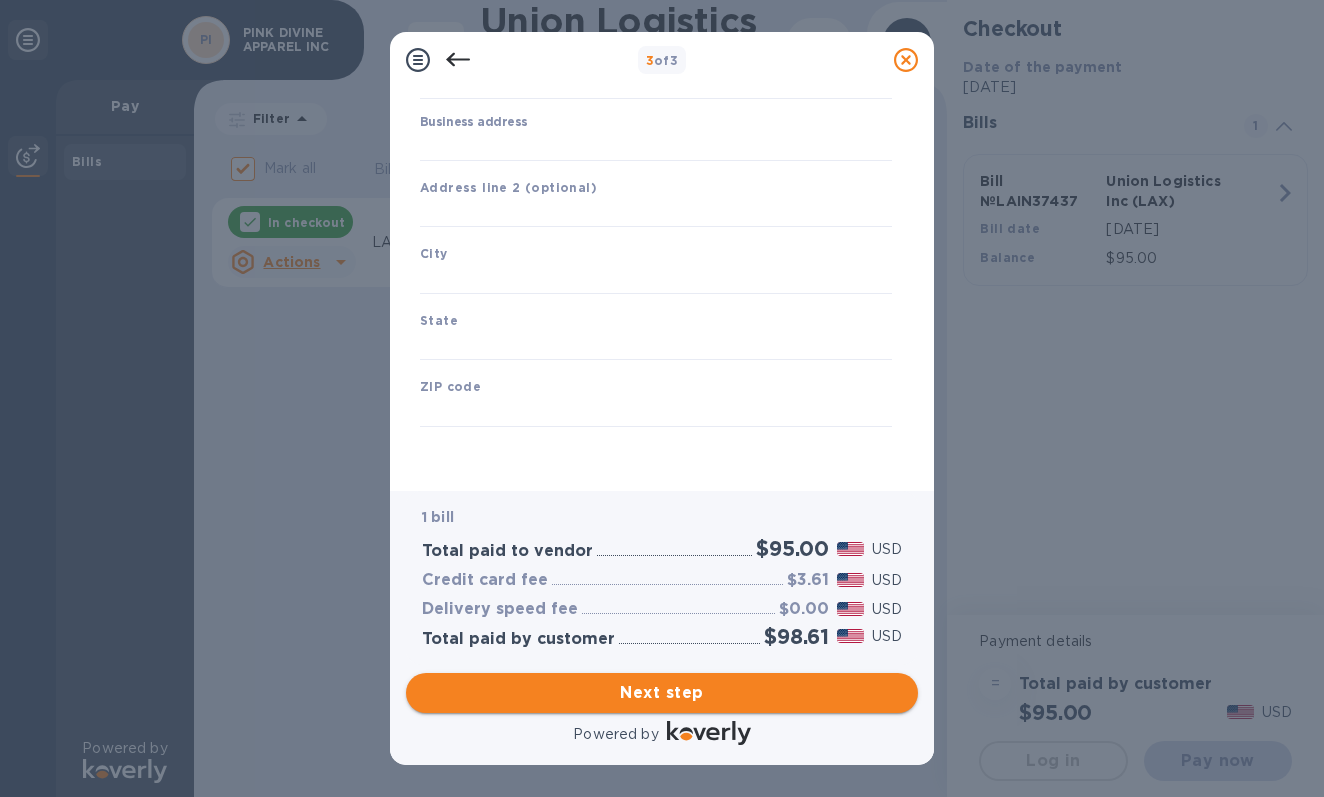 type on "United States" 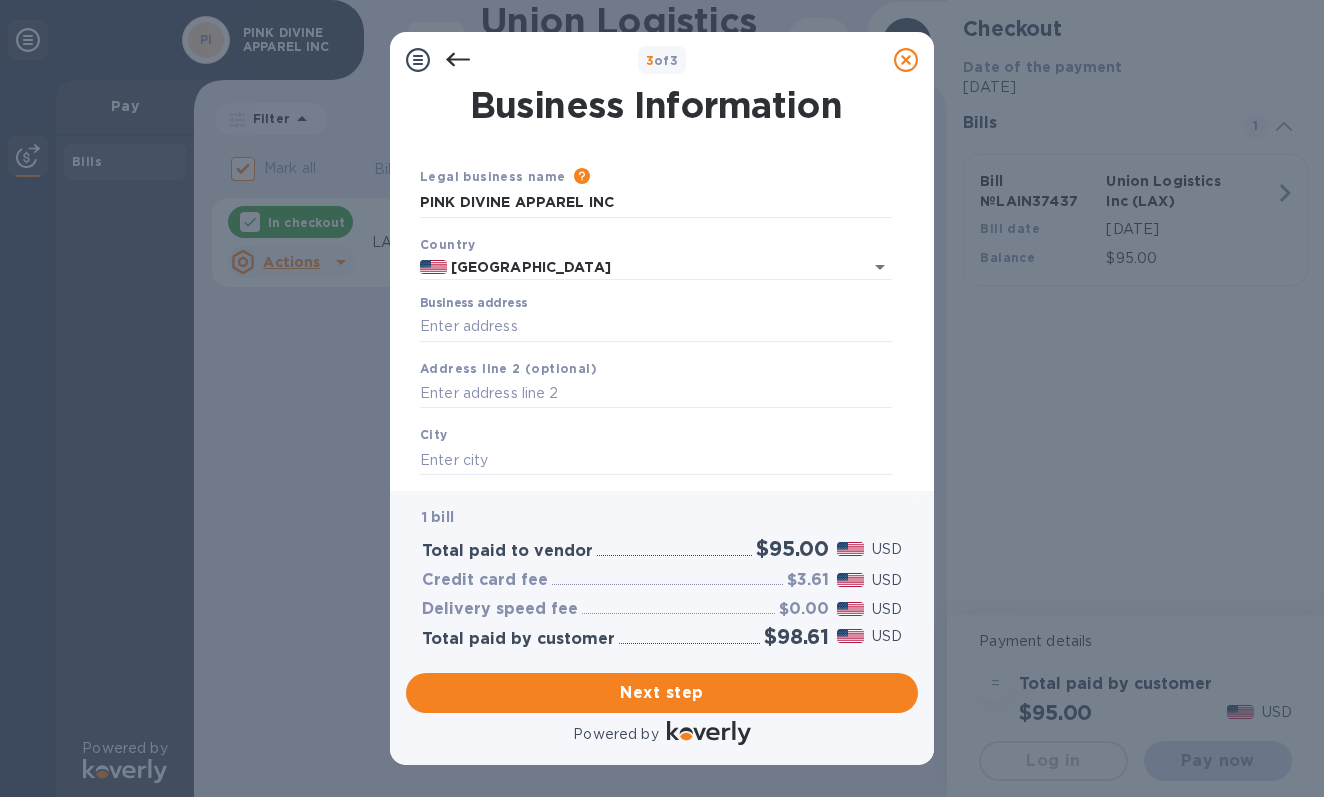 scroll, scrollTop: 175, scrollLeft: 0, axis: vertical 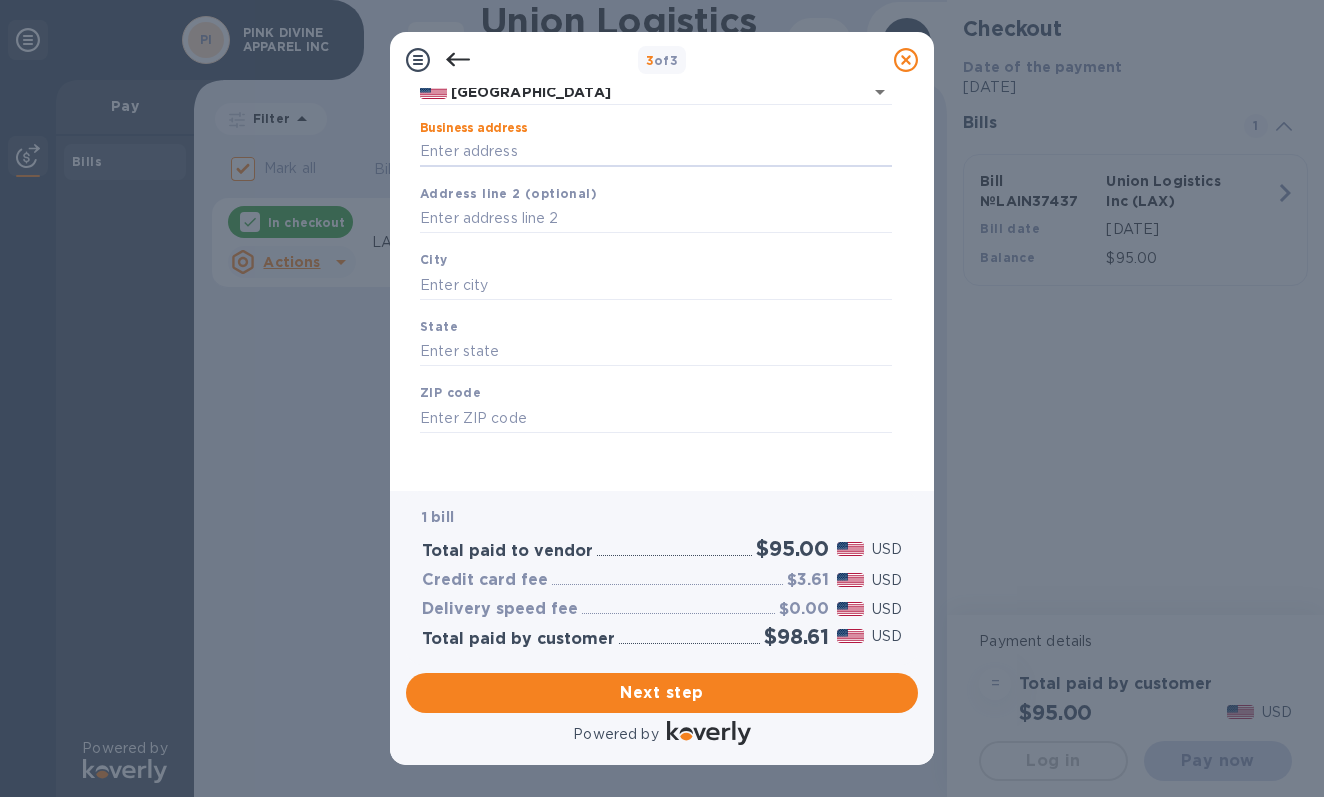 paste on "12 W 27th St, 8th Floo" 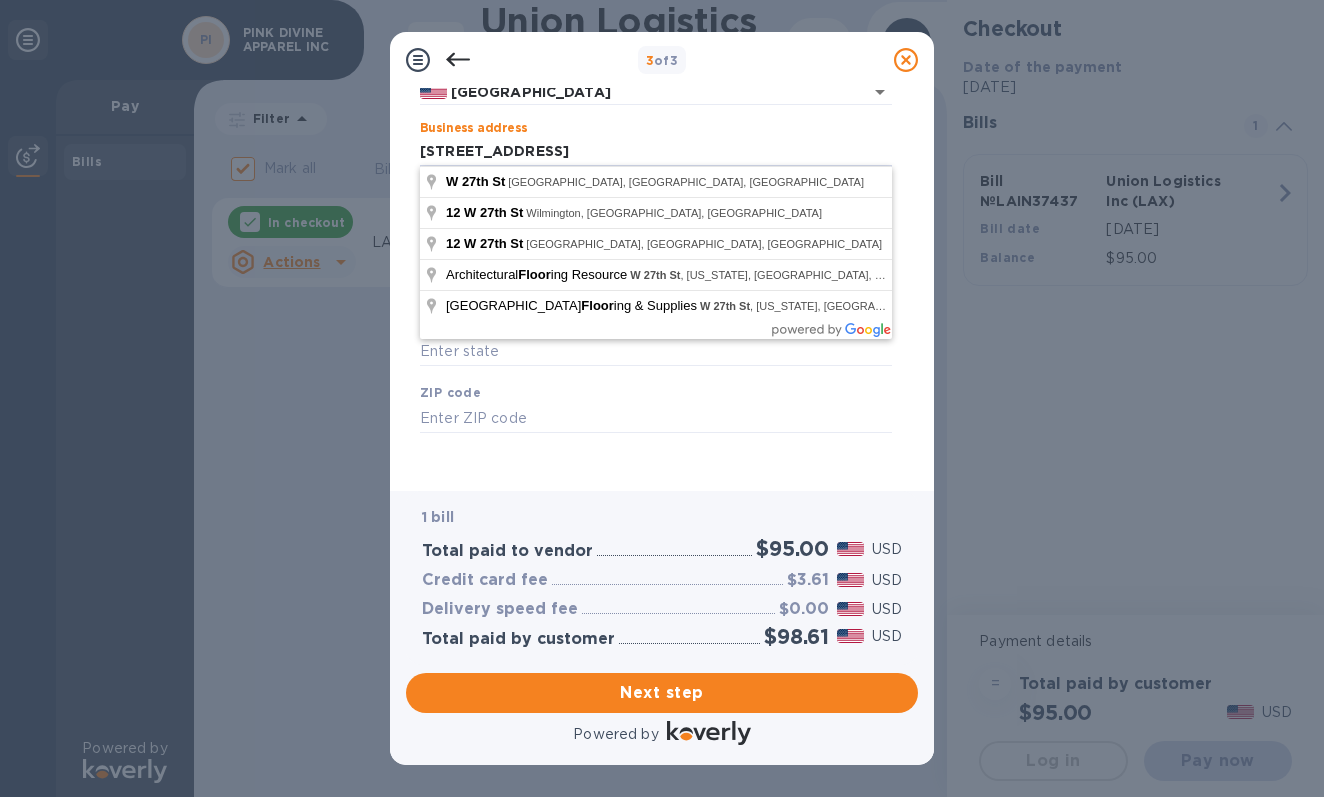 type on "12 W 27th St, 8th Floor" 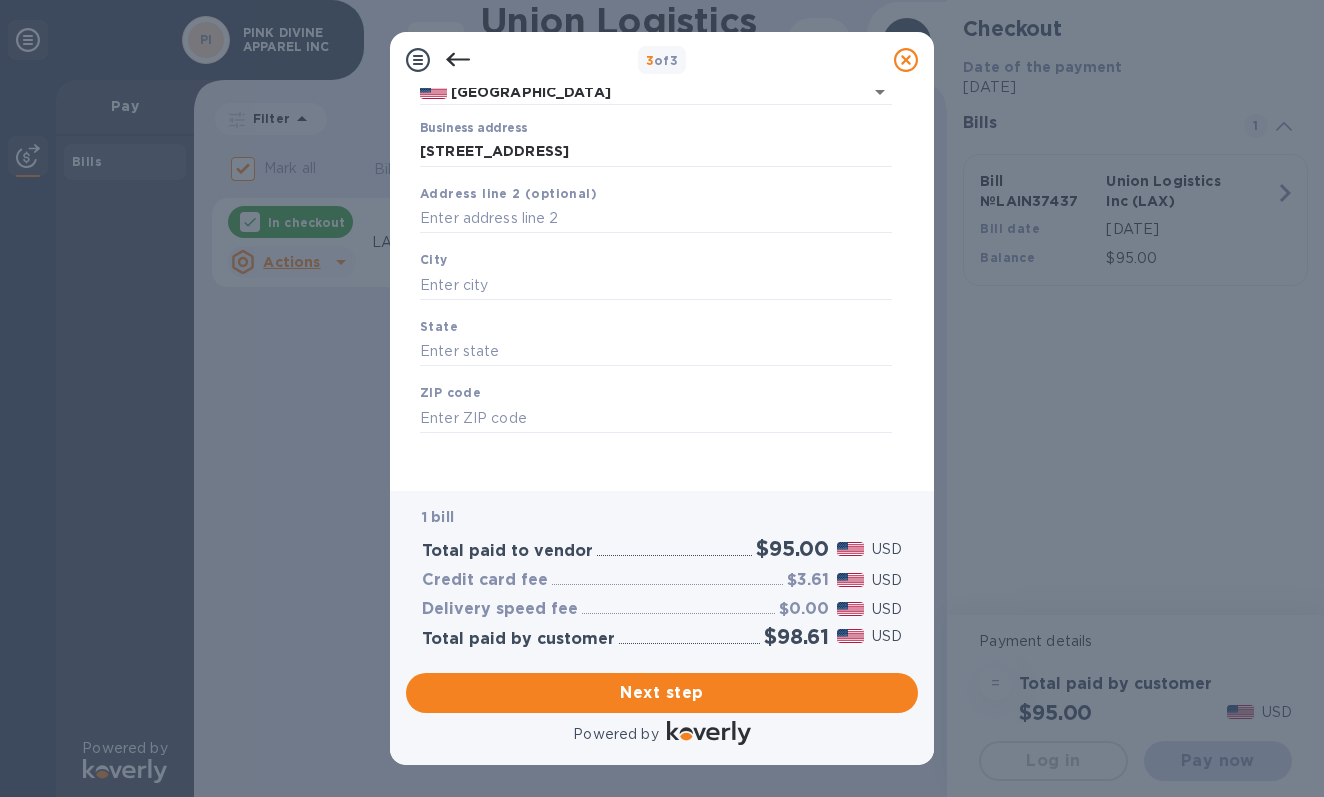 click on "Business Information Legal business name Please provide the legal name that appears on your SS-4 form issued by the IRS when the company was formed. PINK DIVINE APPAREL INC Country United States Business address 12 W 27th St, 8th Floor Address line 2 (optional) City State ZIP code Save" at bounding box center (662, 289) 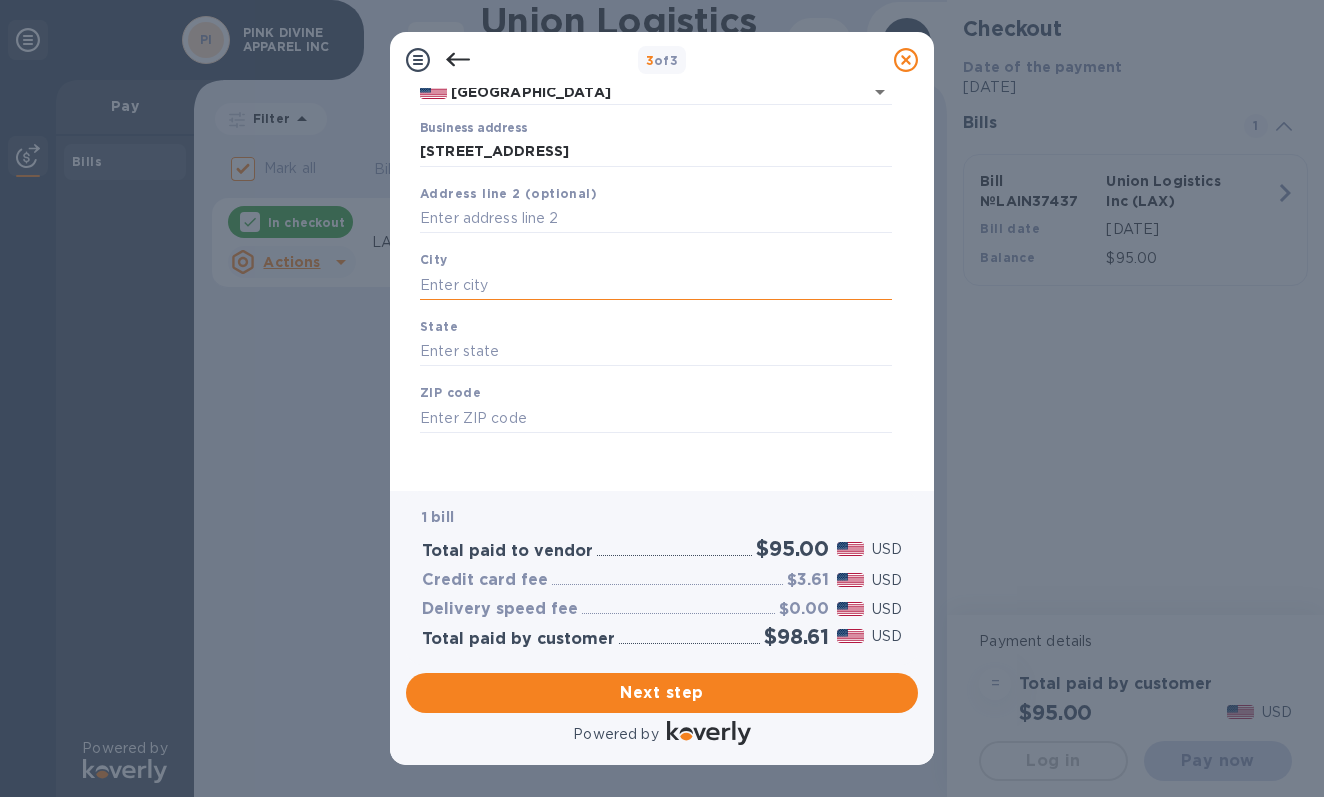 paste on "10001" 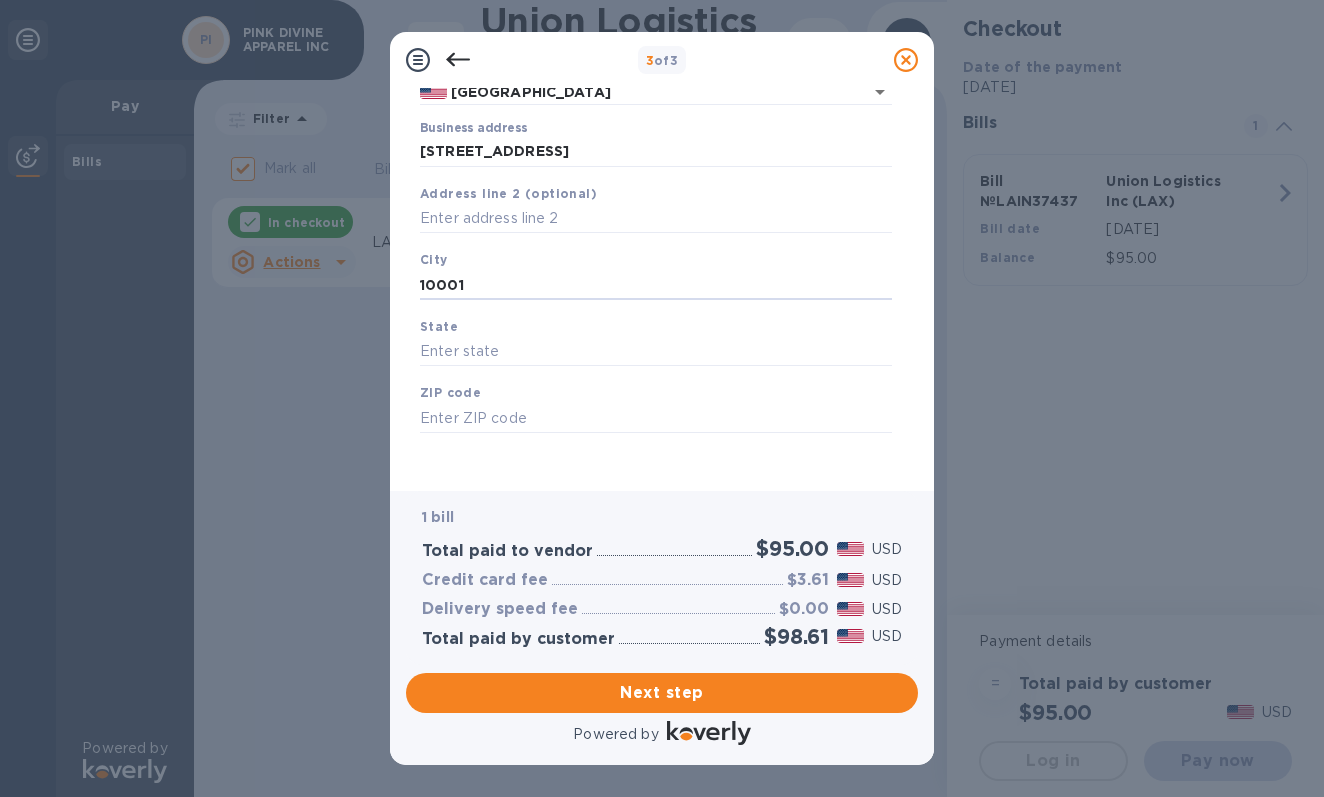 drag, startPoint x: 484, startPoint y: 285, endPoint x: 334, endPoint y: 267, distance: 151.07614 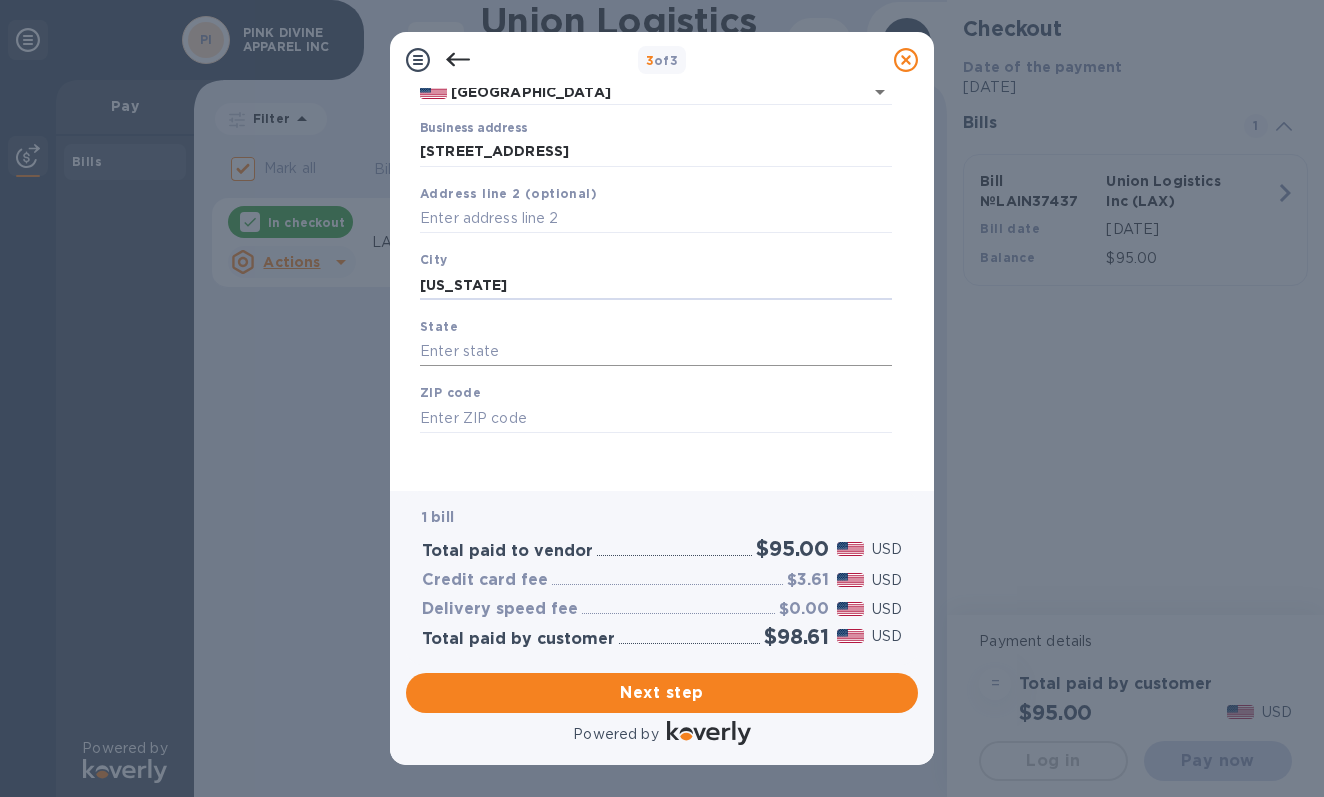 type on "New York" 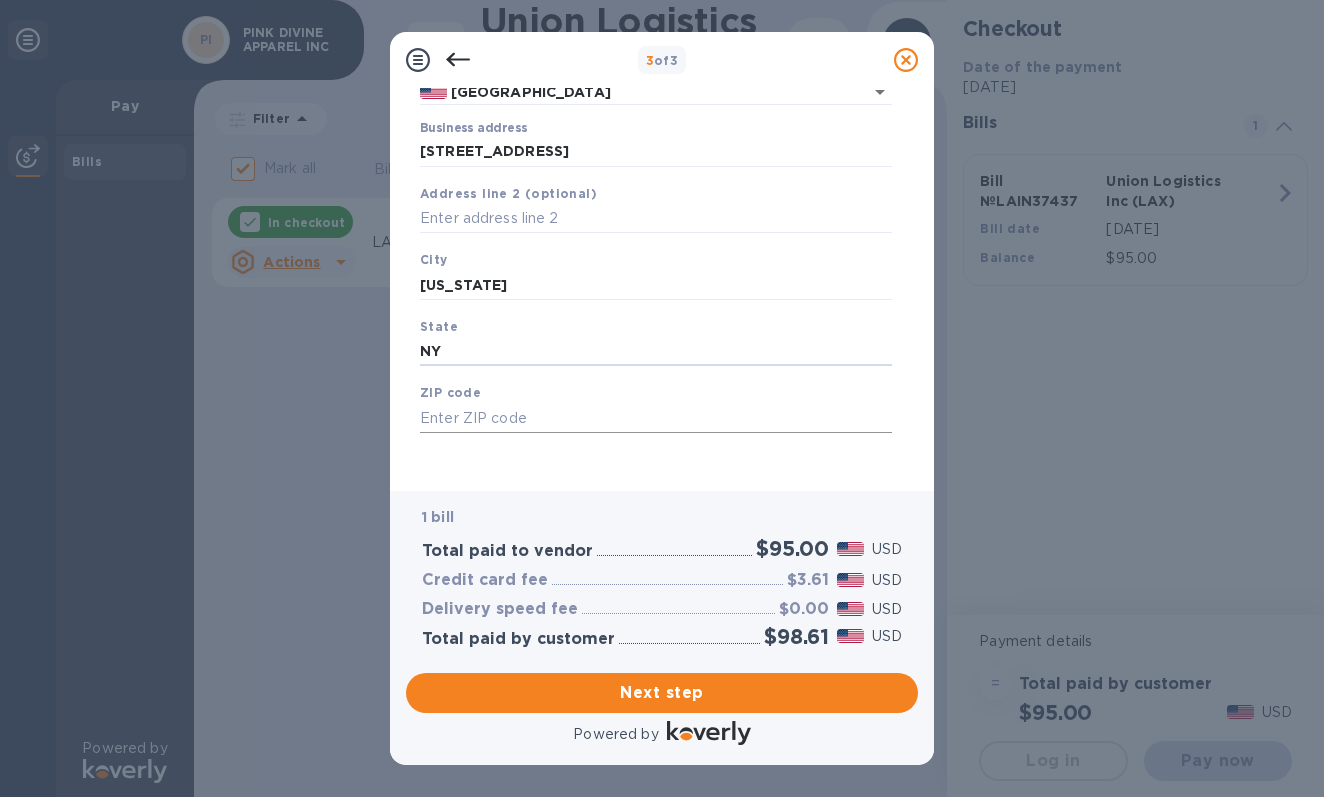 type on "NY" 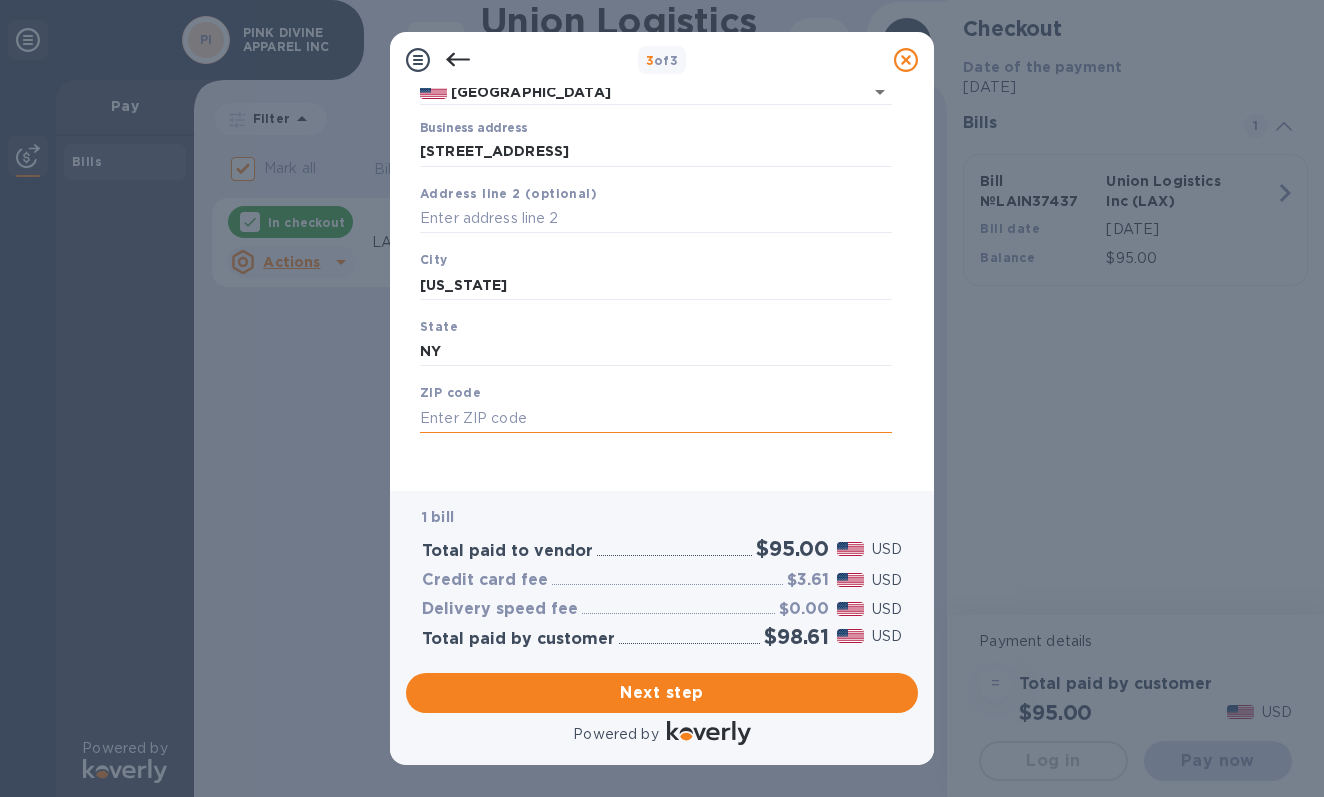 paste on "10001" 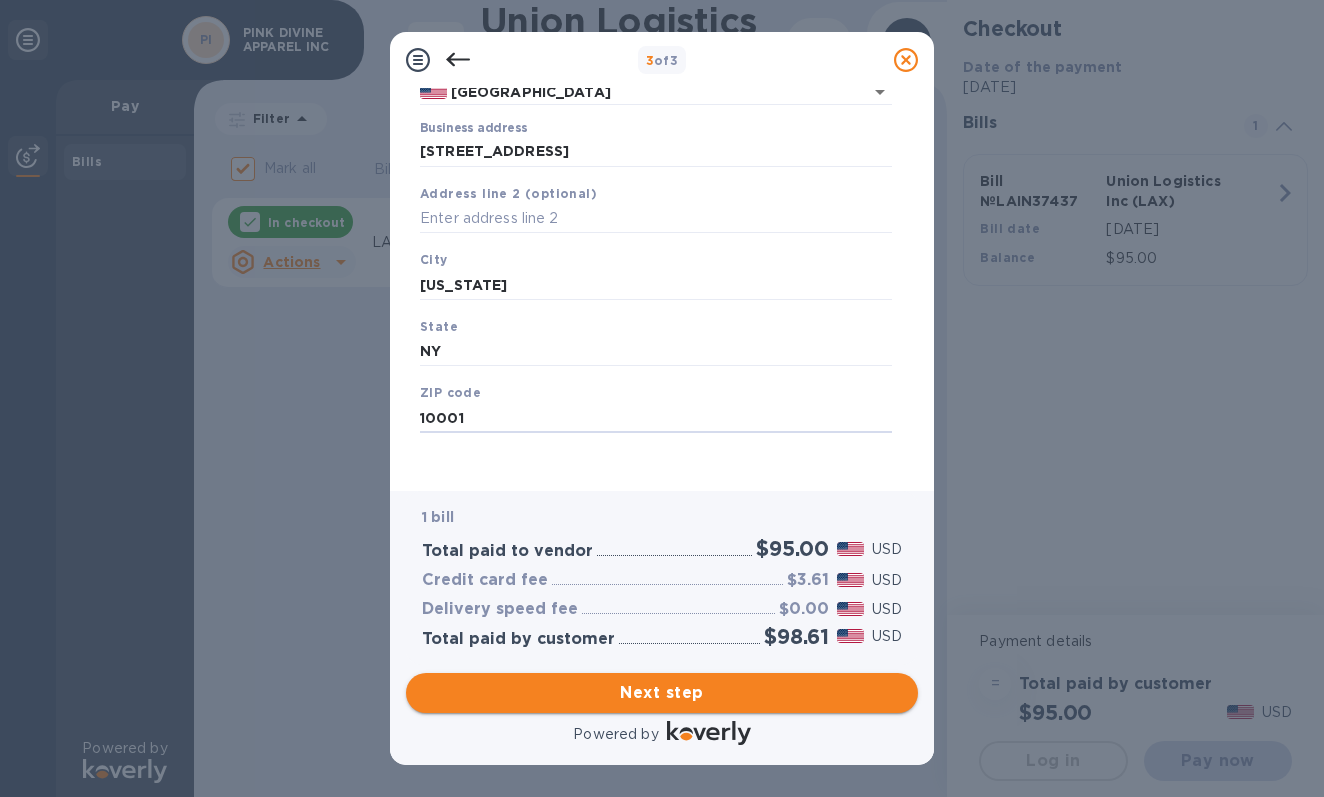 scroll, scrollTop: 0, scrollLeft: 0, axis: both 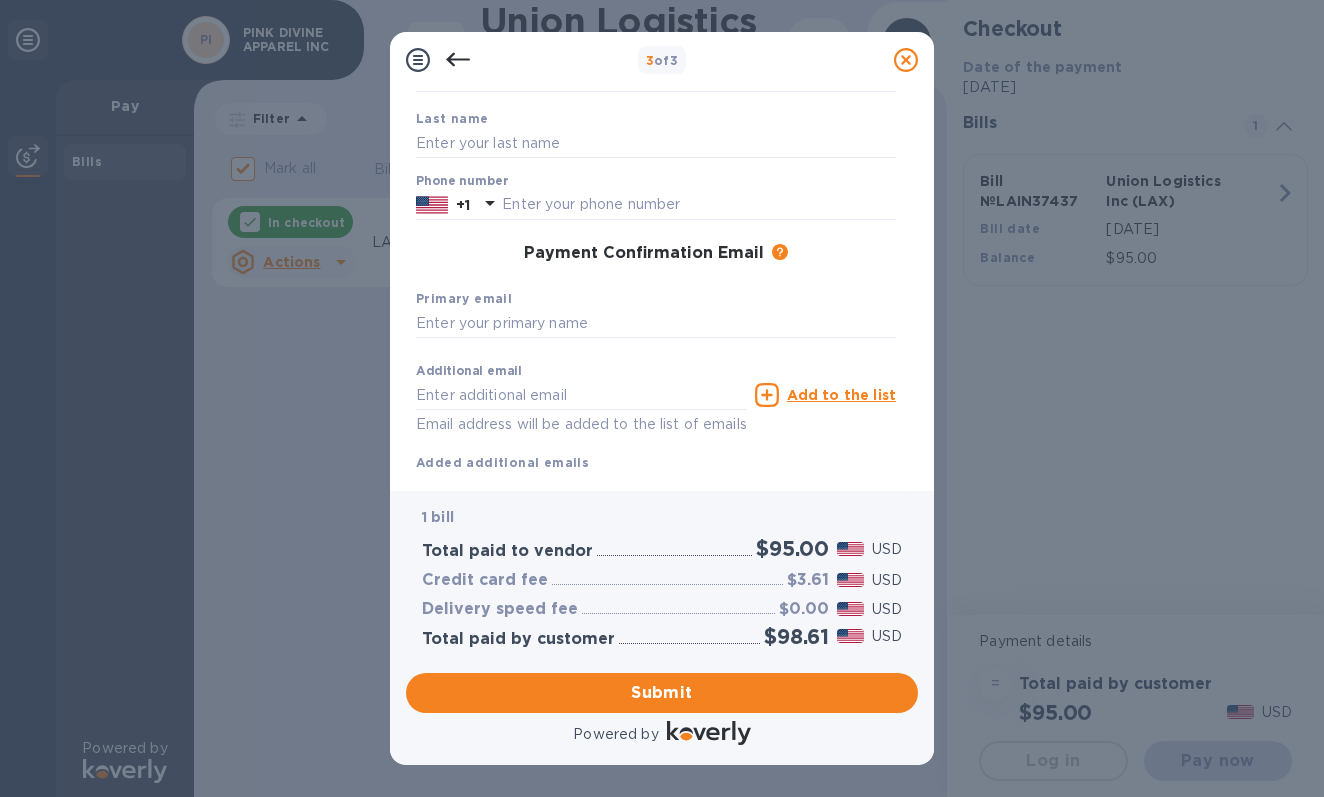 type 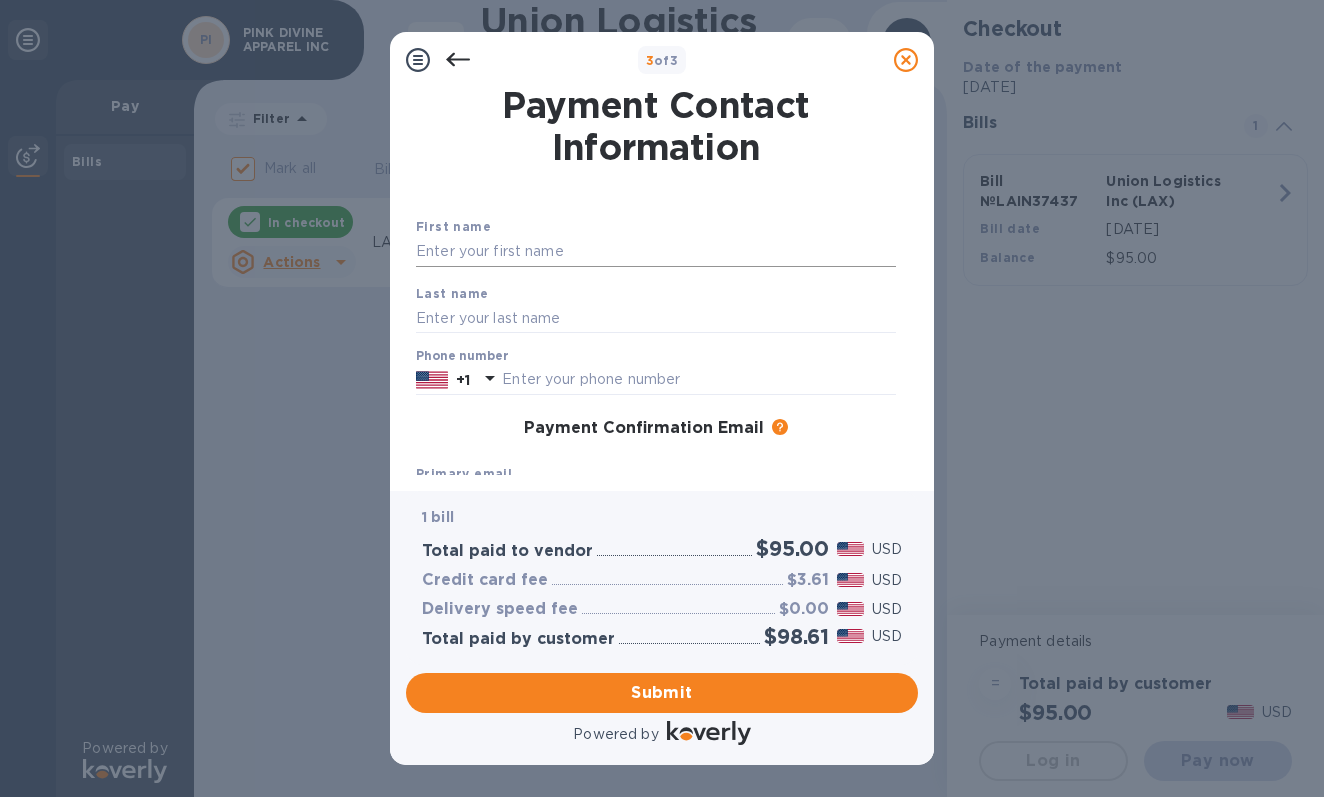 scroll, scrollTop: -1, scrollLeft: 0, axis: vertical 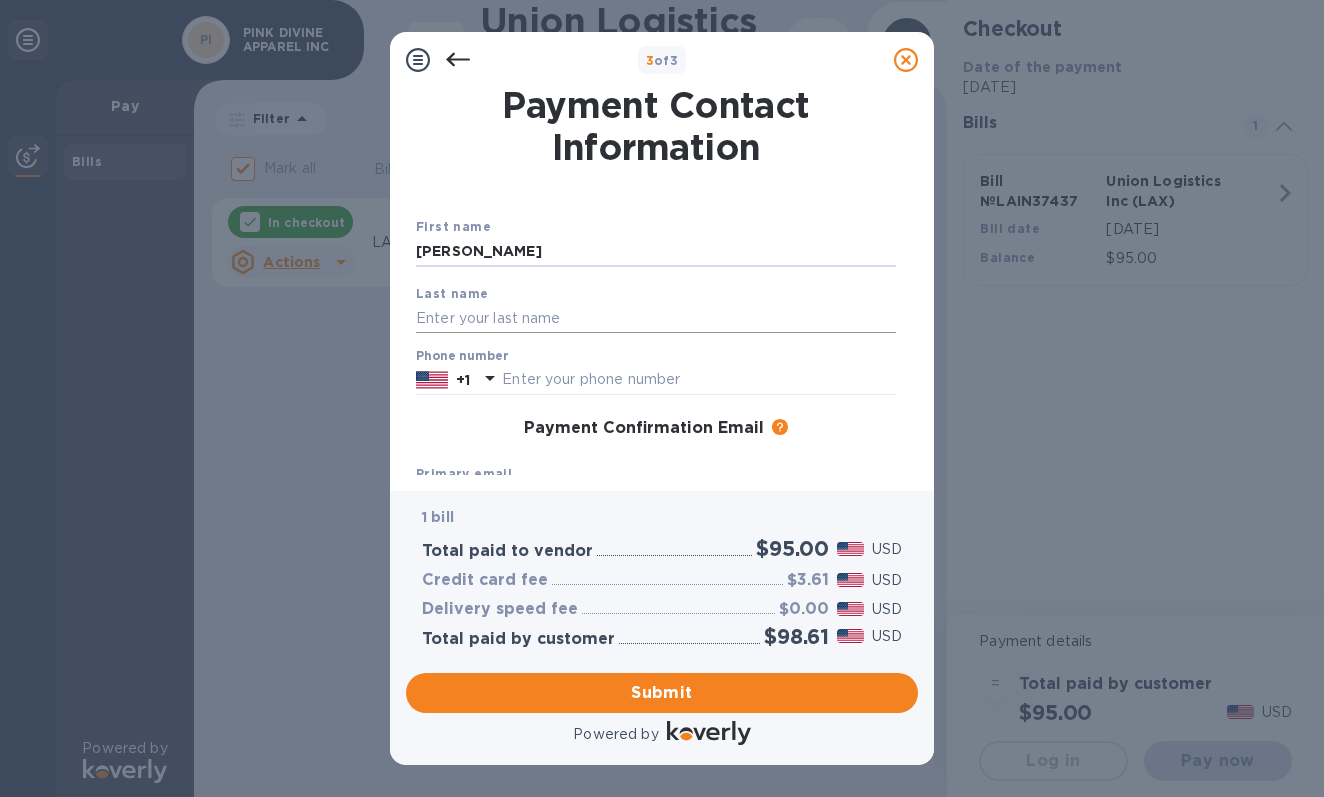type on "Valerie" 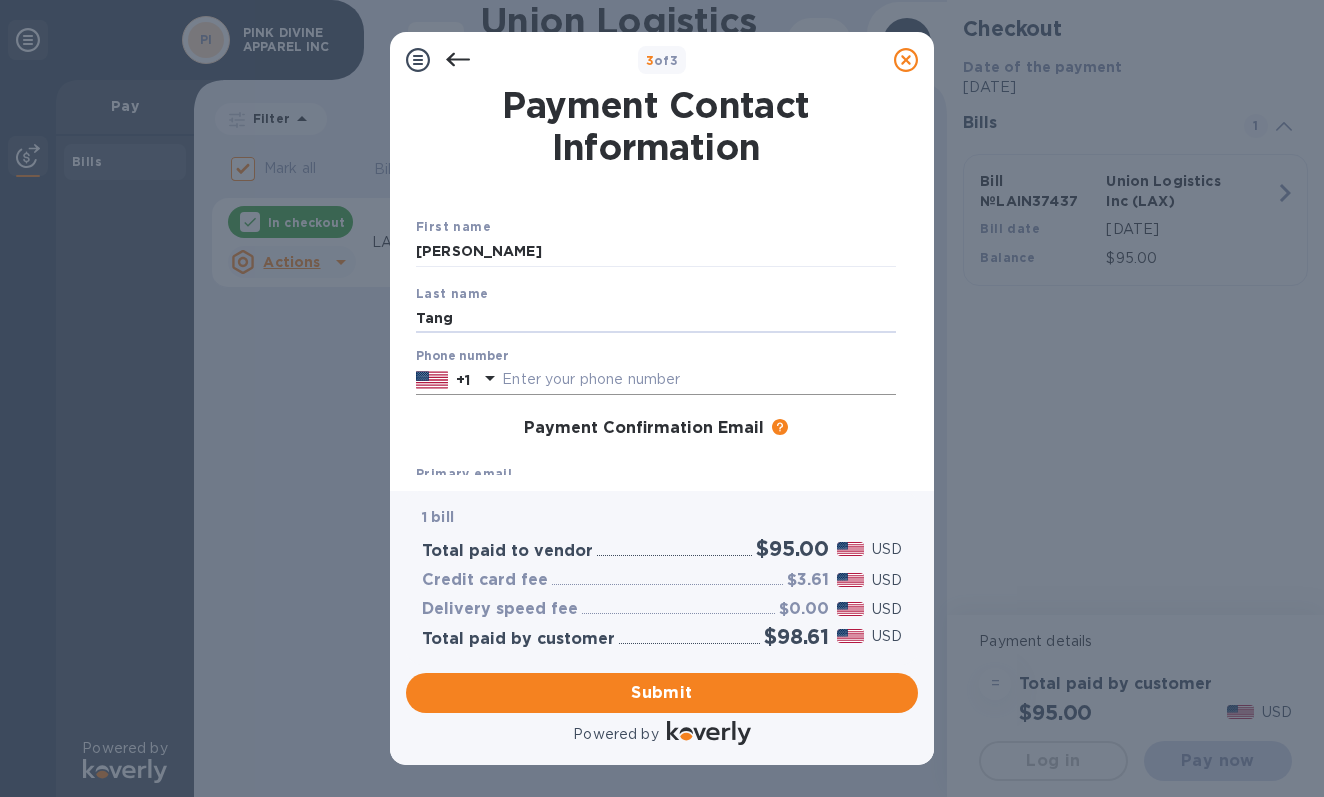 type on "Tang" 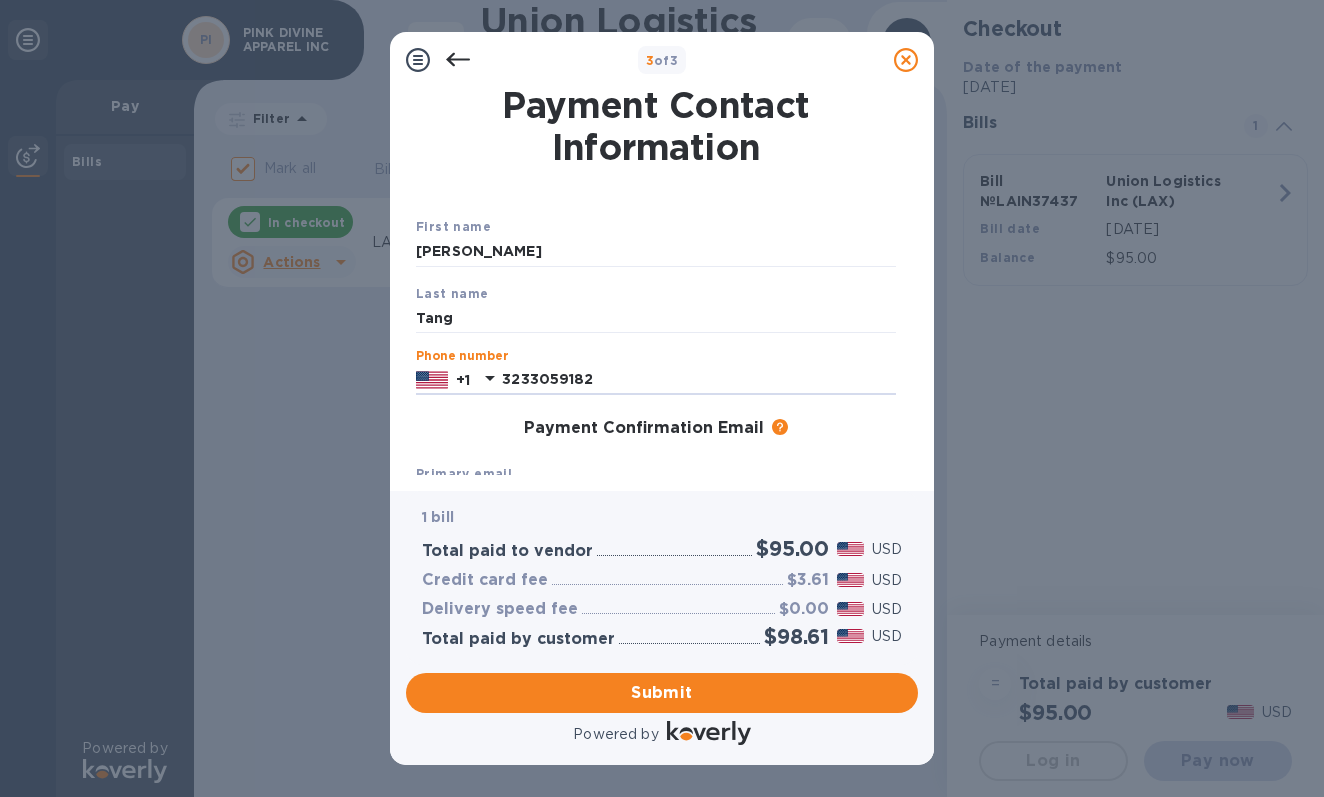 scroll, scrollTop: 178, scrollLeft: 0, axis: vertical 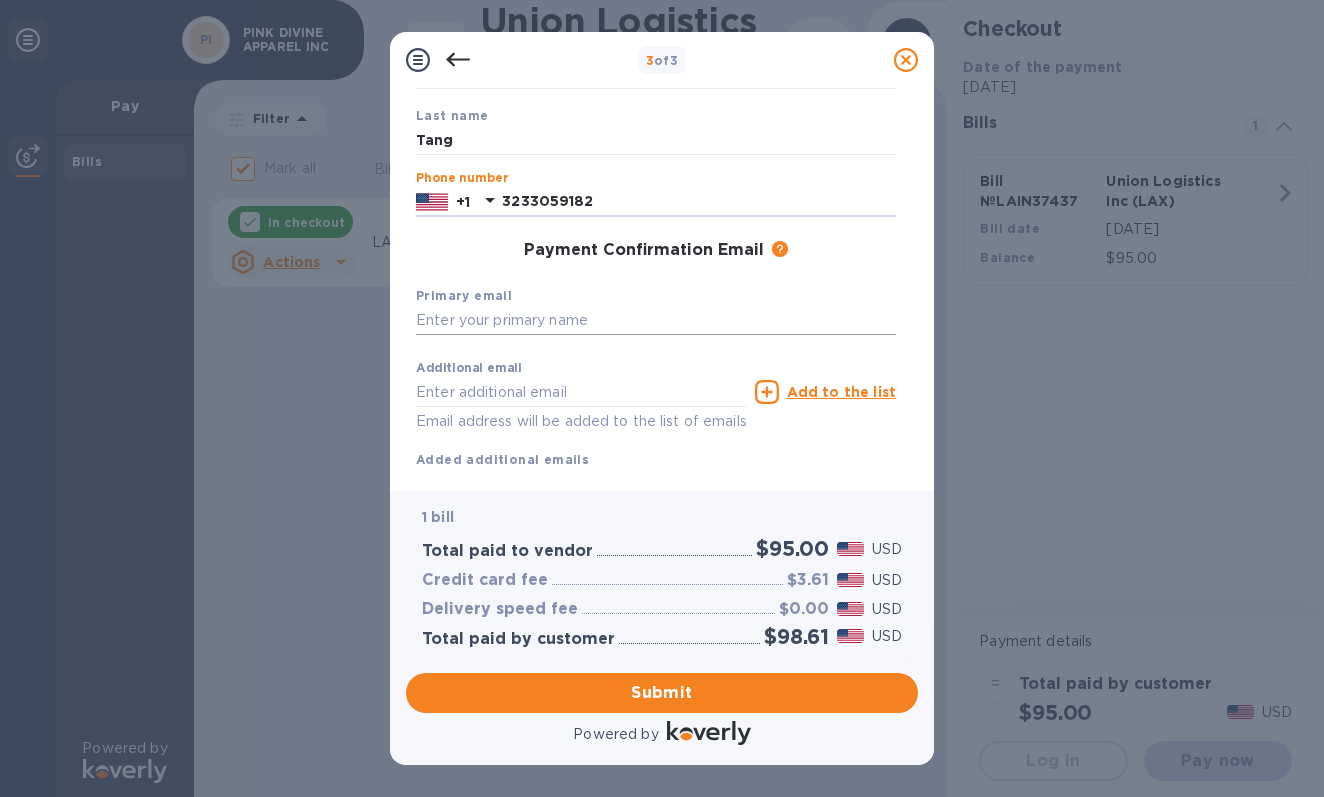 type on "3233059182" 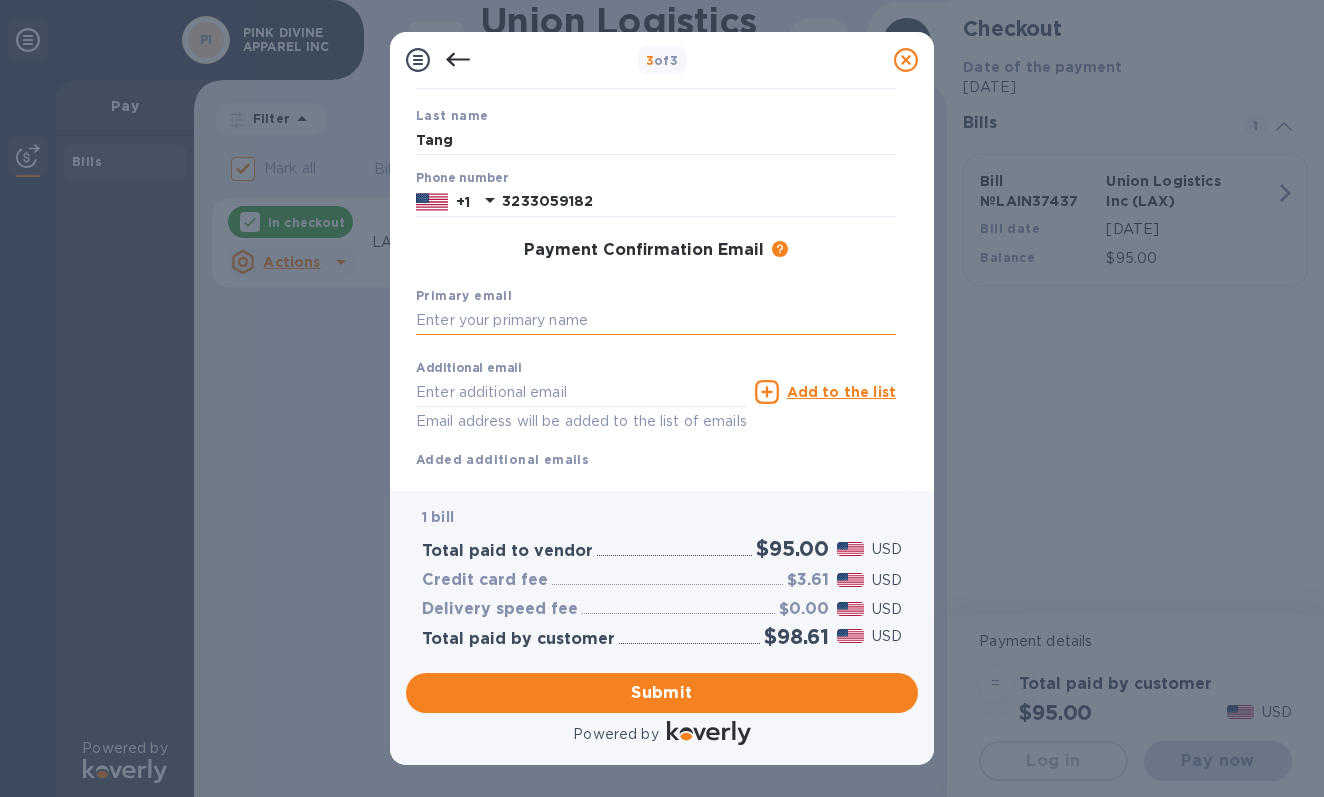 paste on "10001" 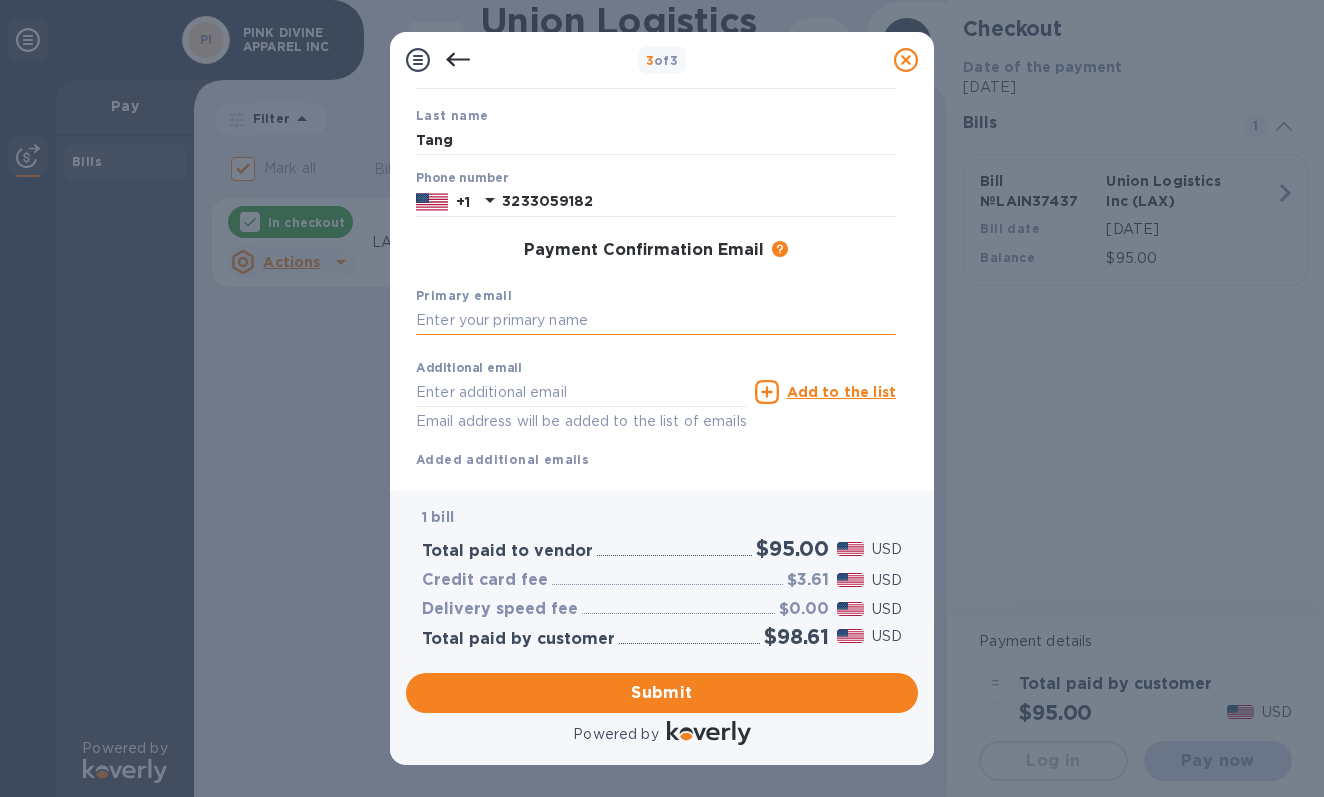 type on "10001" 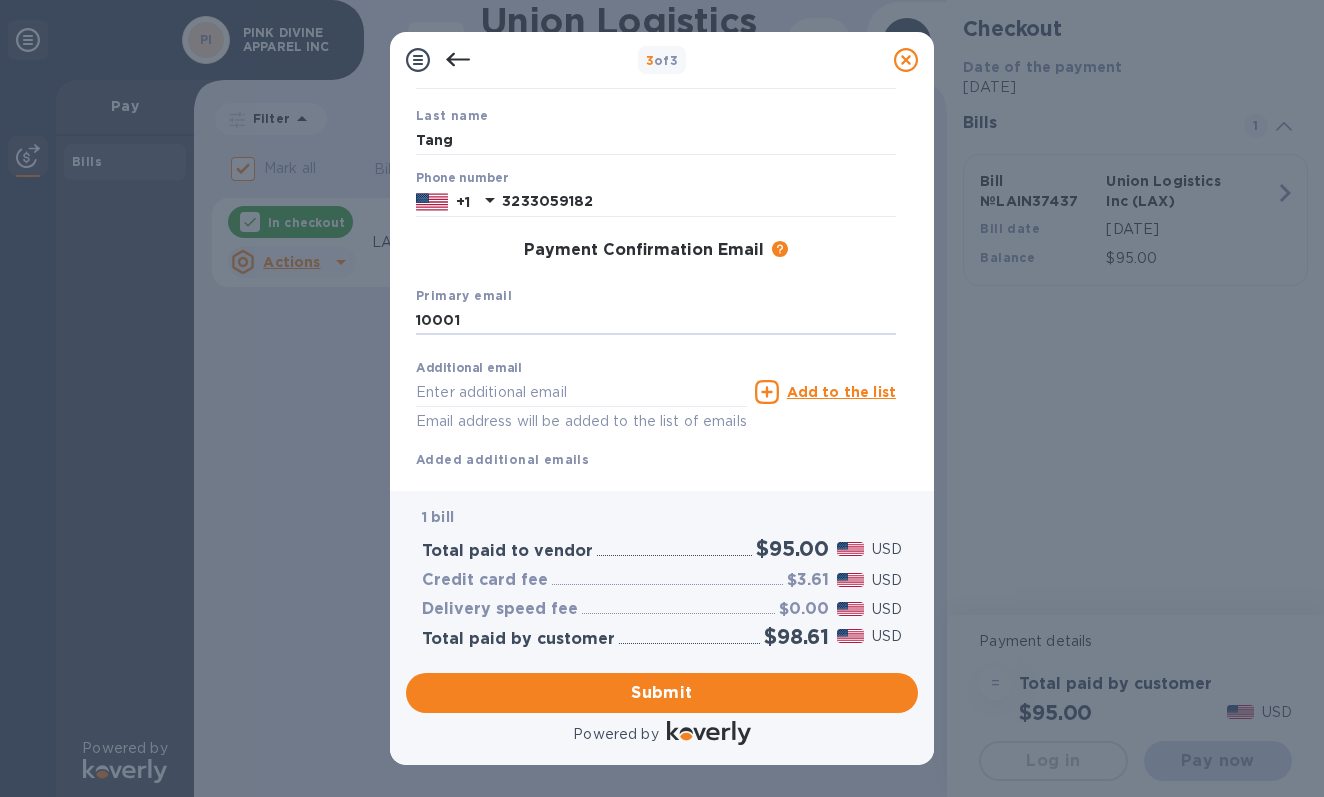 drag, startPoint x: 515, startPoint y: 315, endPoint x: 369, endPoint y: 303, distance: 146.49232 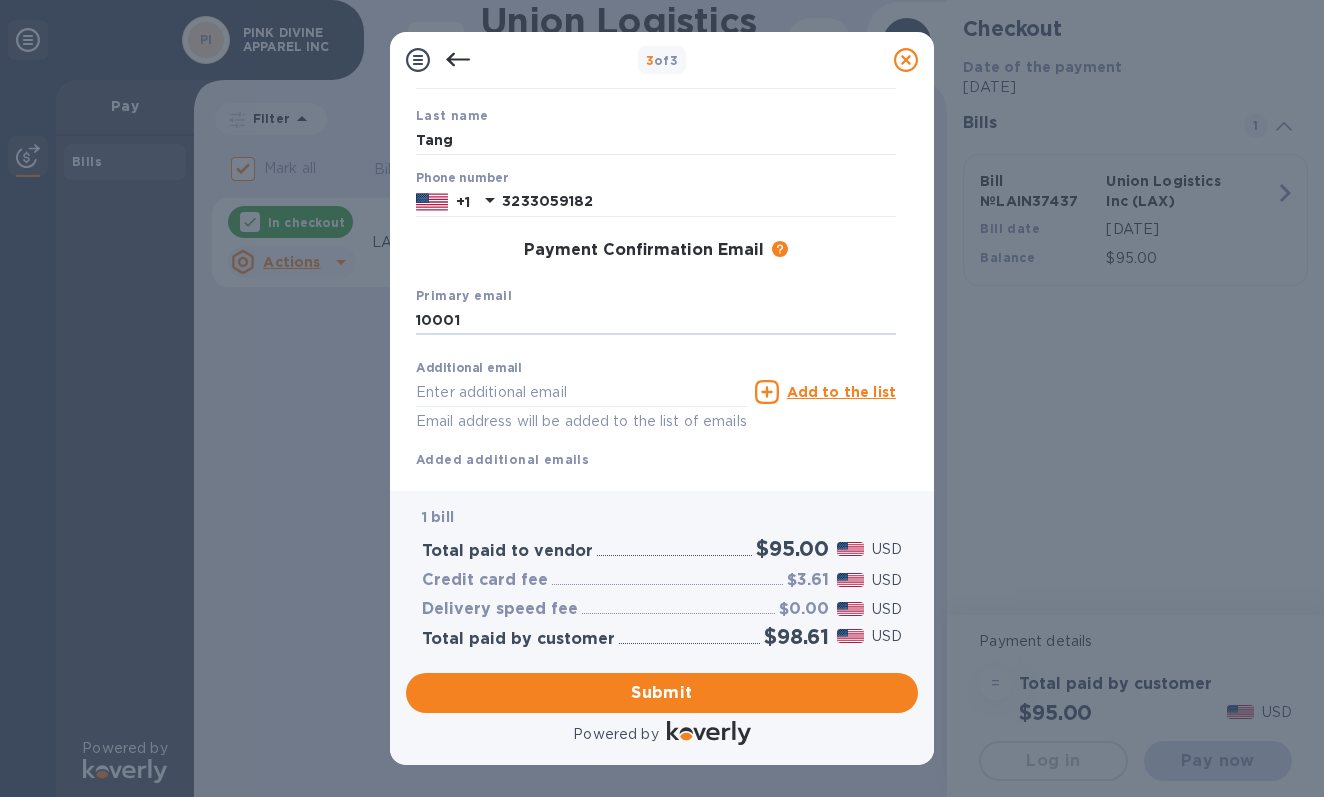 click on "3  of  3 Payment Contact Information First name Valerie Last name Tang Phone number +1 3233059182 Payment Confirmation Email The added email addresses will be used to send the payment confirmation. Primary email 10001 Additional email Email address will be added to the list of emails Add to the list Added additional emails Submit 1 bill Total paid to vendor $95.00 USD Credit card fee $3.61 USD Delivery speed fee $0.00 USD Total paid by customer $98.61 USD Submit Powered by" at bounding box center (662, 398) 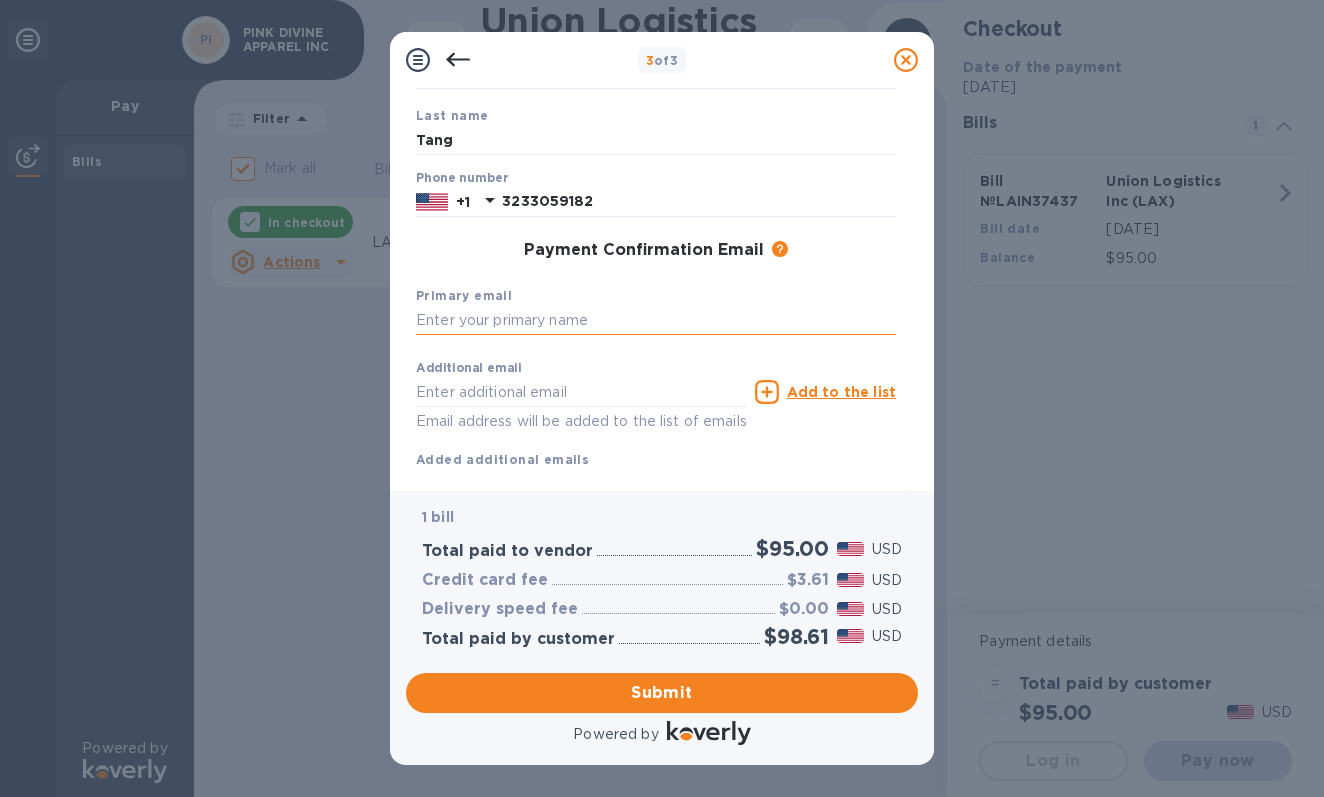 paste on "valerieusa01@gmail.com" 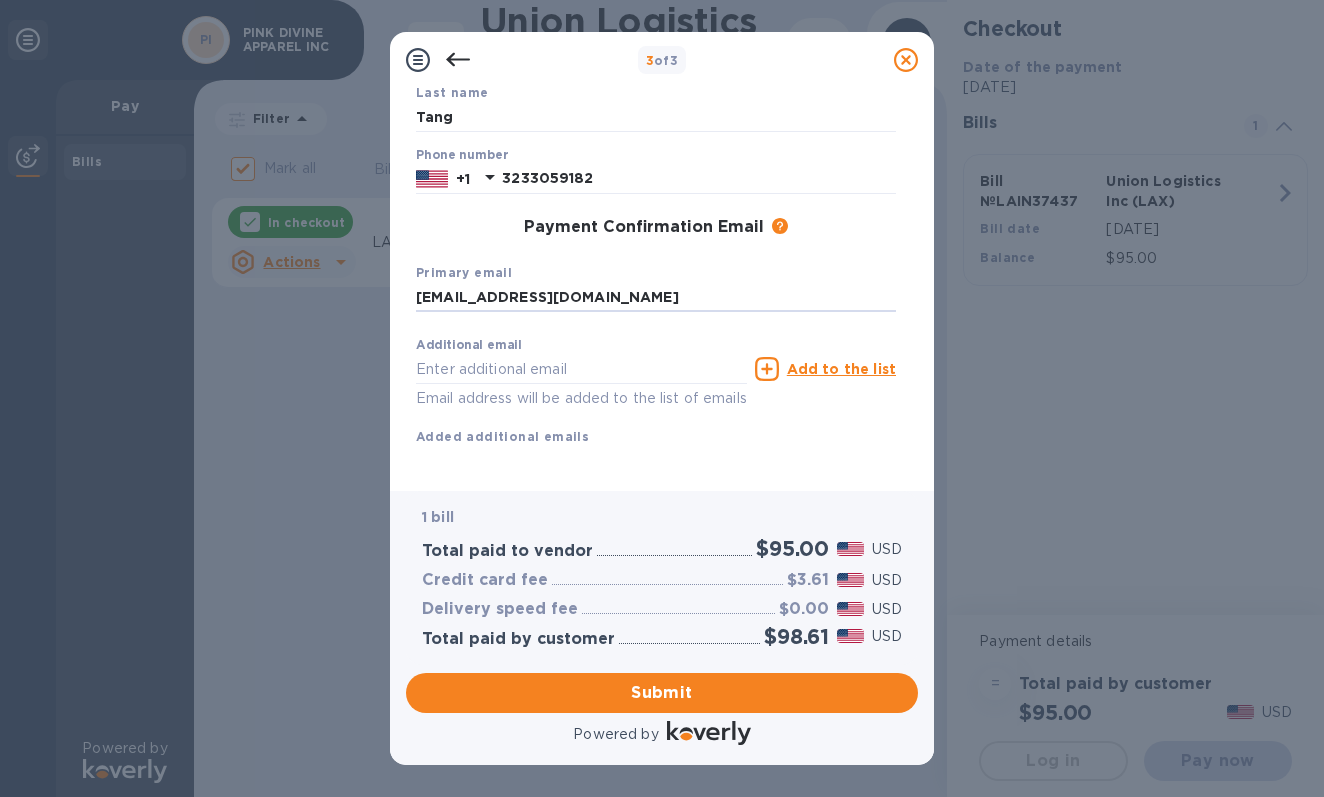 scroll, scrollTop: 200, scrollLeft: 0, axis: vertical 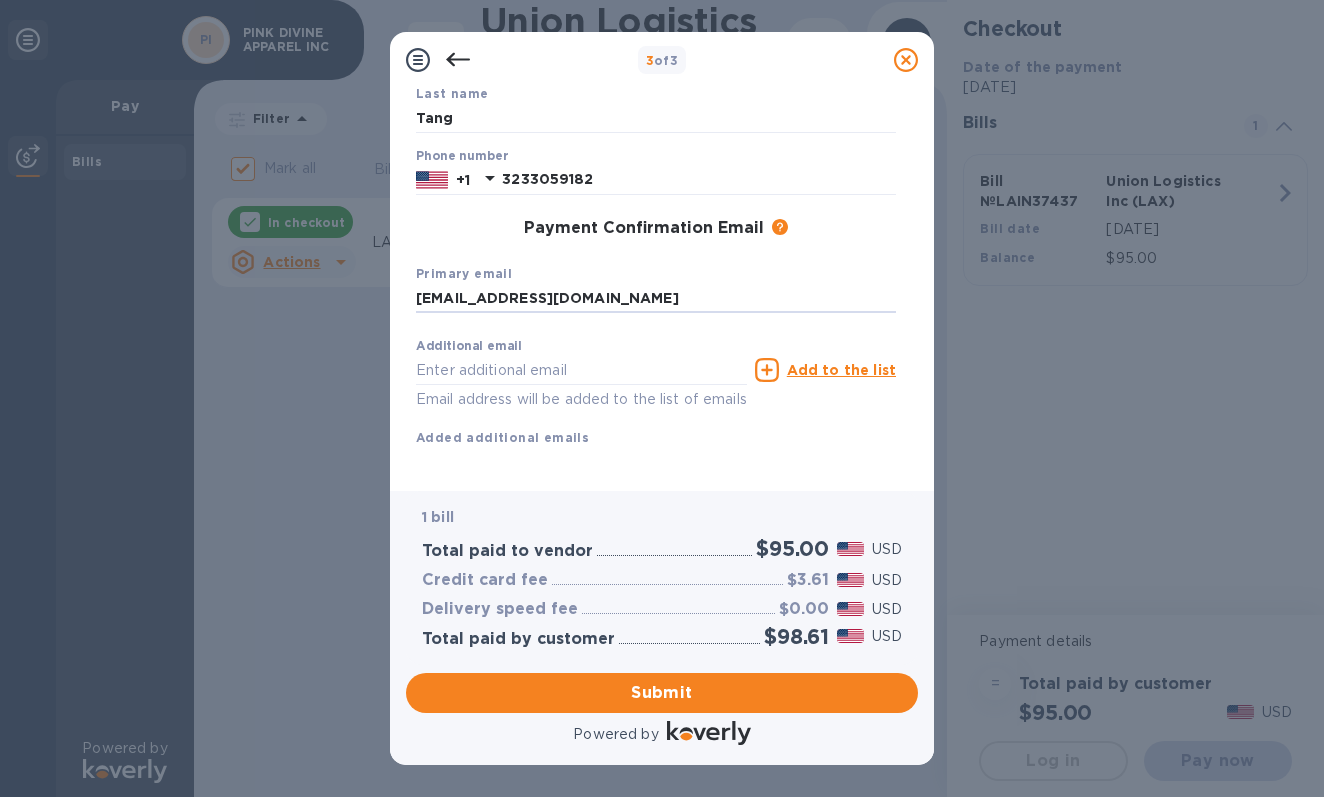 type on "valerieusa01@gmail.com" 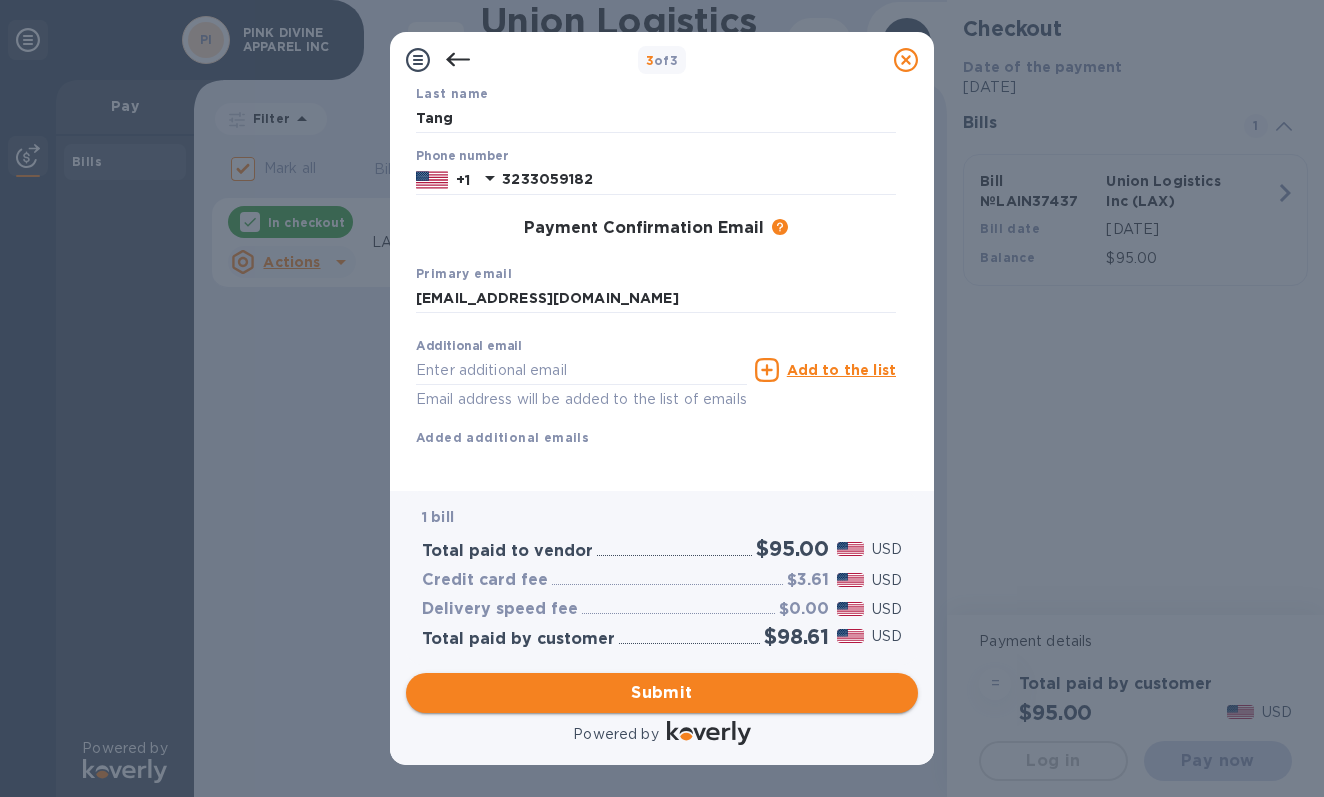click on "Submit" at bounding box center (662, 693) 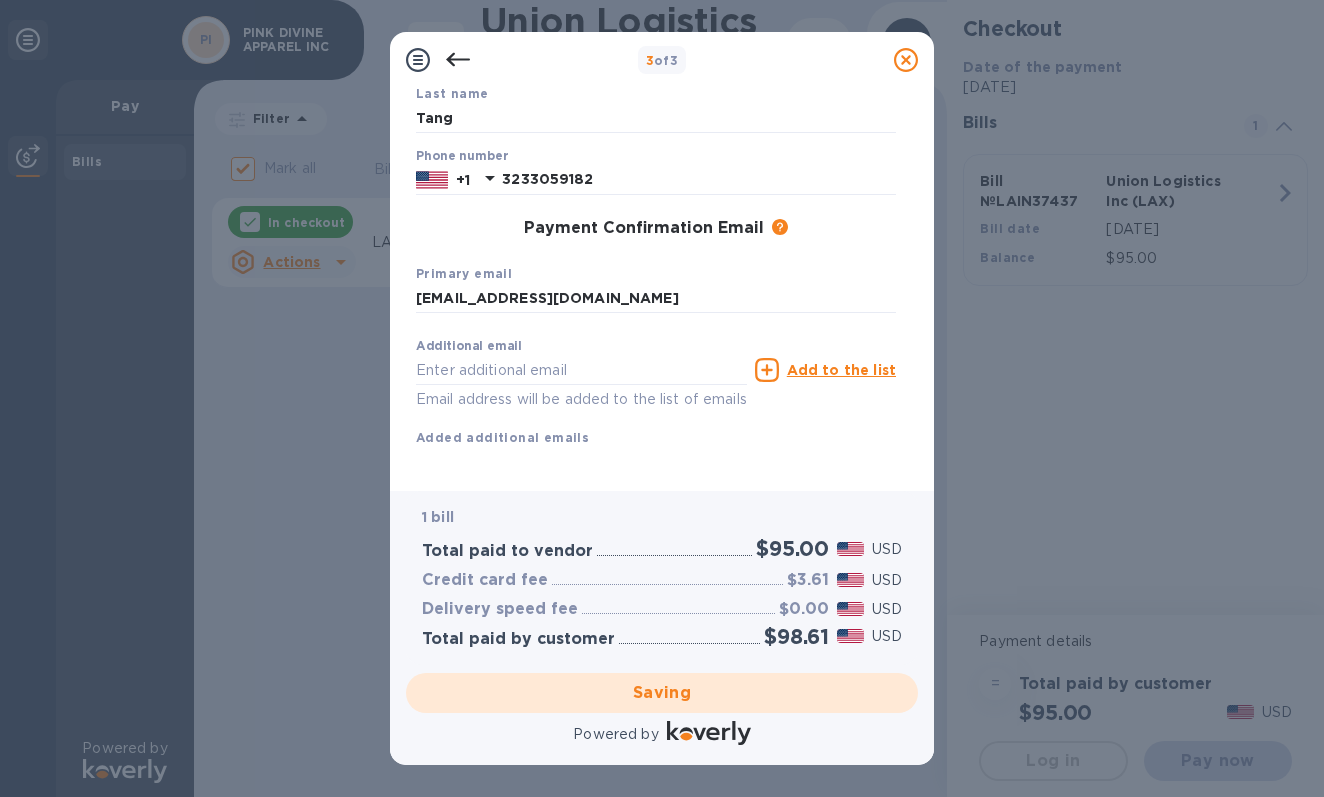 checkbox on "false" 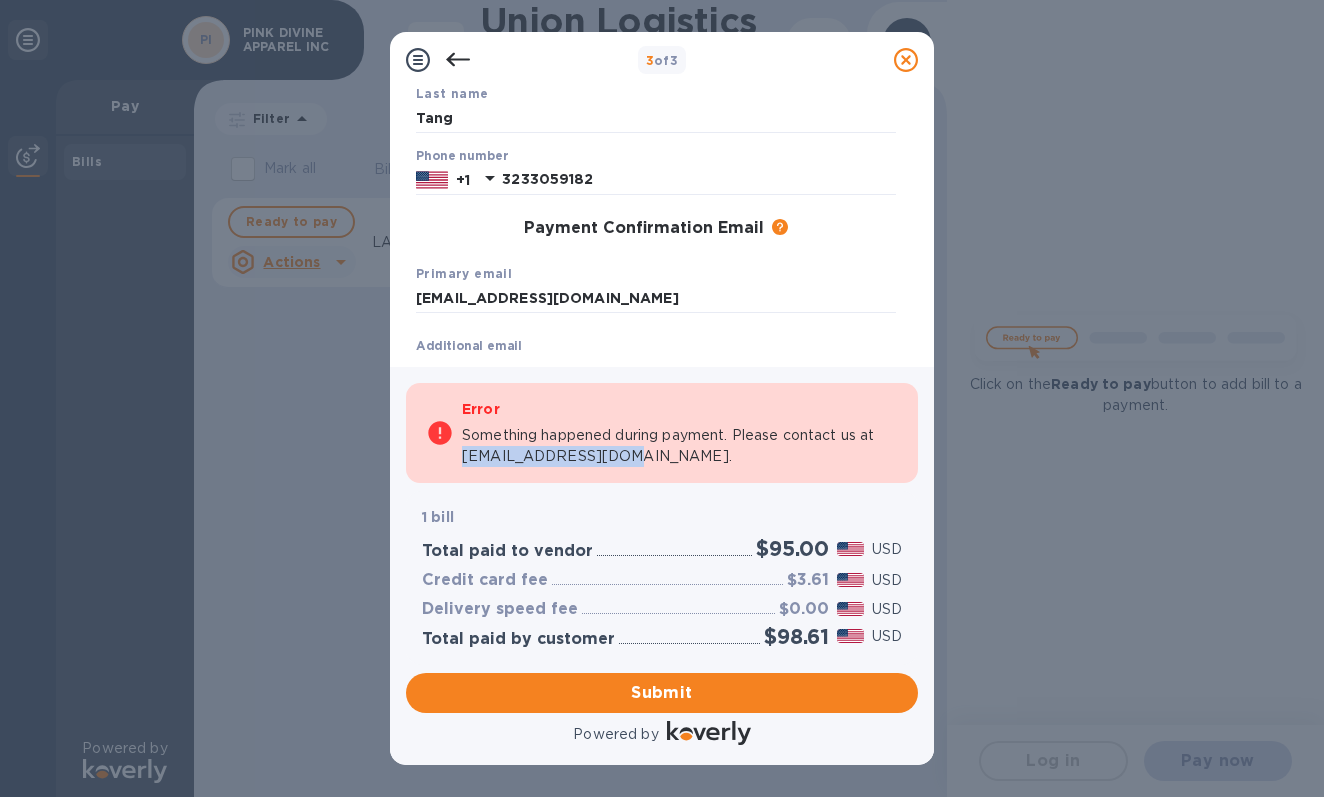 drag, startPoint x: 462, startPoint y: 457, endPoint x: 612, endPoint y: 459, distance: 150.01334 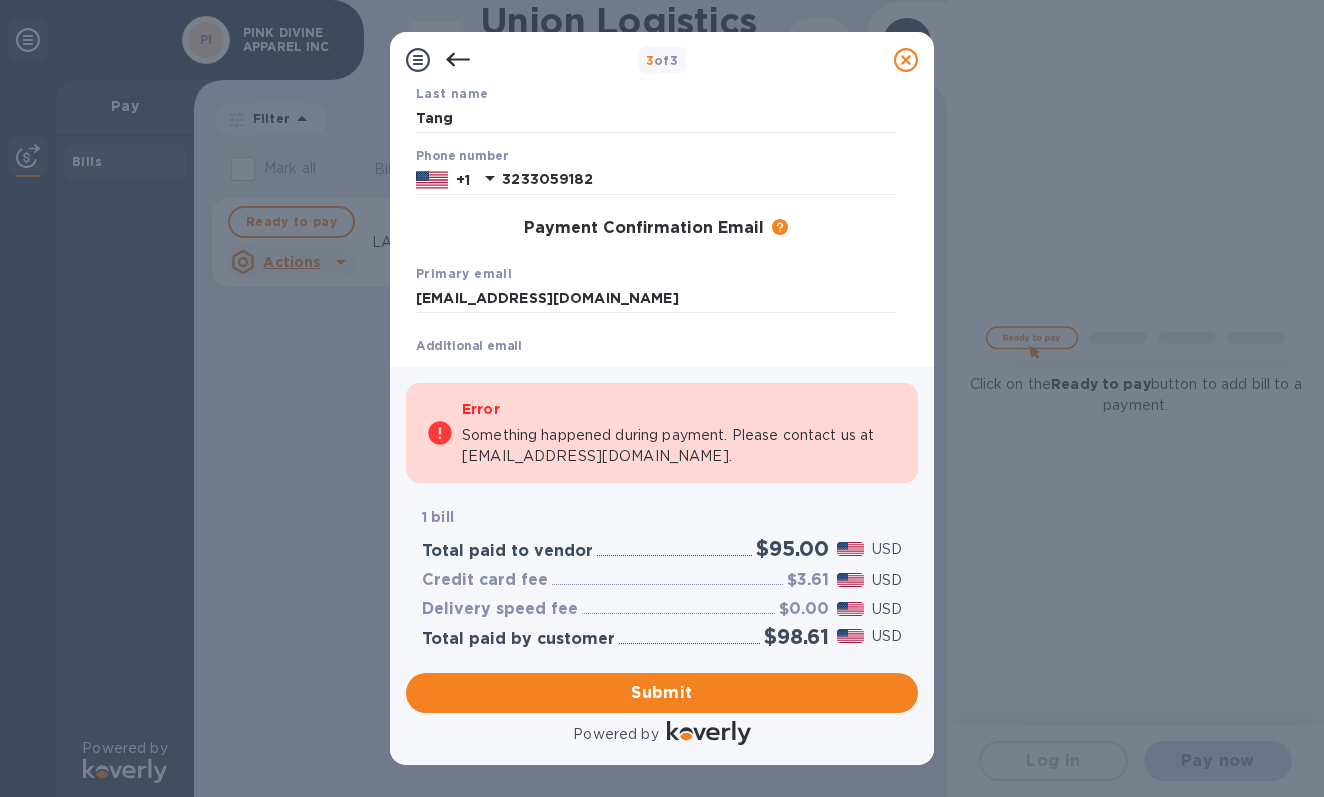 click on "1 bill Total paid to vendor $95.00 USD Credit card fee $3.61 USD Delivery speed fee $0.00 USD Total paid by customer $98.61 USD" at bounding box center (662, 577) 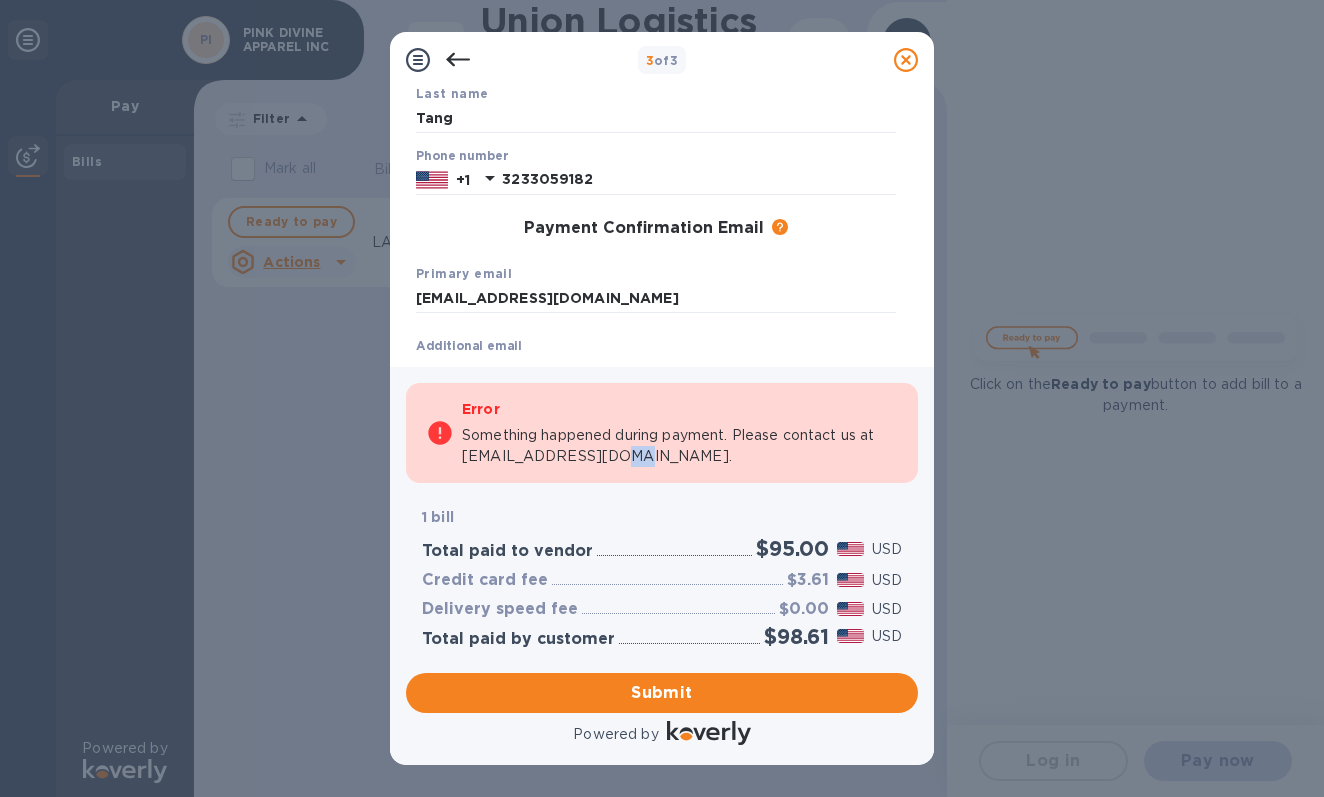 drag, startPoint x: 636, startPoint y: 460, endPoint x: 602, endPoint y: 458, distance: 34.058773 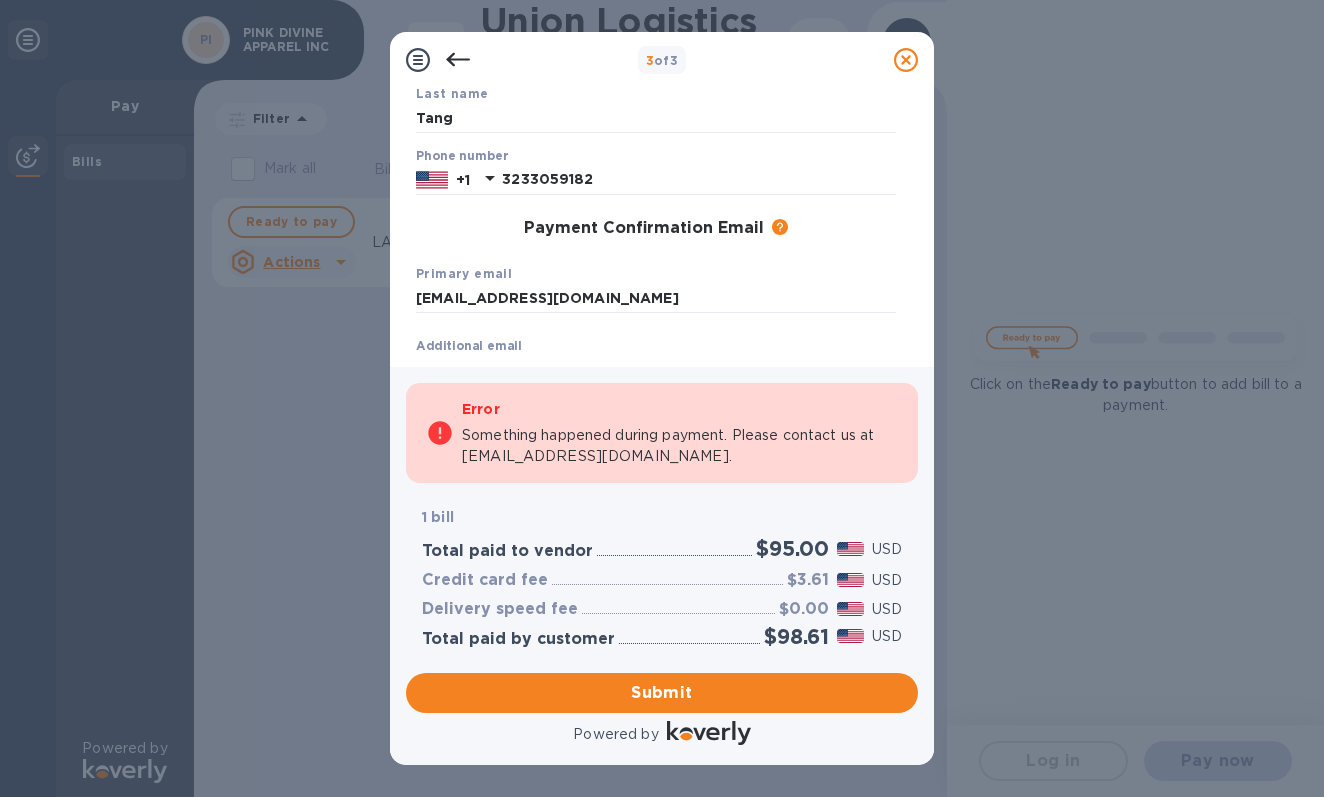 click on "Something happened during payment. Please contact us at support@koverly.com." at bounding box center [680, 446] 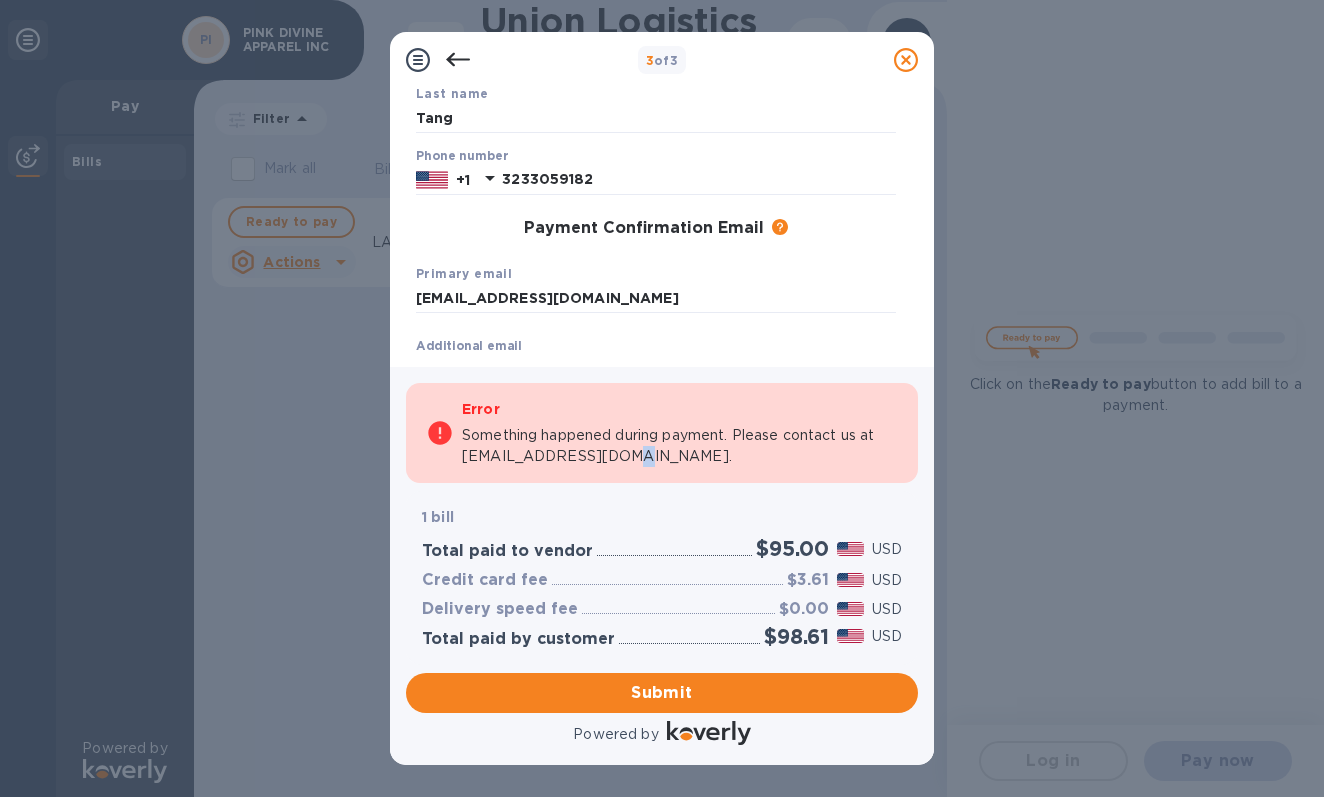 drag, startPoint x: 614, startPoint y: 457, endPoint x: 455, endPoint y: 465, distance: 159.20113 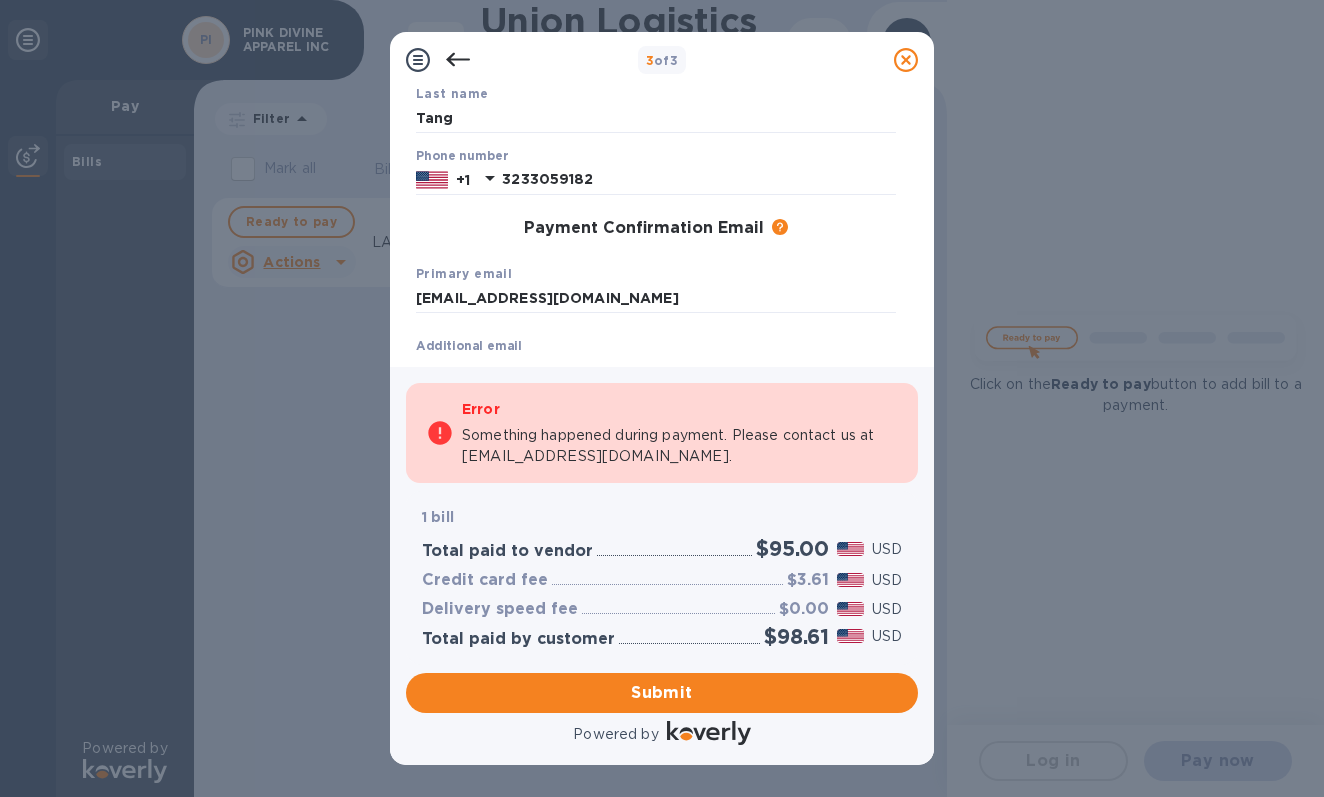 click on "Something happened during payment. Please contact us at support@koverly.com." at bounding box center (680, 446) 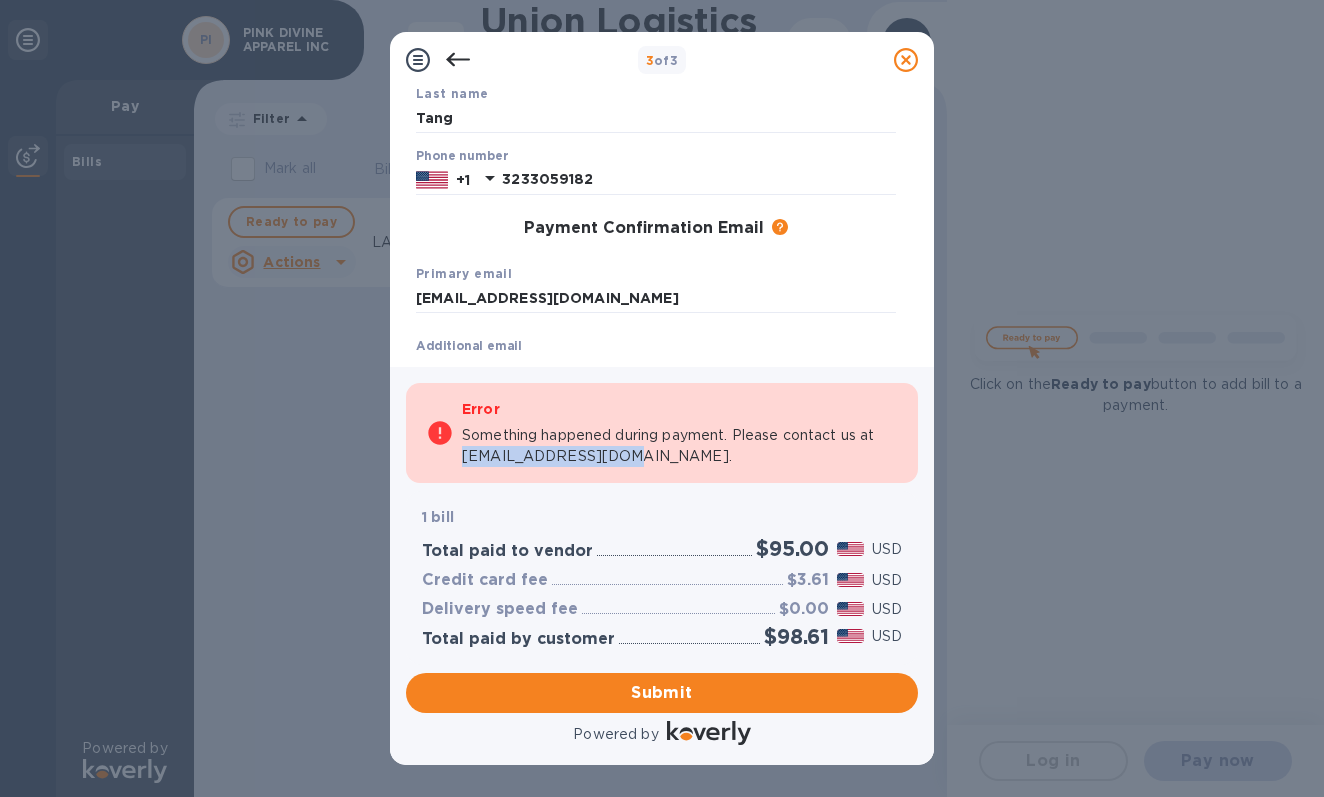 drag, startPoint x: 613, startPoint y: 454, endPoint x: 460, endPoint y: 449, distance: 153.08168 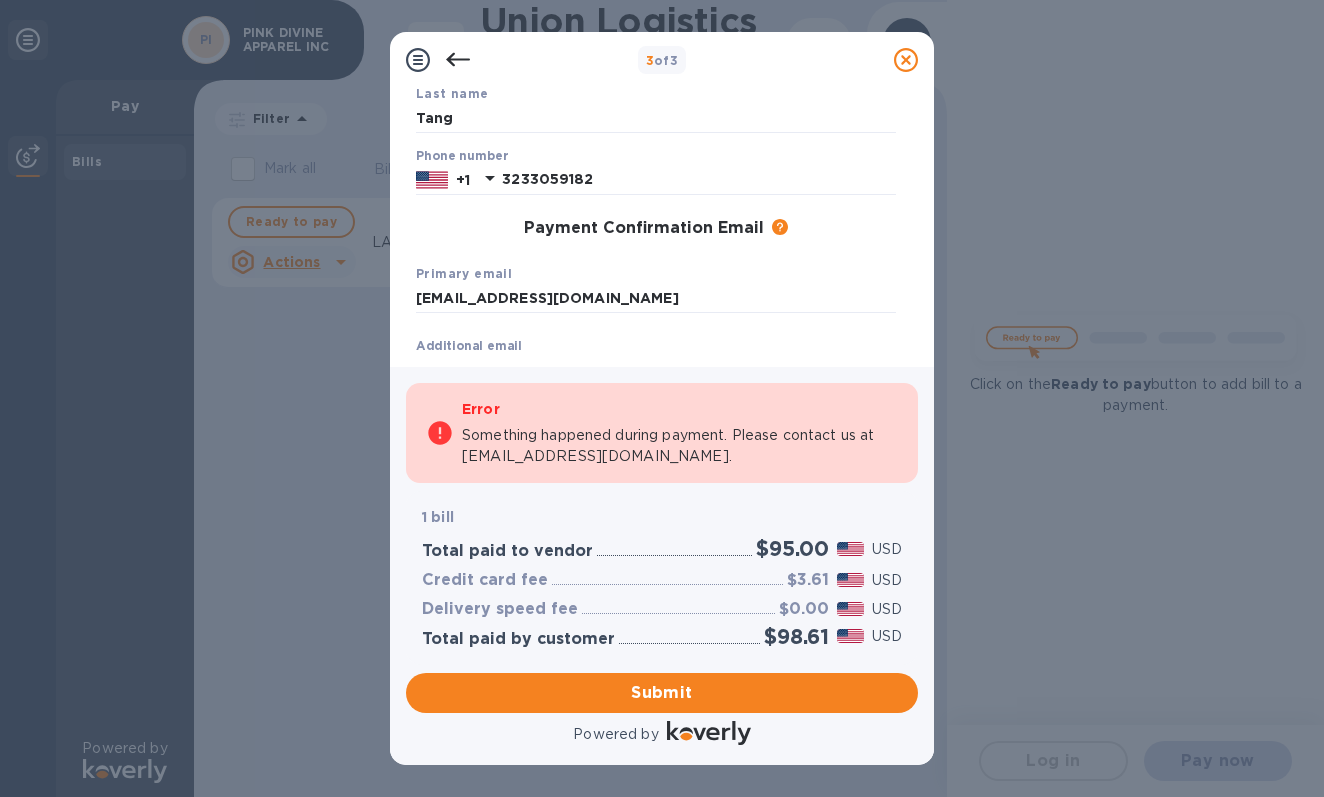click 